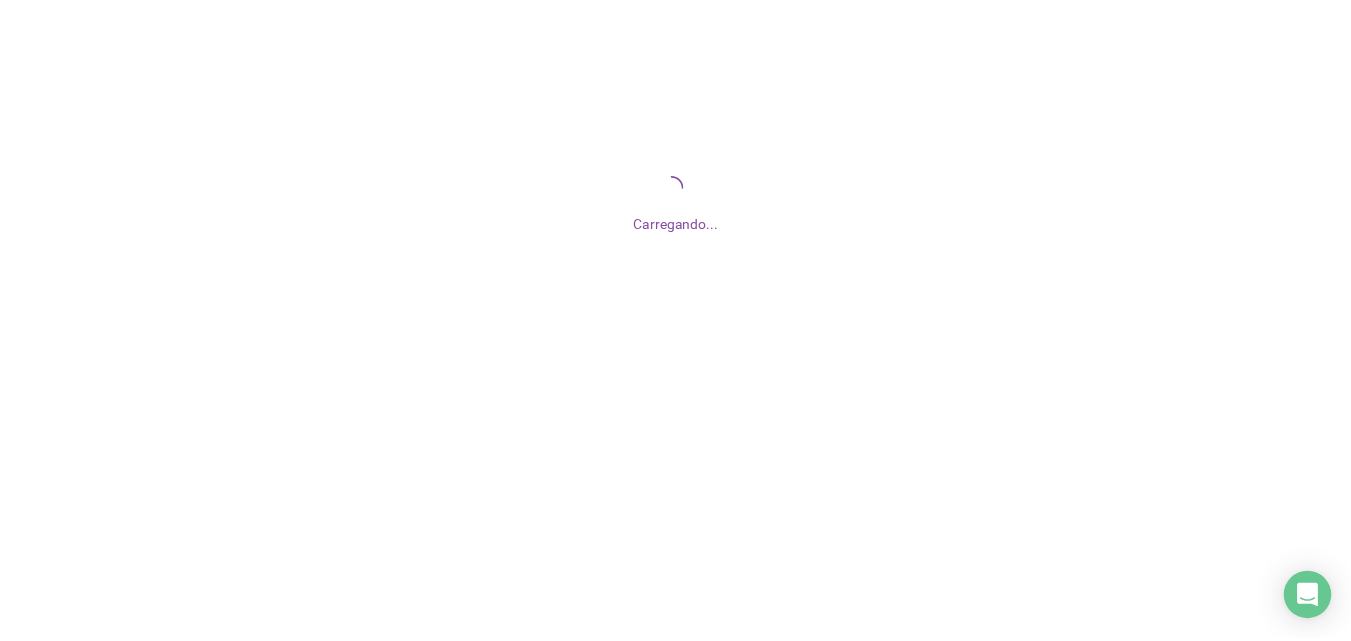 scroll, scrollTop: 0, scrollLeft: 0, axis: both 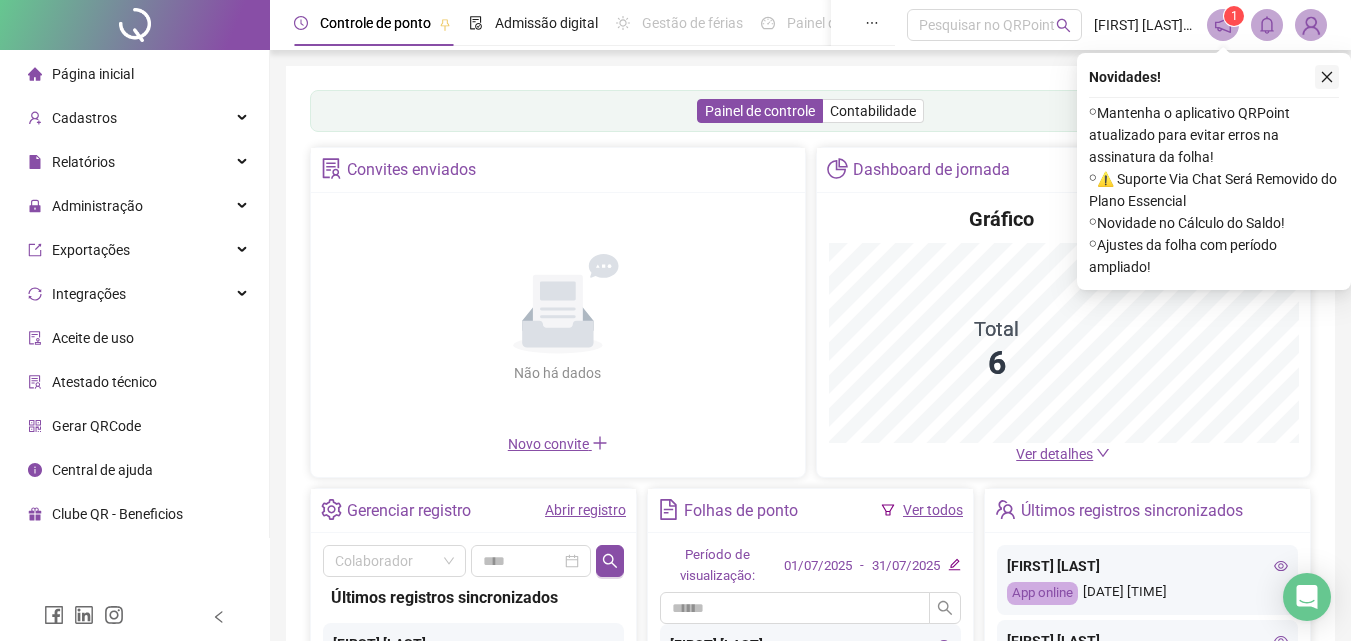 click 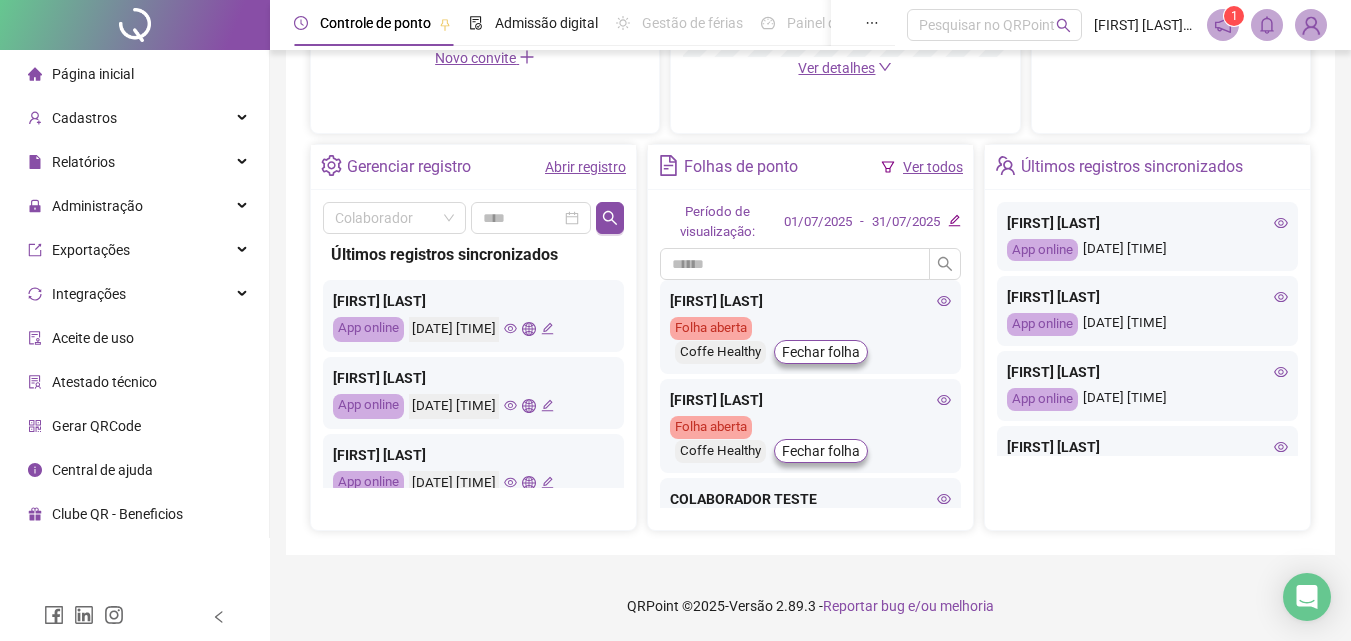 scroll, scrollTop: 0, scrollLeft: 0, axis: both 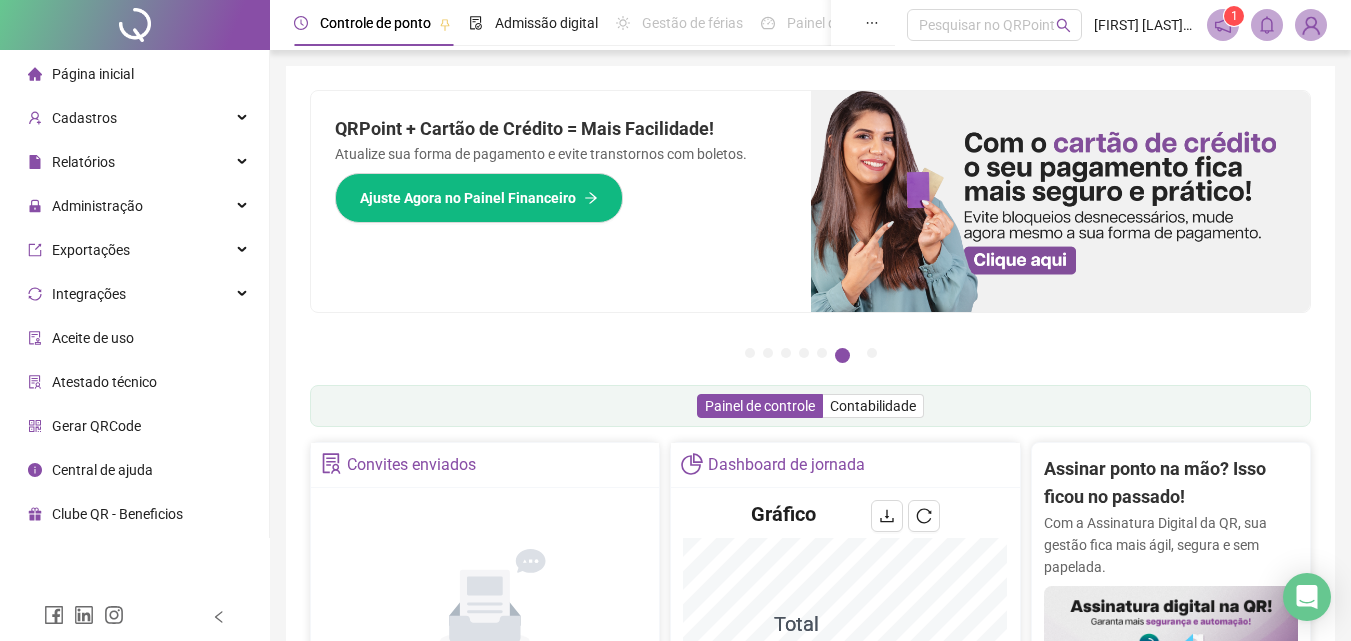 click 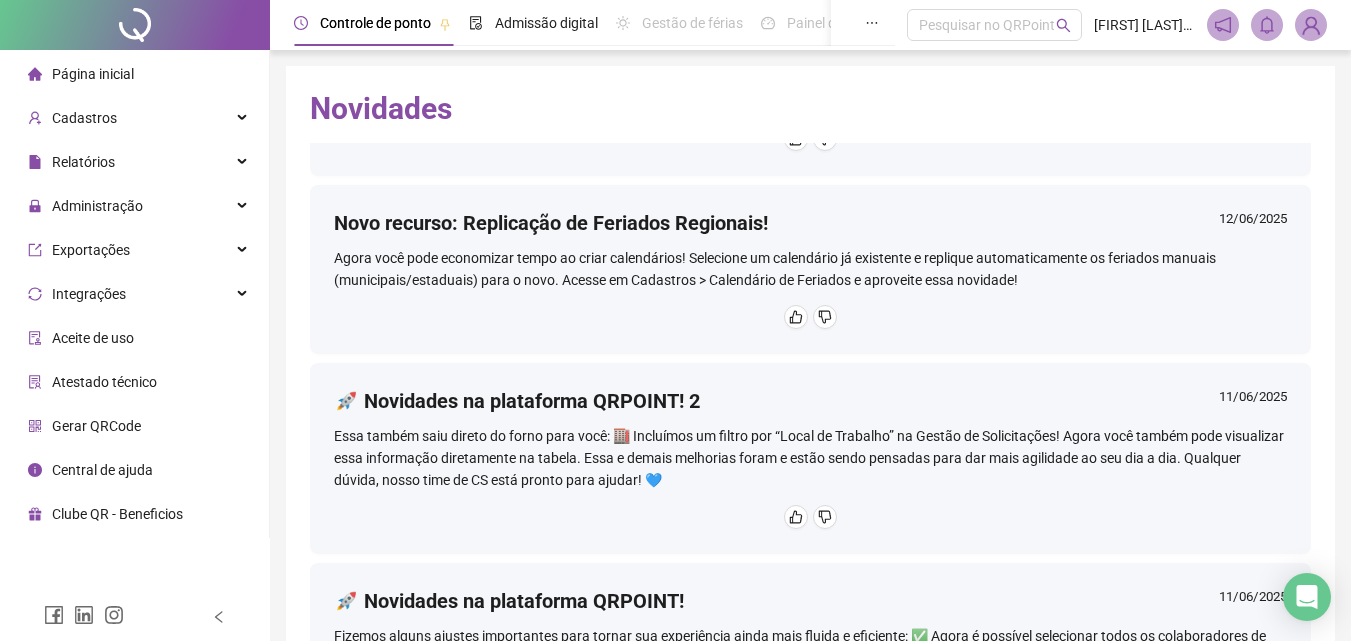 scroll, scrollTop: 920, scrollLeft: 0, axis: vertical 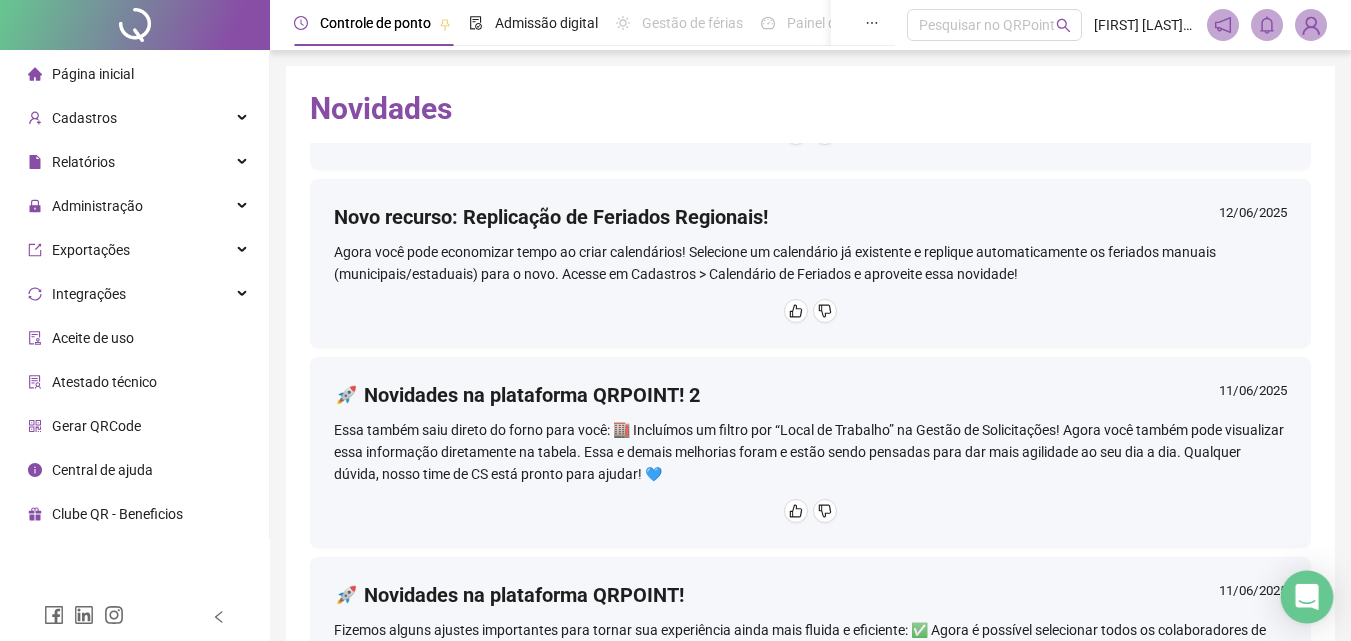 click 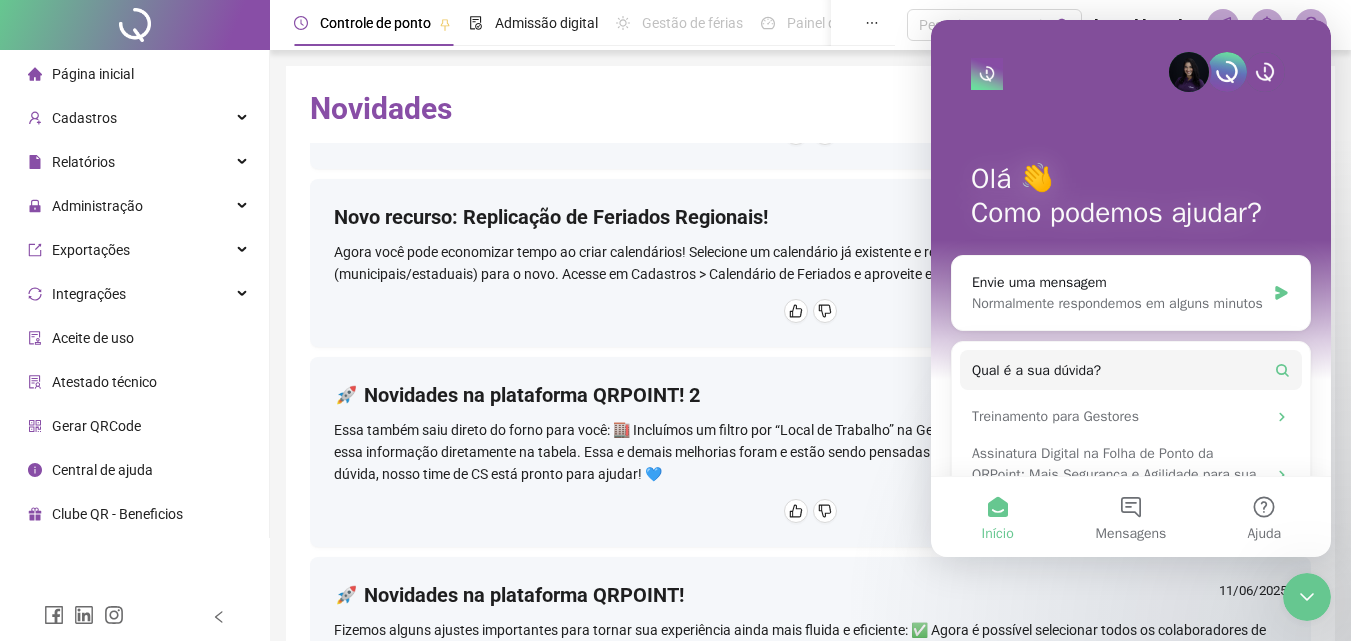 scroll, scrollTop: 0, scrollLeft: 0, axis: both 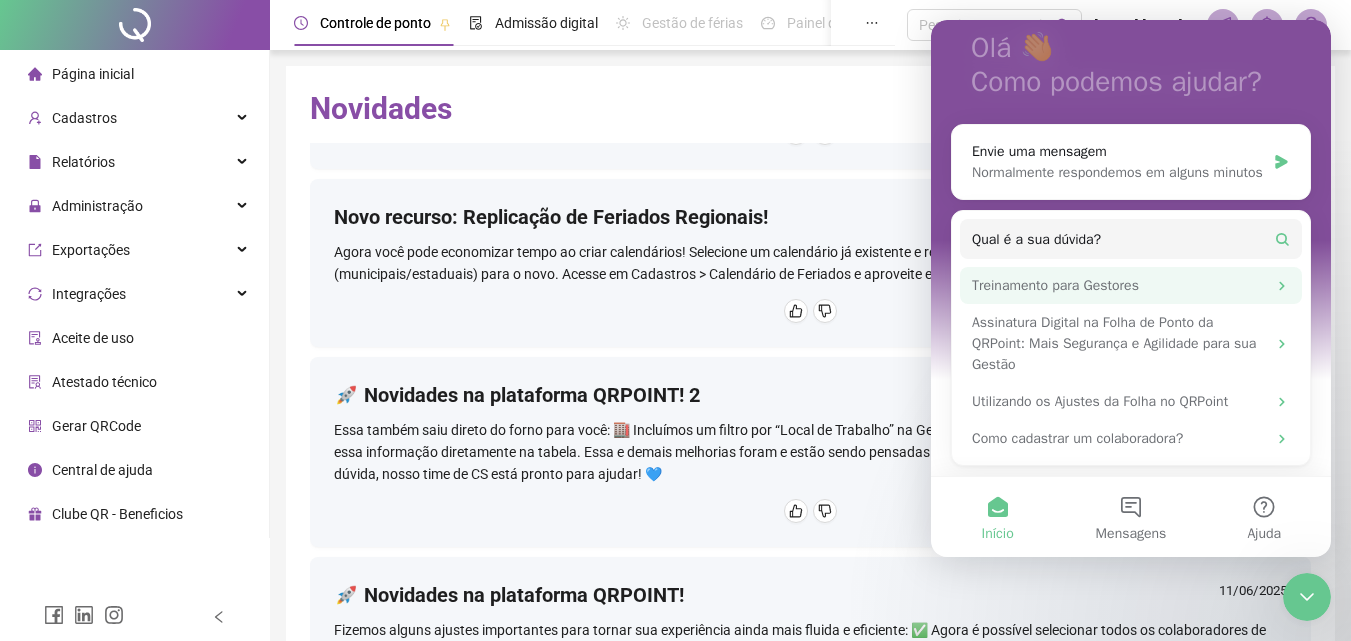 click on "Treinamento para Gestores" at bounding box center [1119, 285] 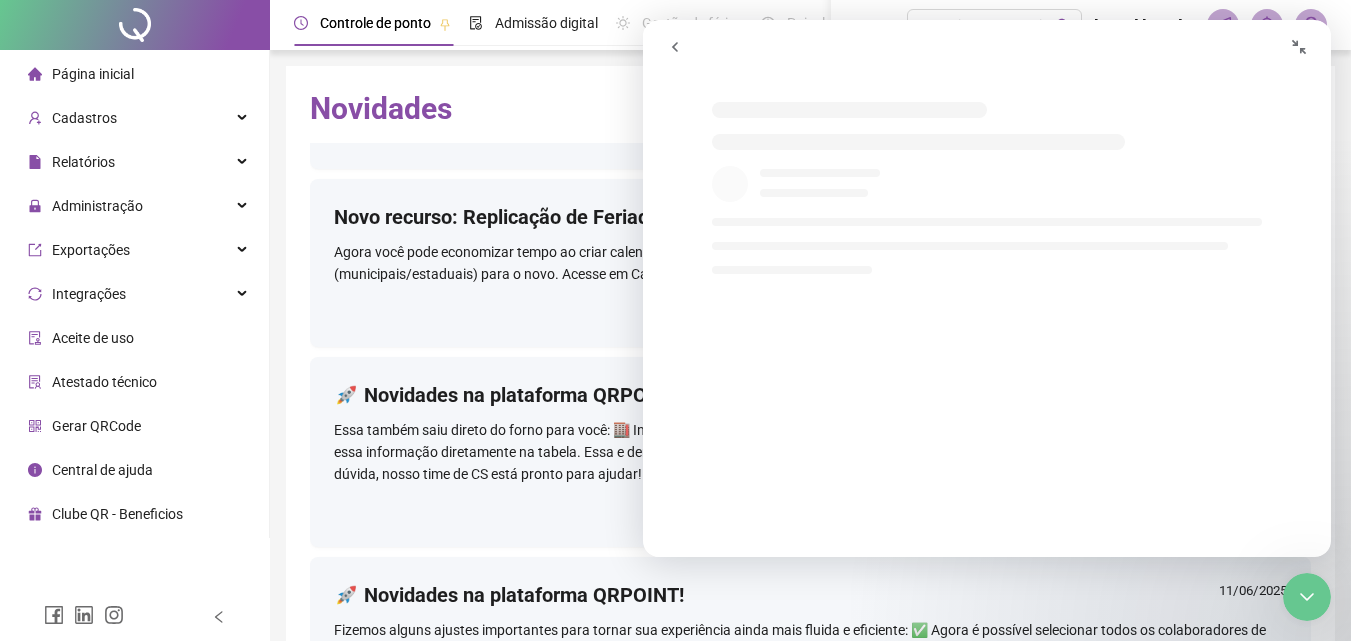 scroll, scrollTop: 8, scrollLeft: 0, axis: vertical 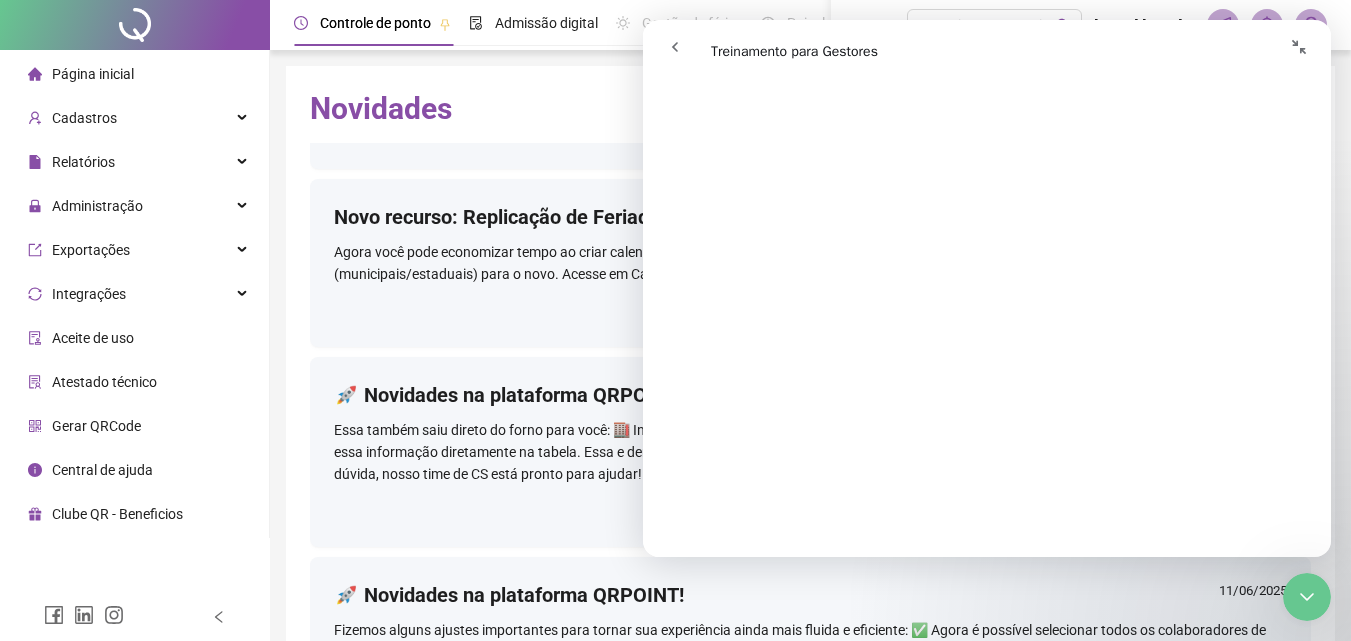 click on "Novo Relatório de Solicitações disponível! [DATE] Agora você pode gerar relatórios em PDF com todas as solicitações de ponto manual e atestados feitas pelos colaboradores, organizadas por empregador e local de trabalho. Saiba mais em nosso artigo, depois acesse o menu Relatórios e experimente essa novidade!" at bounding box center [810, 85] 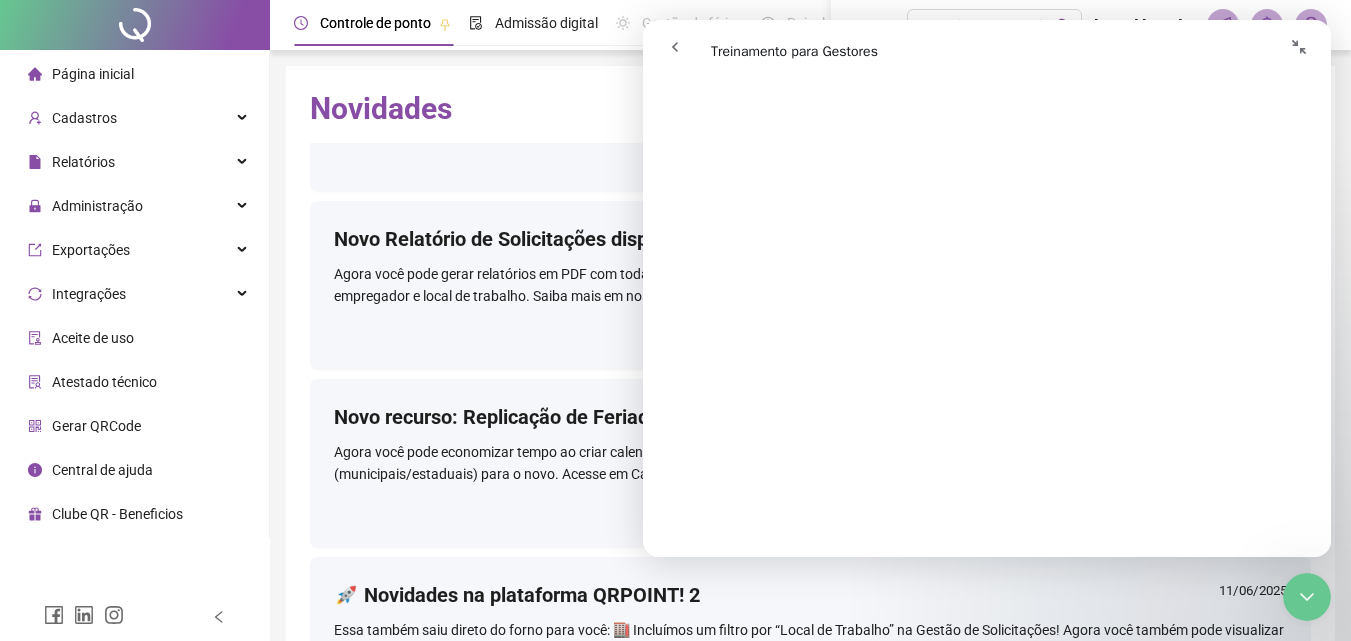 scroll, scrollTop: 640, scrollLeft: 0, axis: vertical 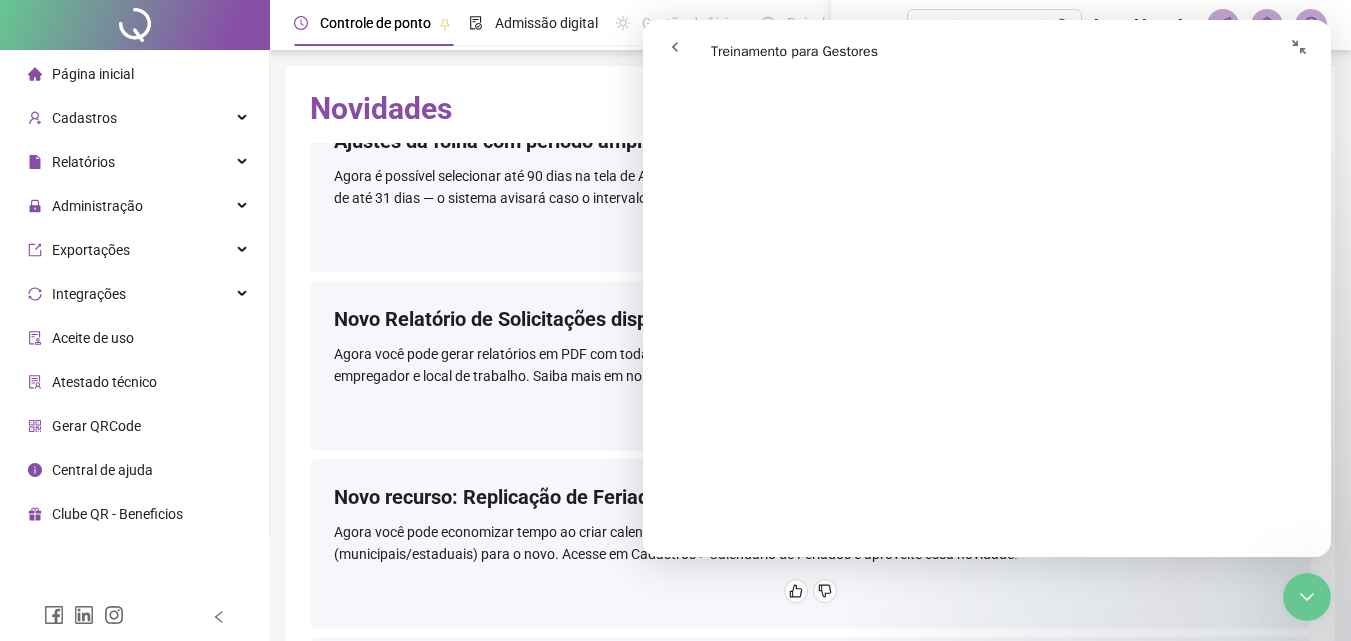 click at bounding box center (1299, 47) 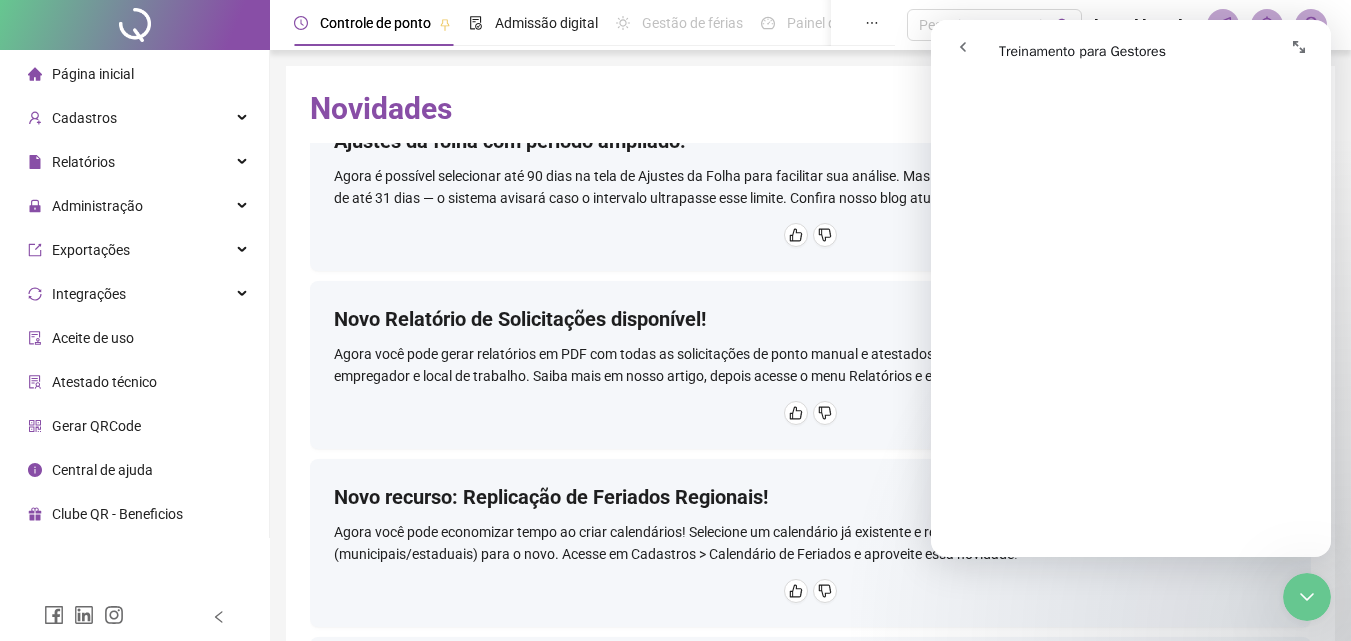 scroll, scrollTop: 2542, scrollLeft: 0, axis: vertical 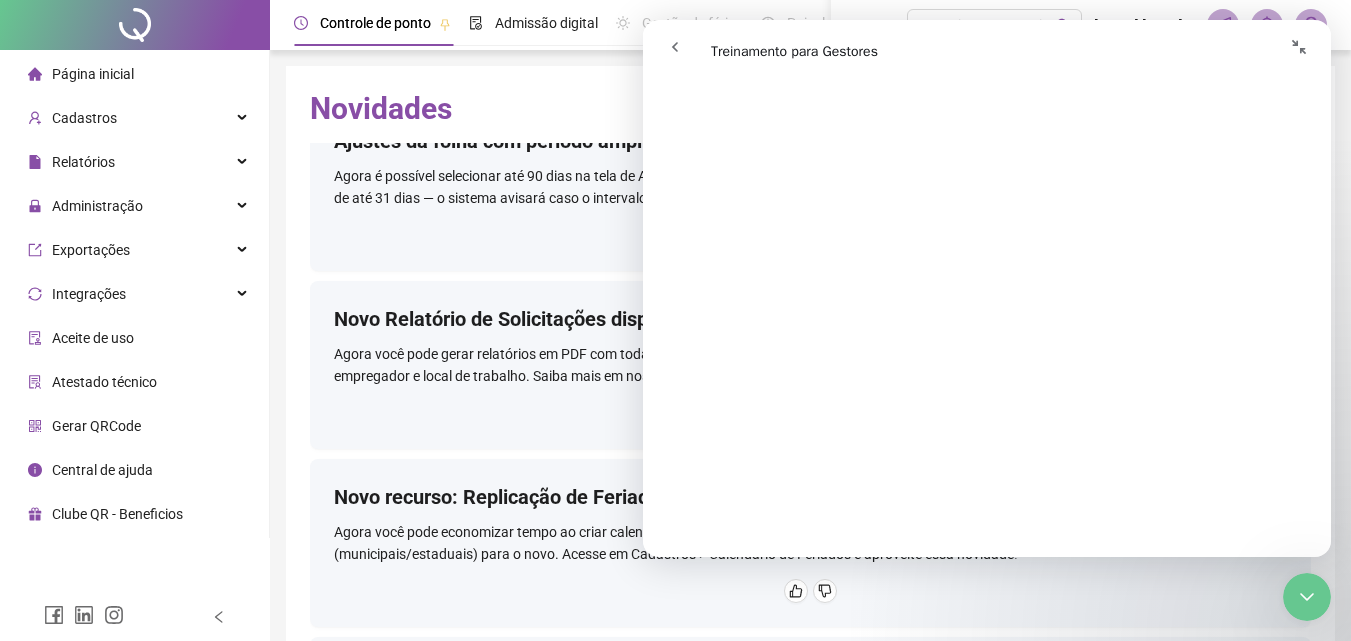 click at bounding box center [1299, 47] 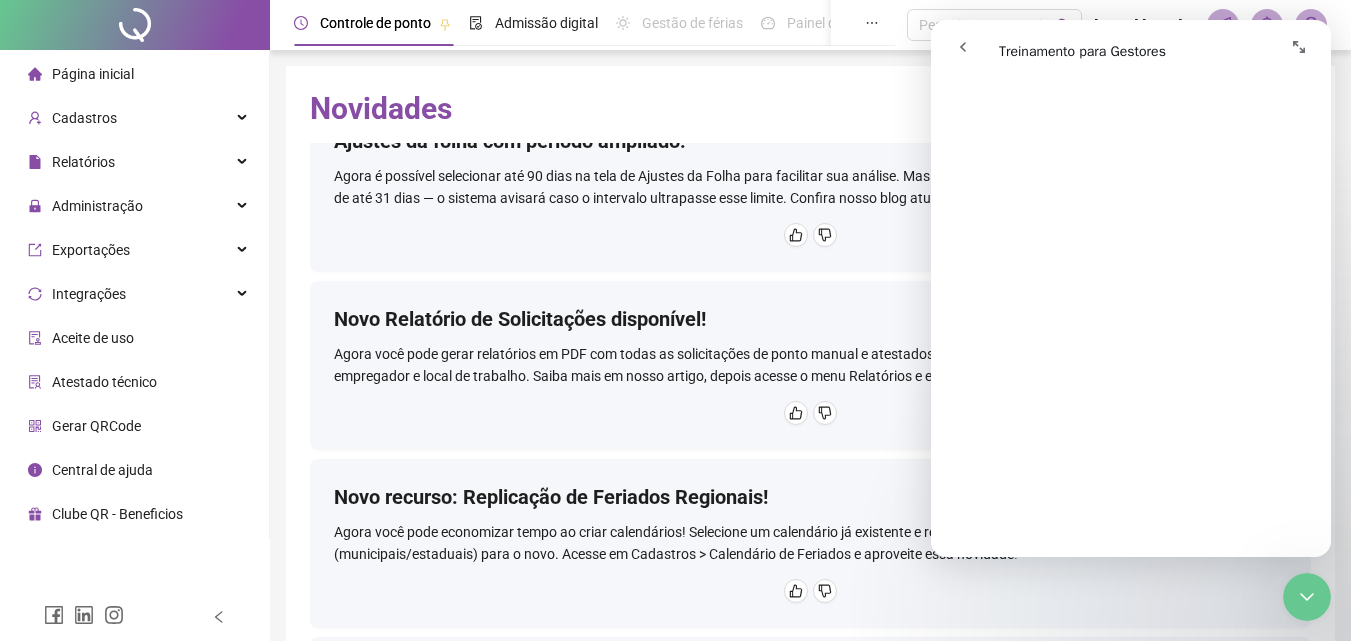 scroll, scrollTop: 2544, scrollLeft: 0, axis: vertical 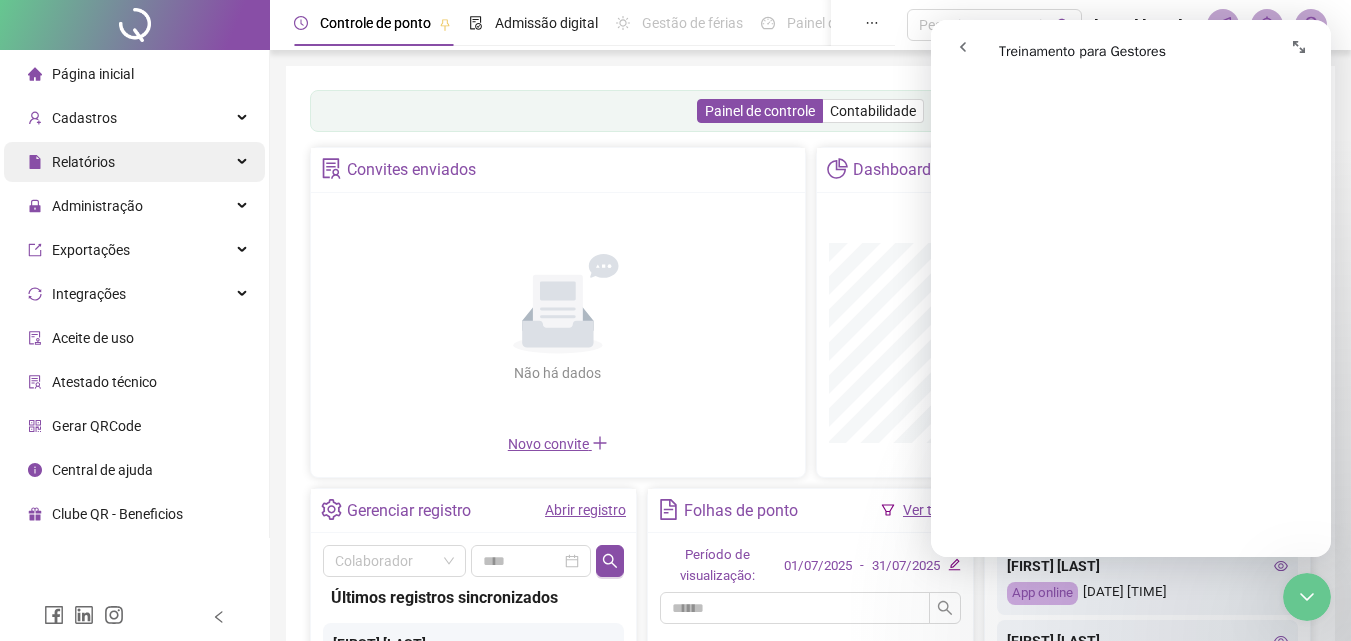 click on "Relatórios" at bounding box center [134, 162] 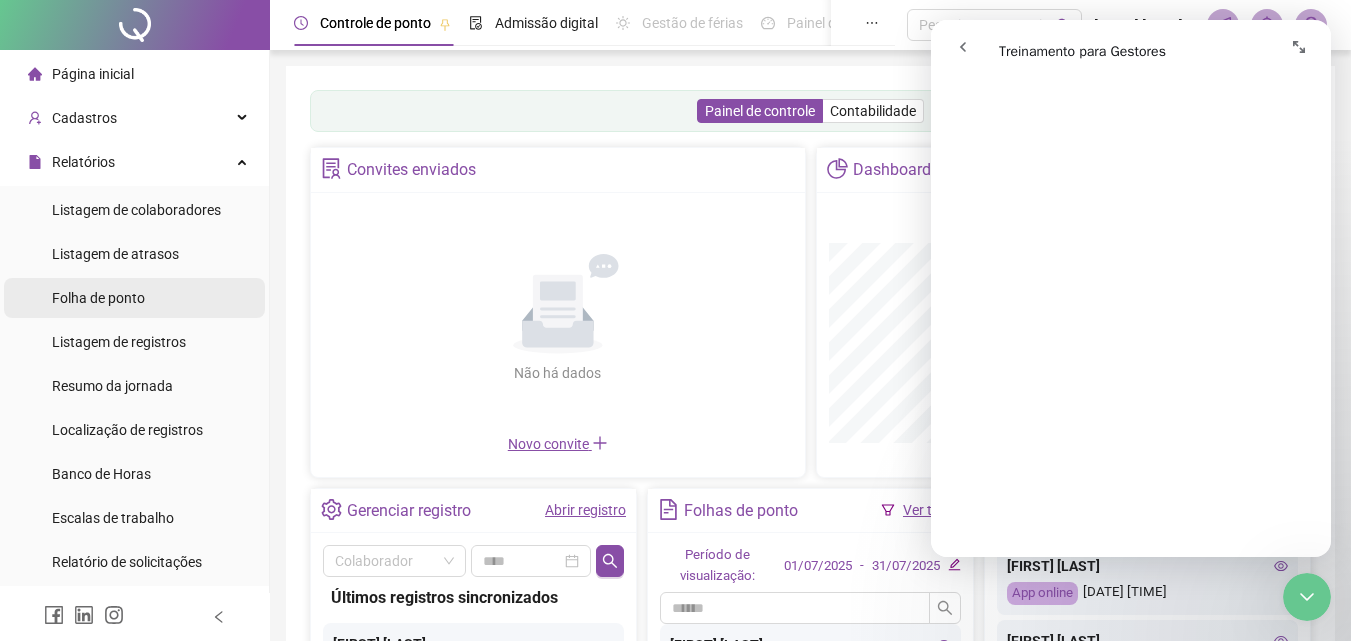 click on "Folha de ponto" at bounding box center [98, 298] 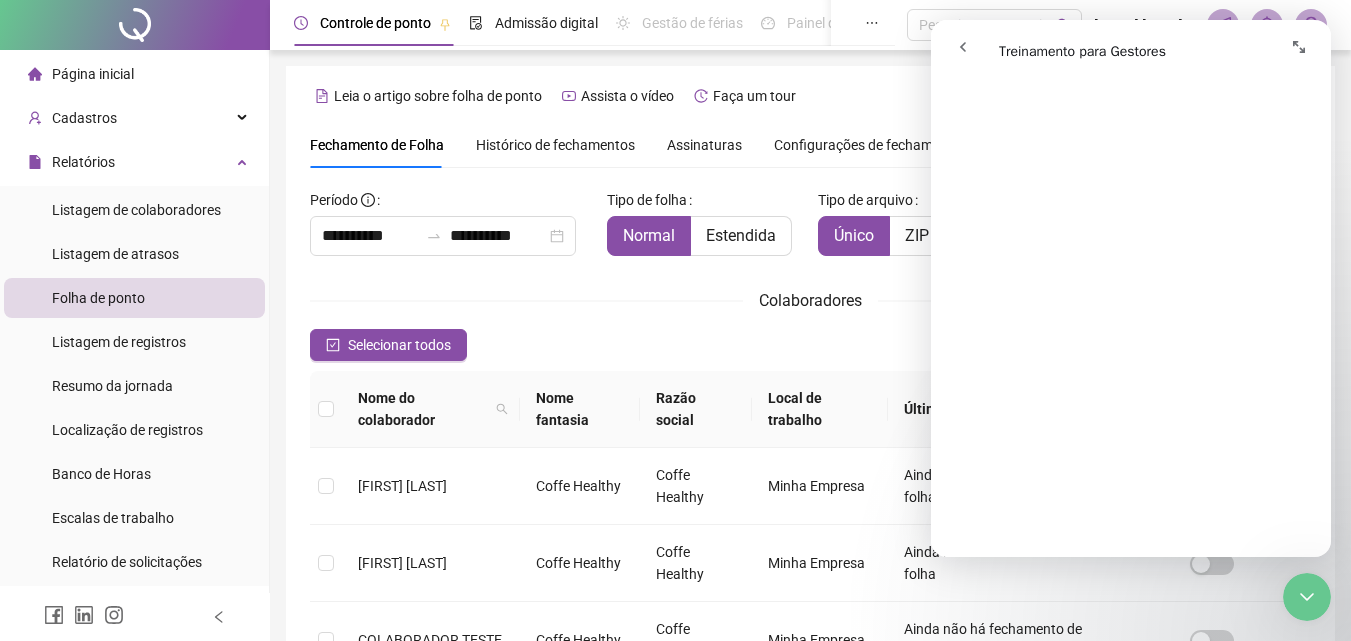 scroll, scrollTop: 89, scrollLeft: 0, axis: vertical 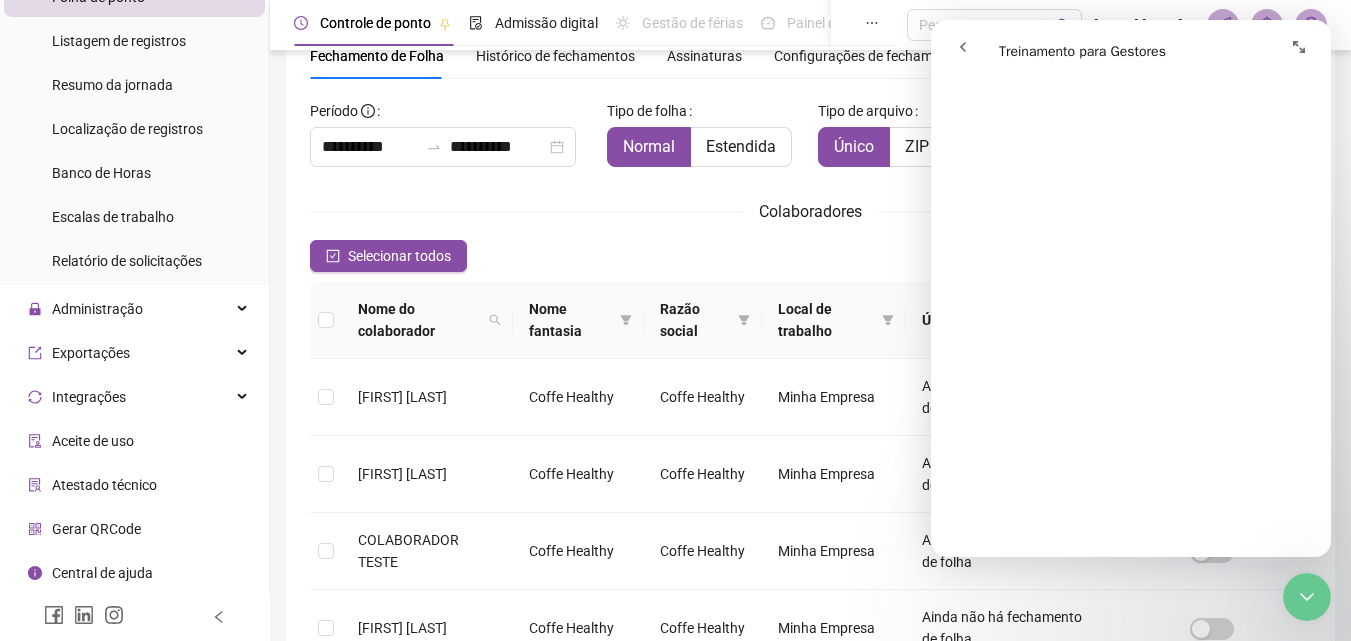 click 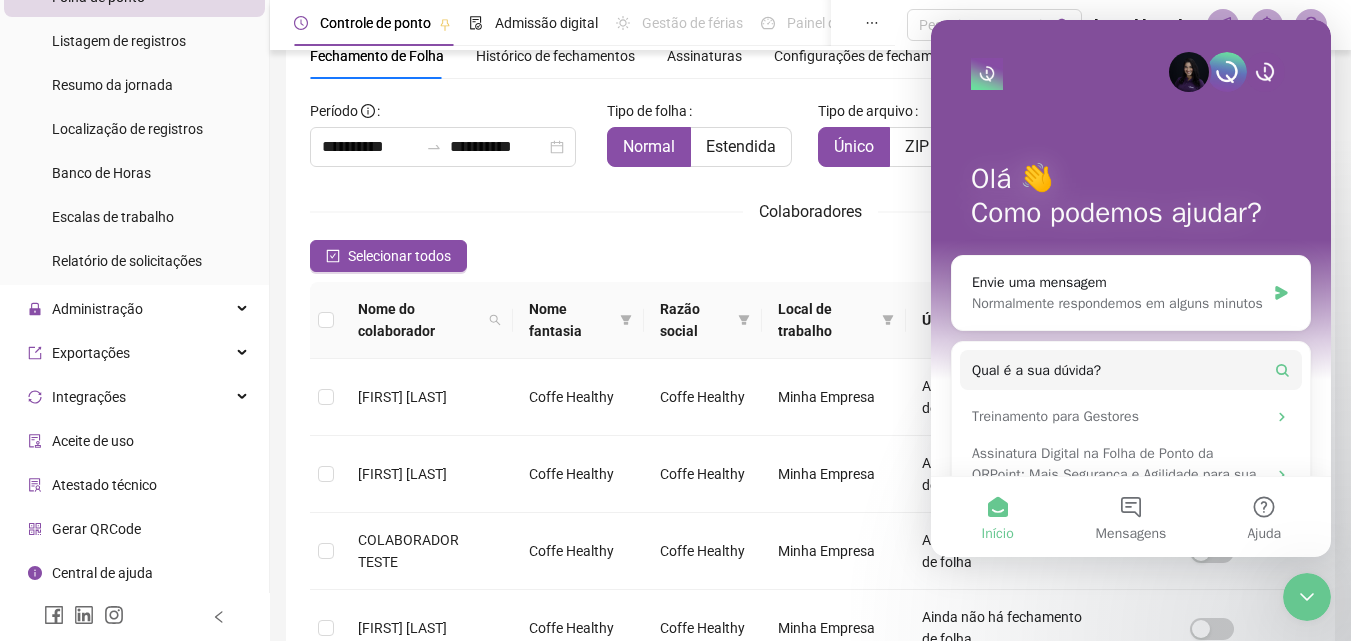 click 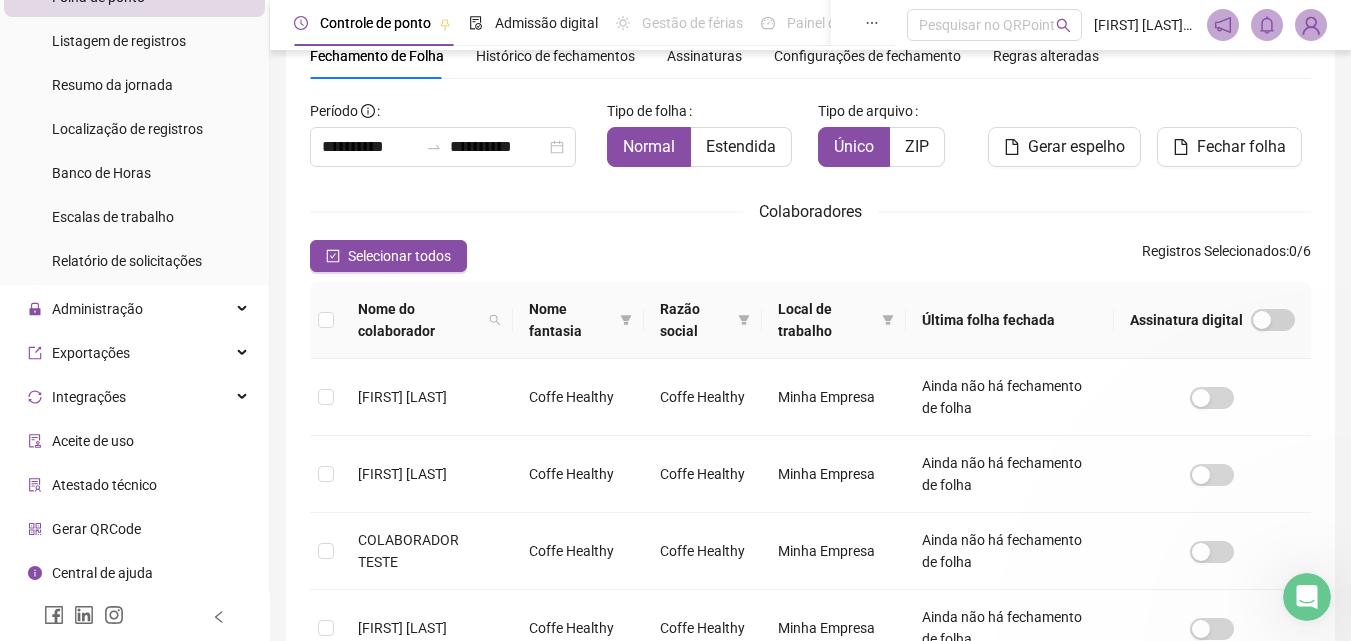 scroll, scrollTop: 0, scrollLeft: 0, axis: both 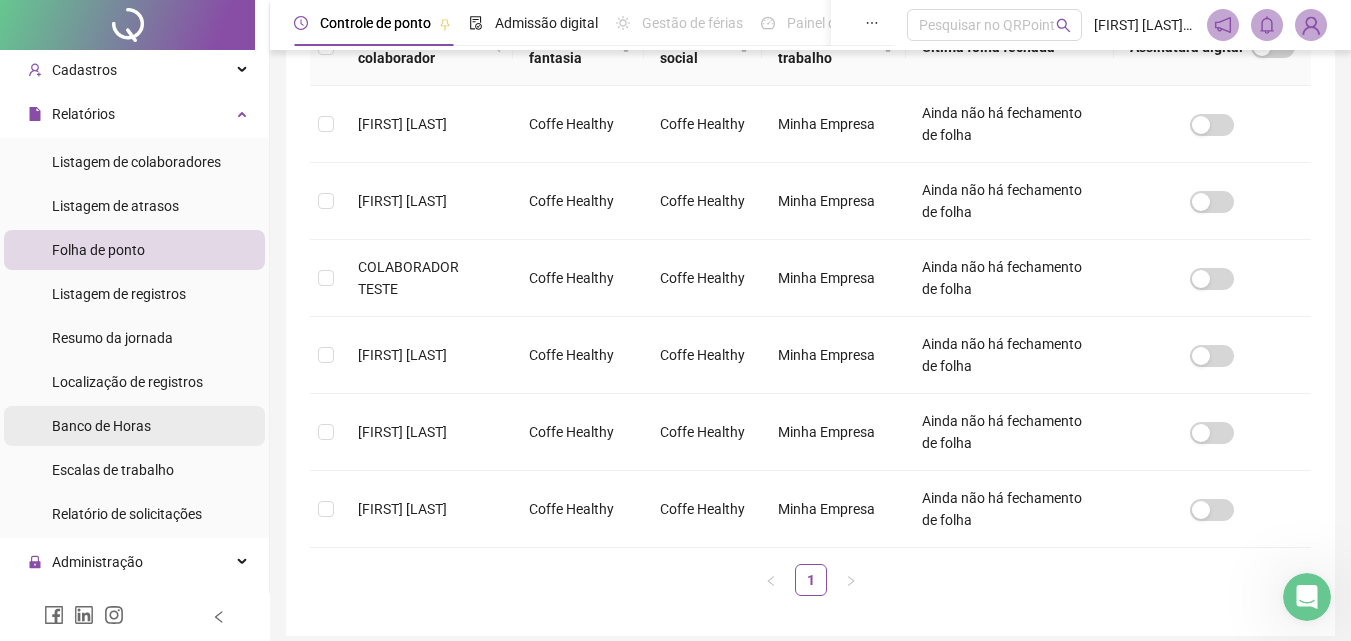 click on "Banco de Horas" at bounding box center [101, 426] 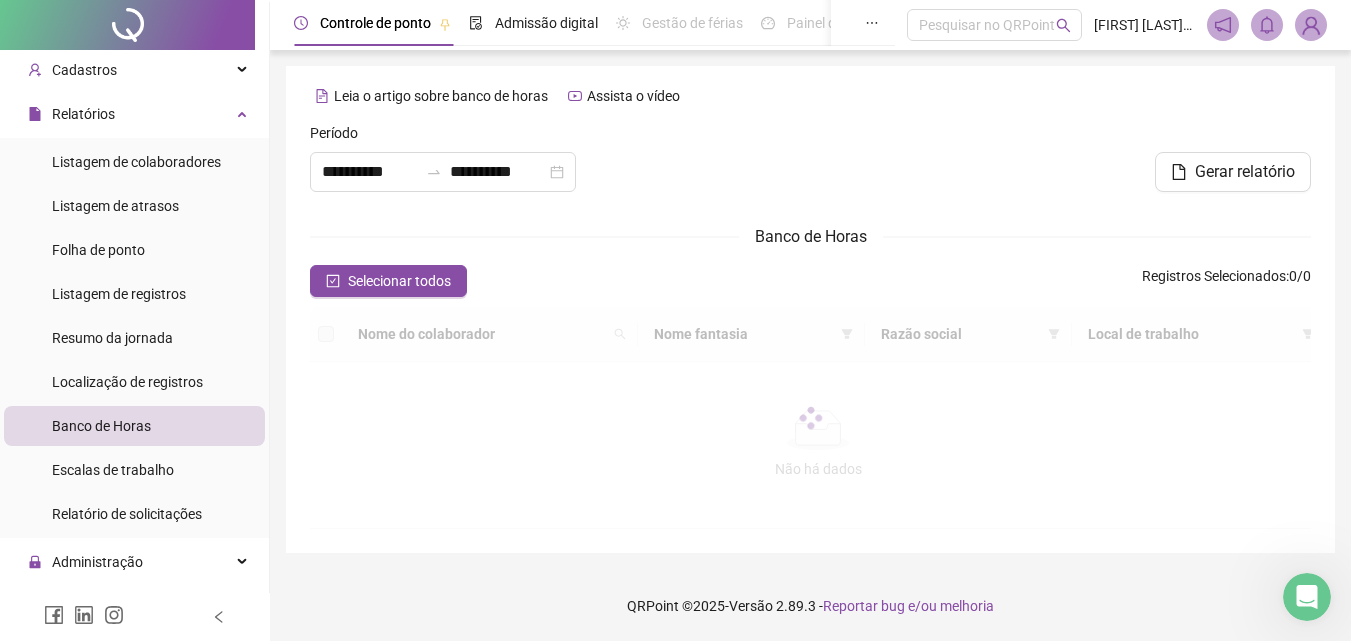 scroll, scrollTop: 0, scrollLeft: 0, axis: both 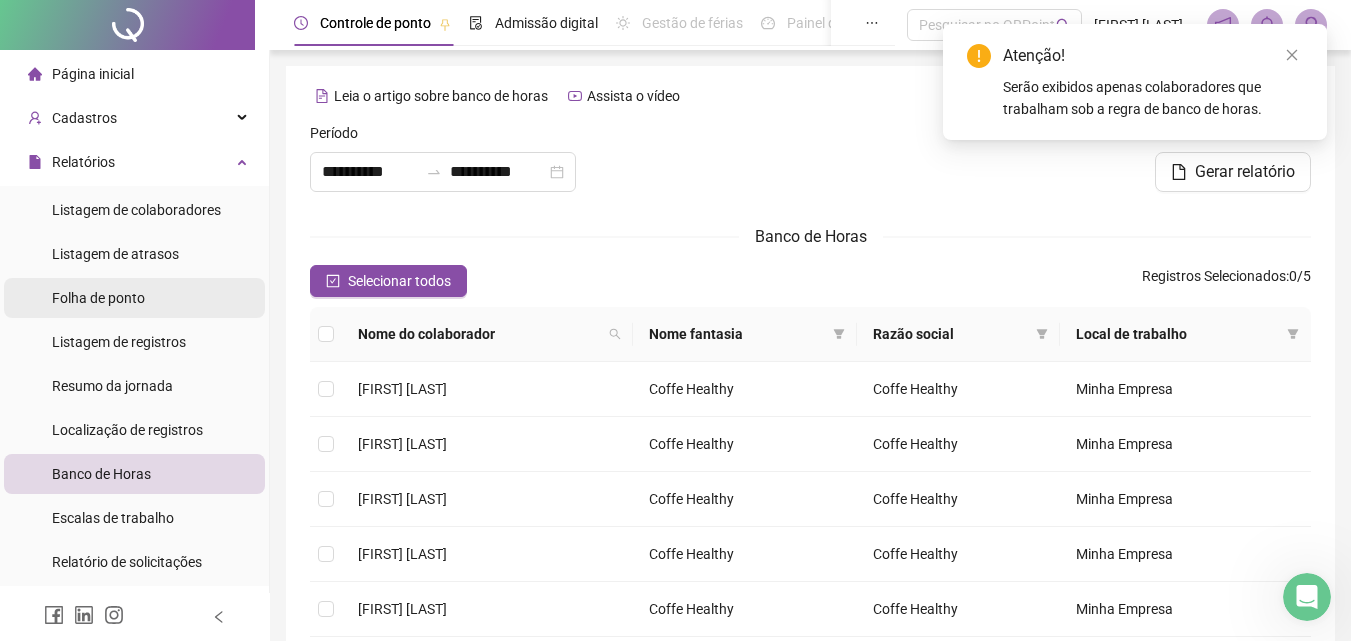 click on "Folha de ponto" at bounding box center [98, 298] 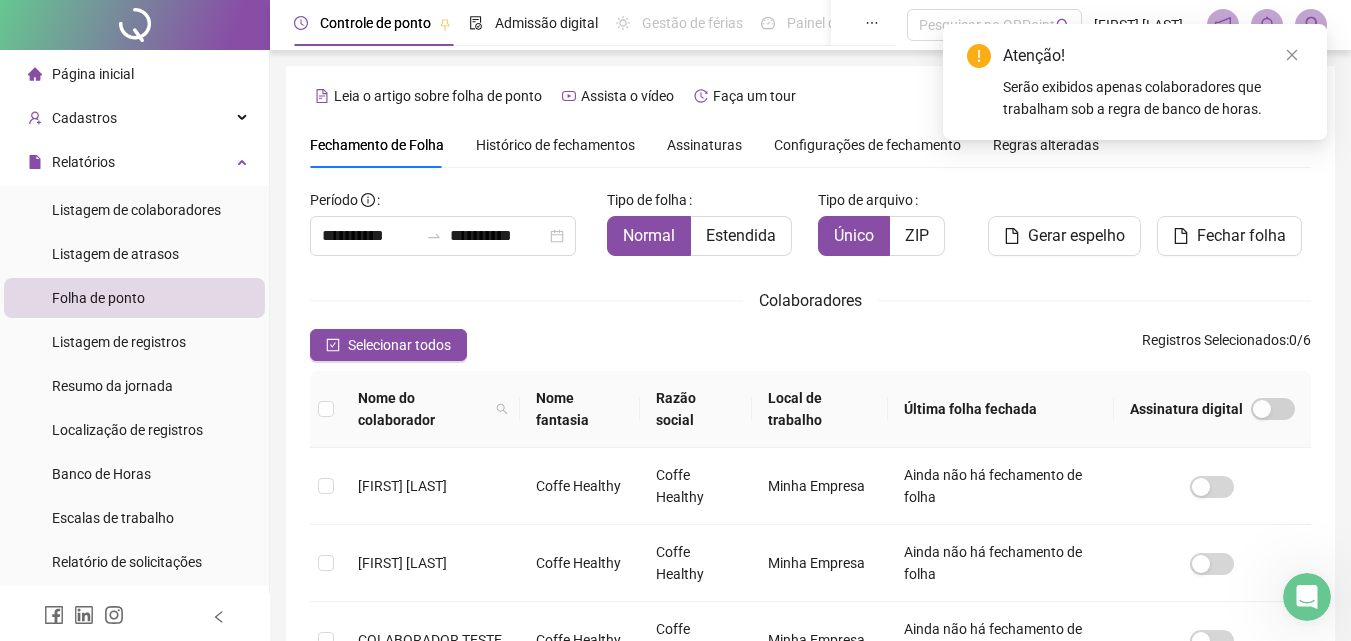 scroll, scrollTop: 89, scrollLeft: 0, axis: vertical 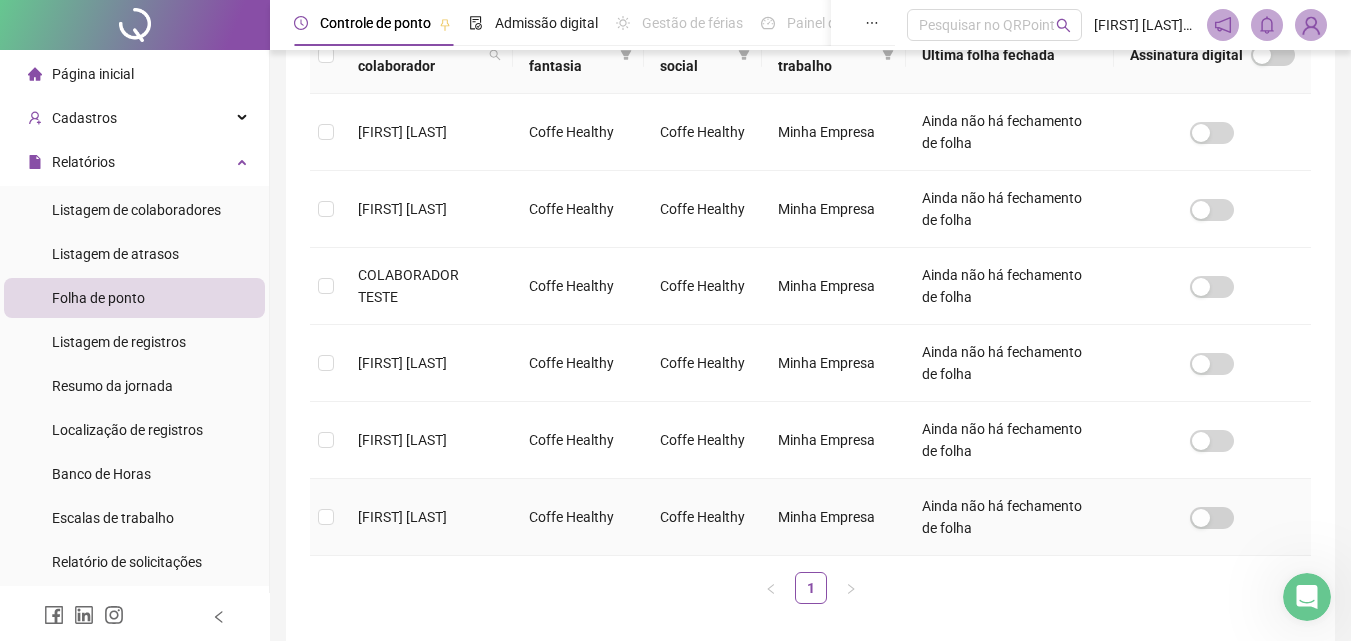 click on "[FIRST] [LAST]" at bounding box center (402, 517) 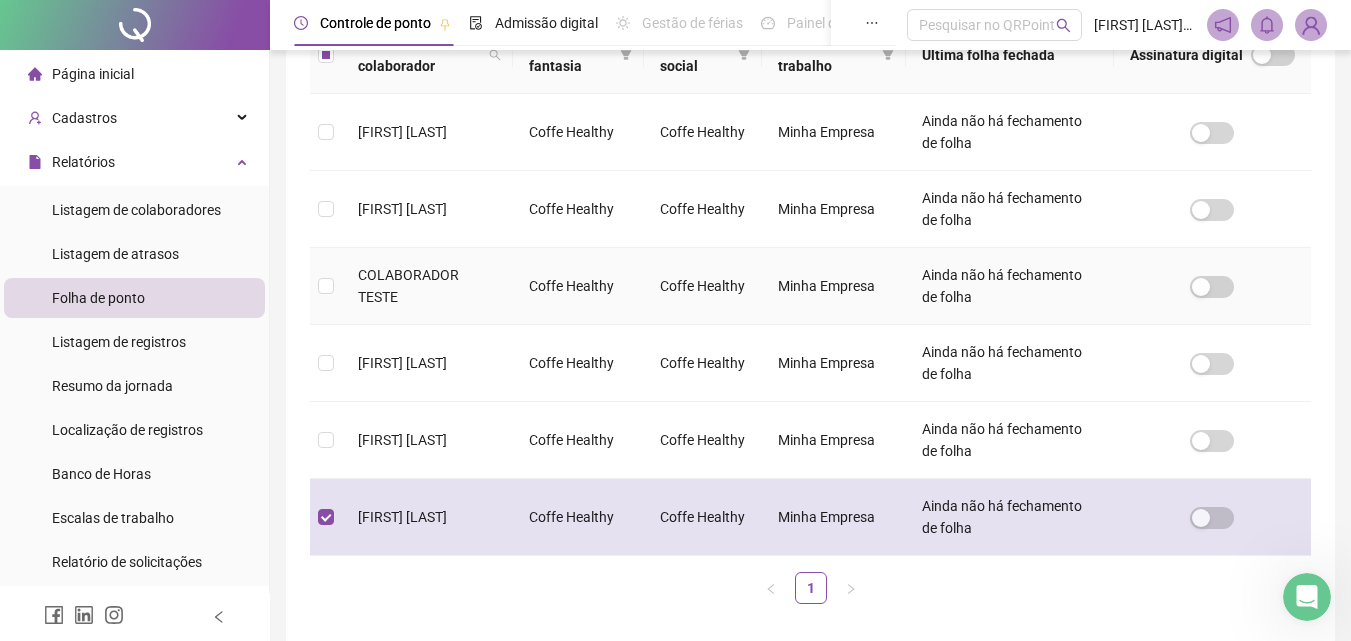 scroll, scrollTop: 89, scrollLeft: 0, axis: vertical 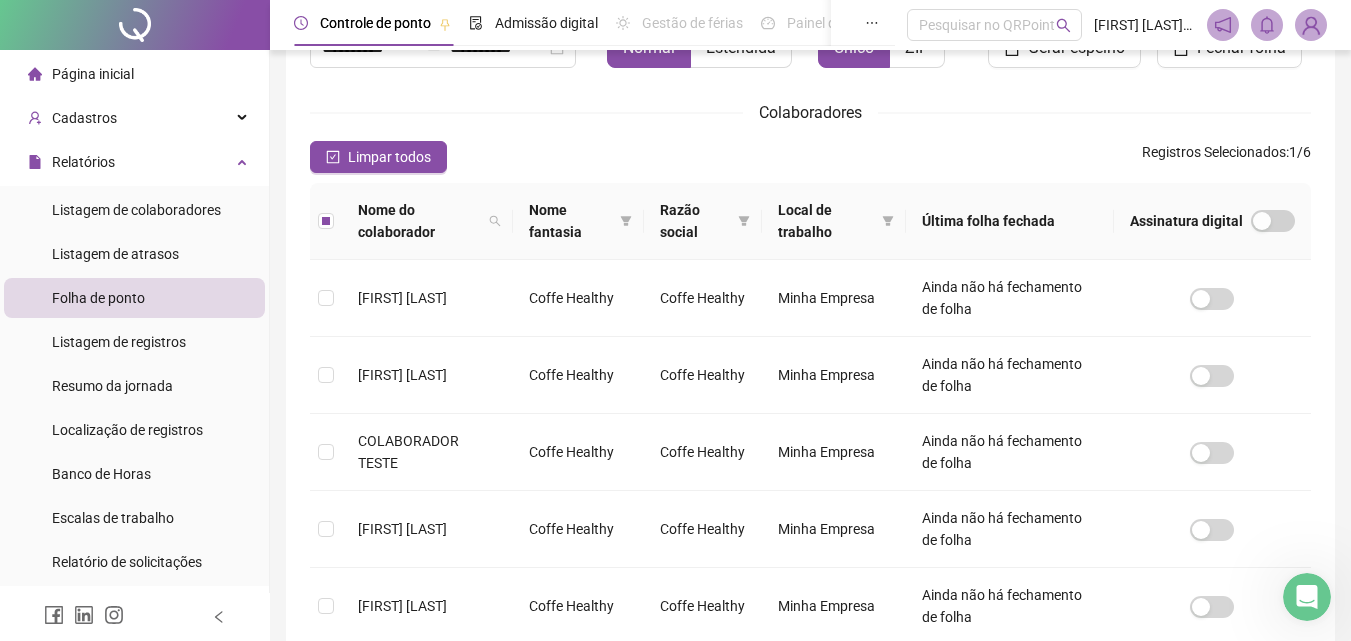 click 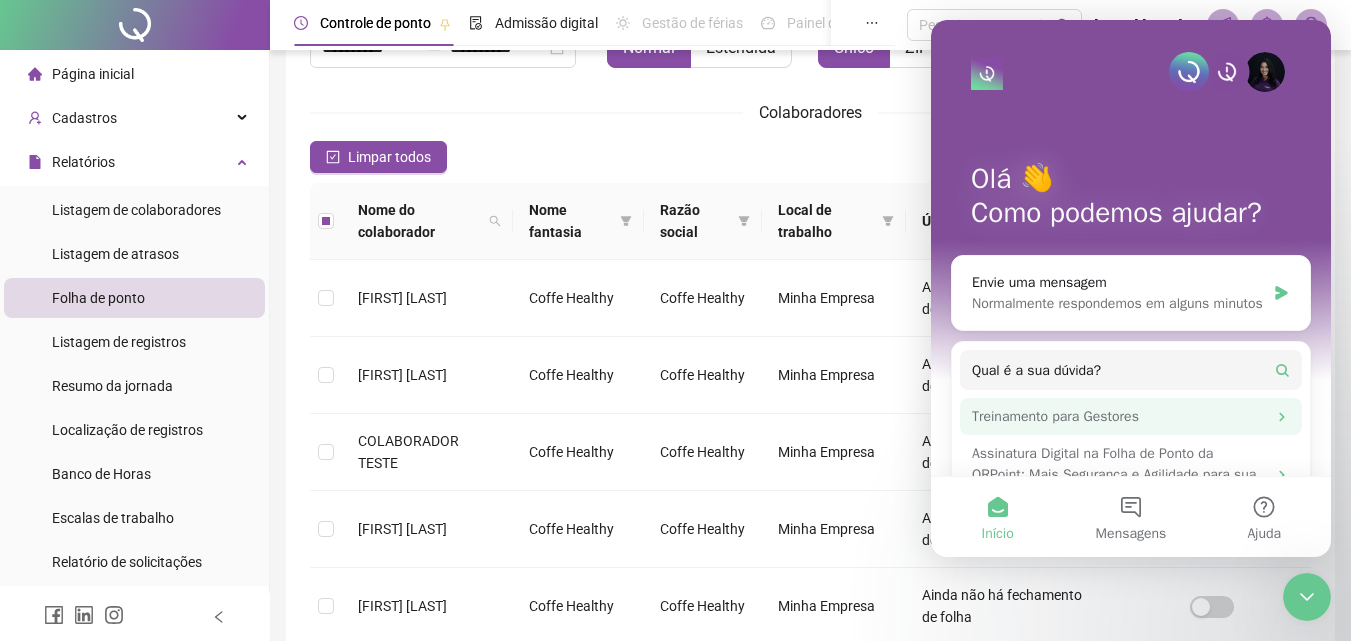 click on "Treinamento para Gestores" at bounding box center (1119, 416) 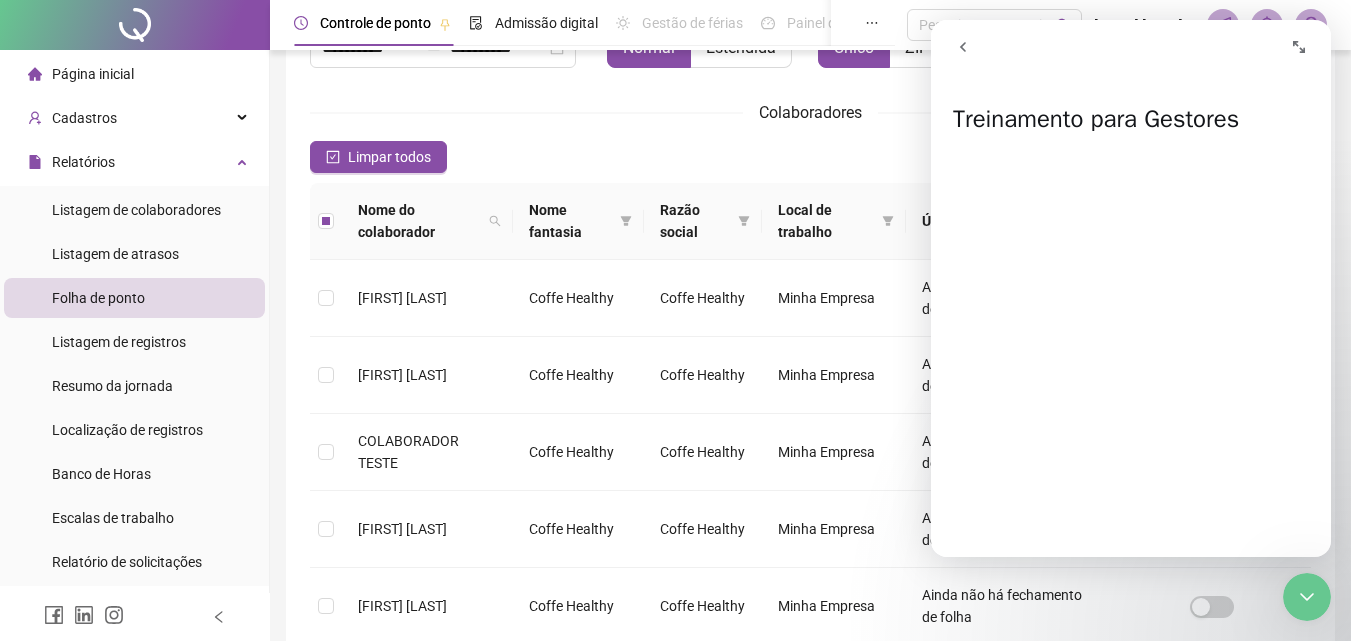 drag, startPoint x: 1314, startPoint y: 264, endPoint x: 1182, endPoint y: 29, distance: 269.5348 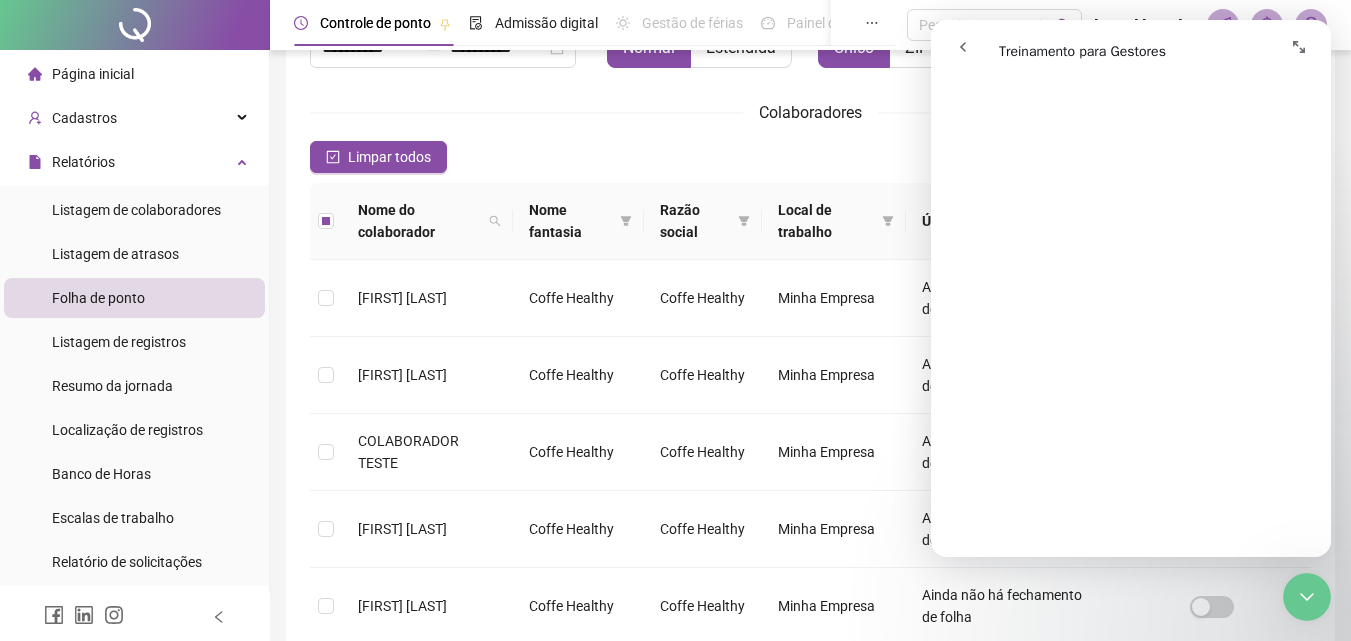scroll, scrollTop: 2018, scrollLeft: 0, axis: vertical 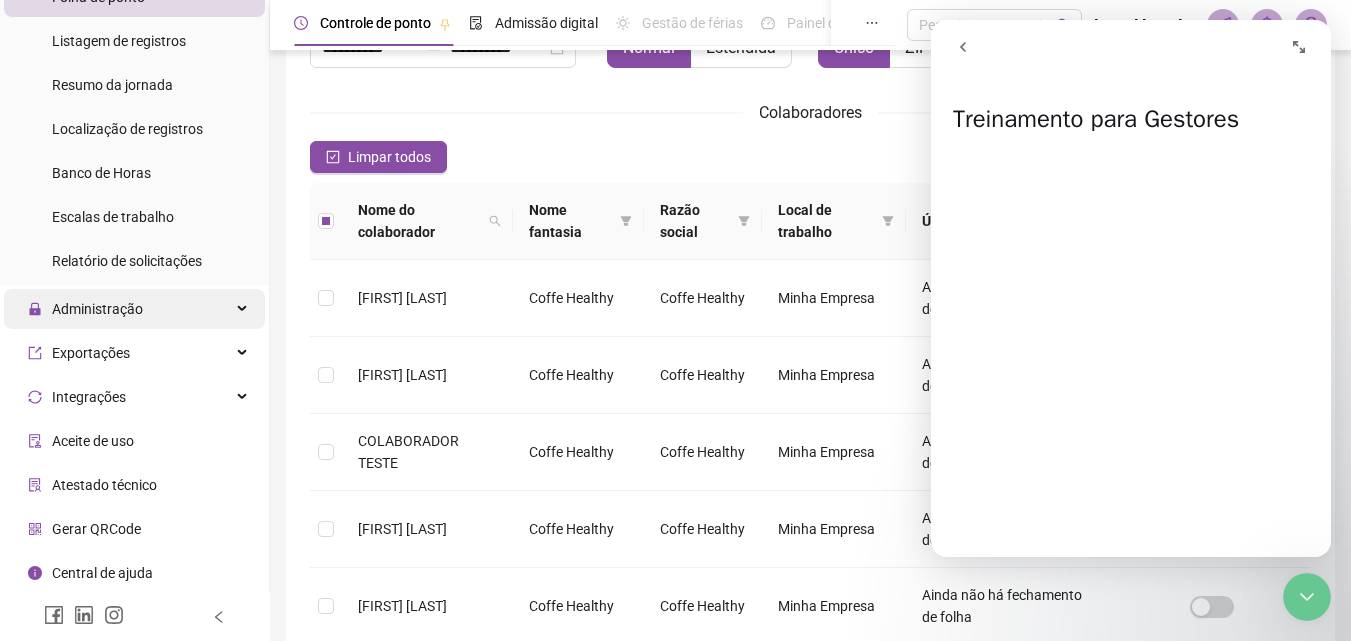click on "Administração" at bounding box center (134, 309) 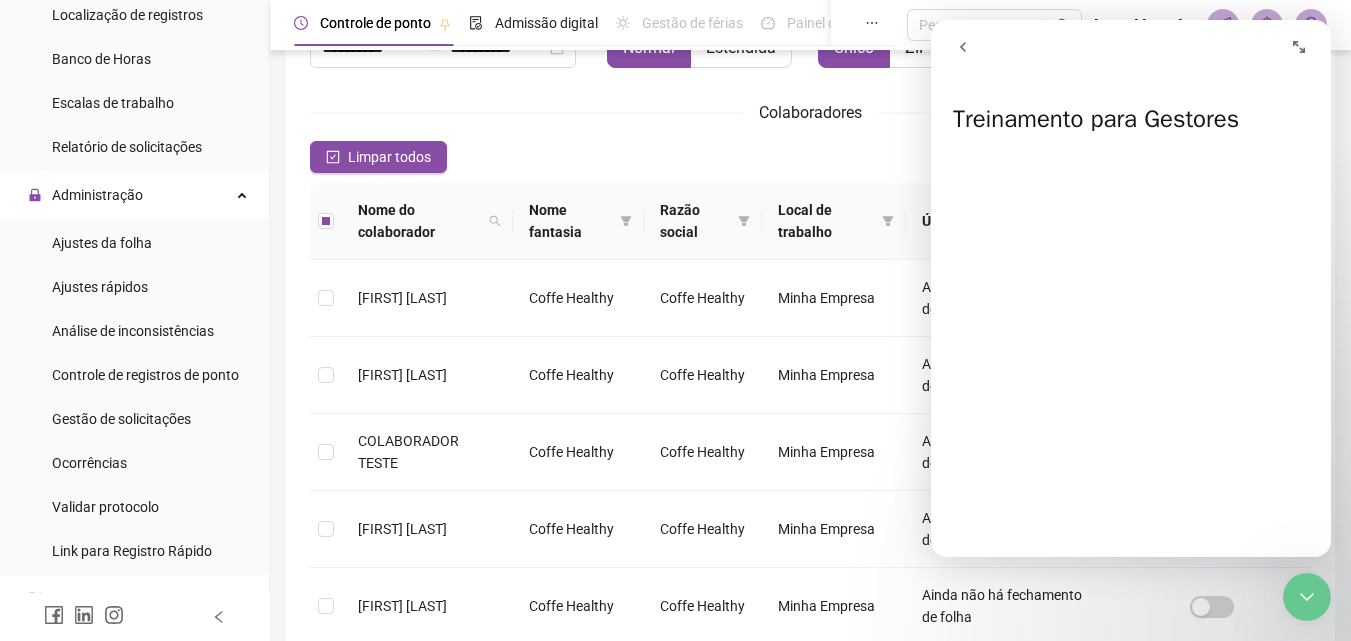 scroll, scrollTop: 456, scrollLeft: 0, axis: vertical 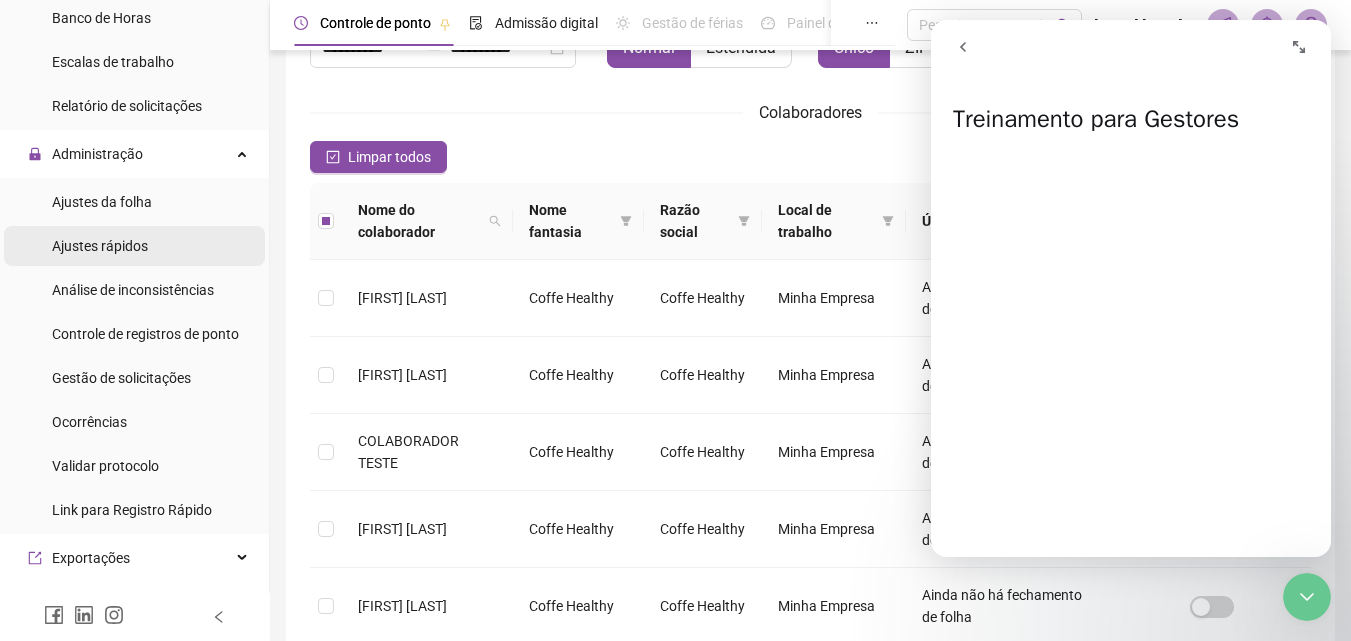 click on "Ajustes rápidos" at bounding box center [100, 246] 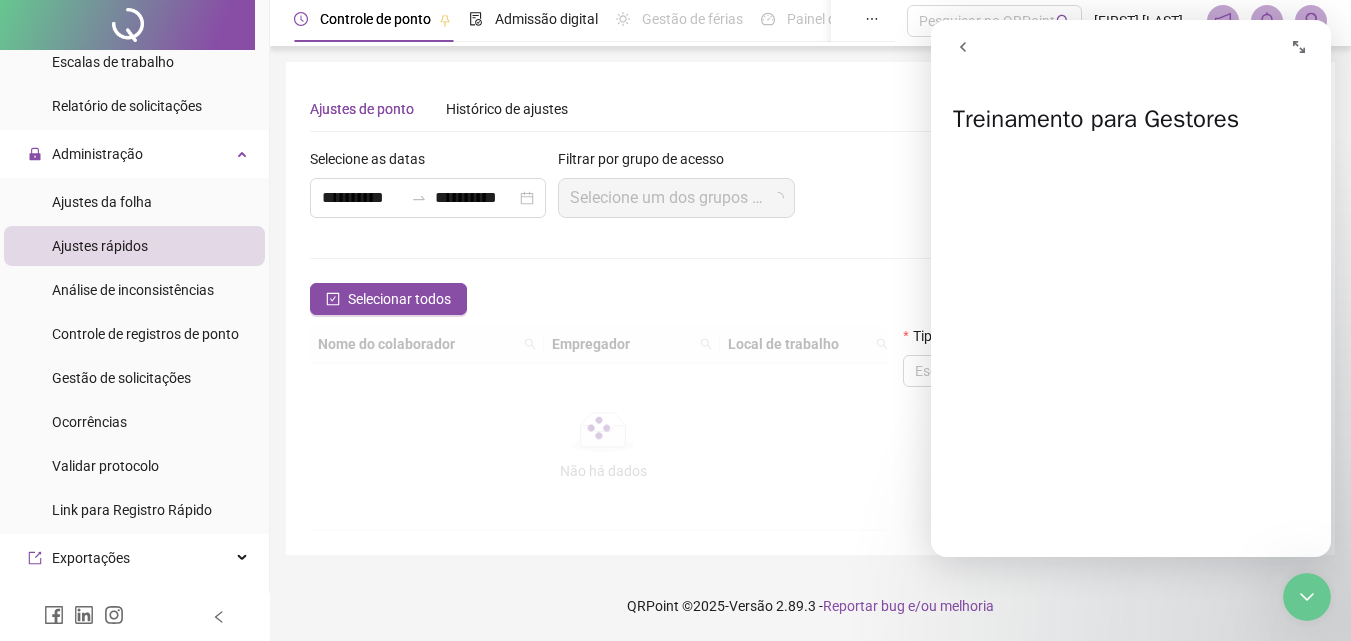 scroll, scrollTop: 0, scrollLeft: 0, axis: both 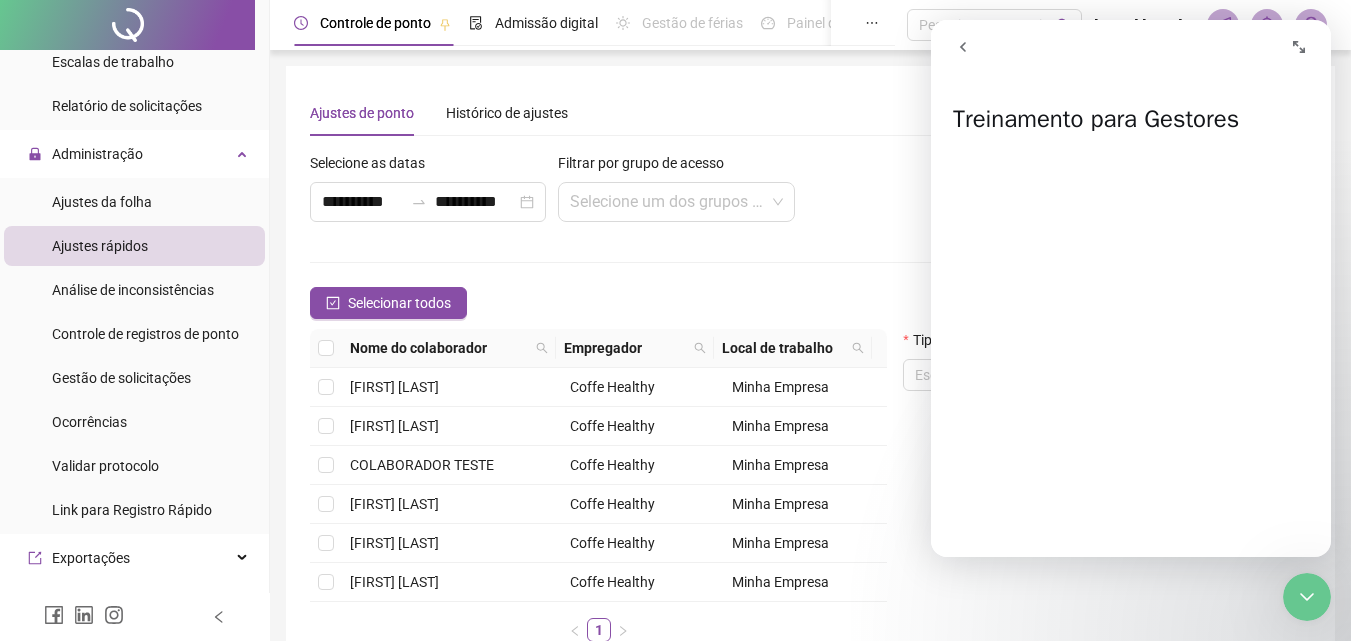 click 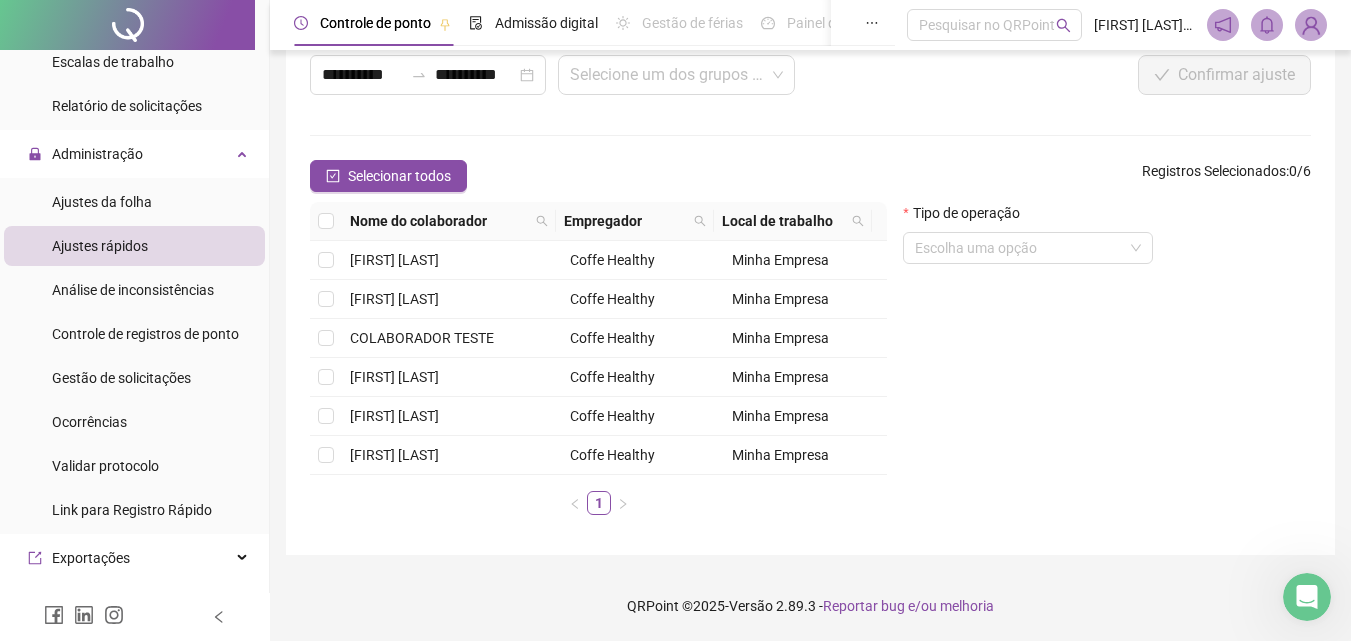scroll, scrollTop: 193, scrollLeft: 0, axis: vertical 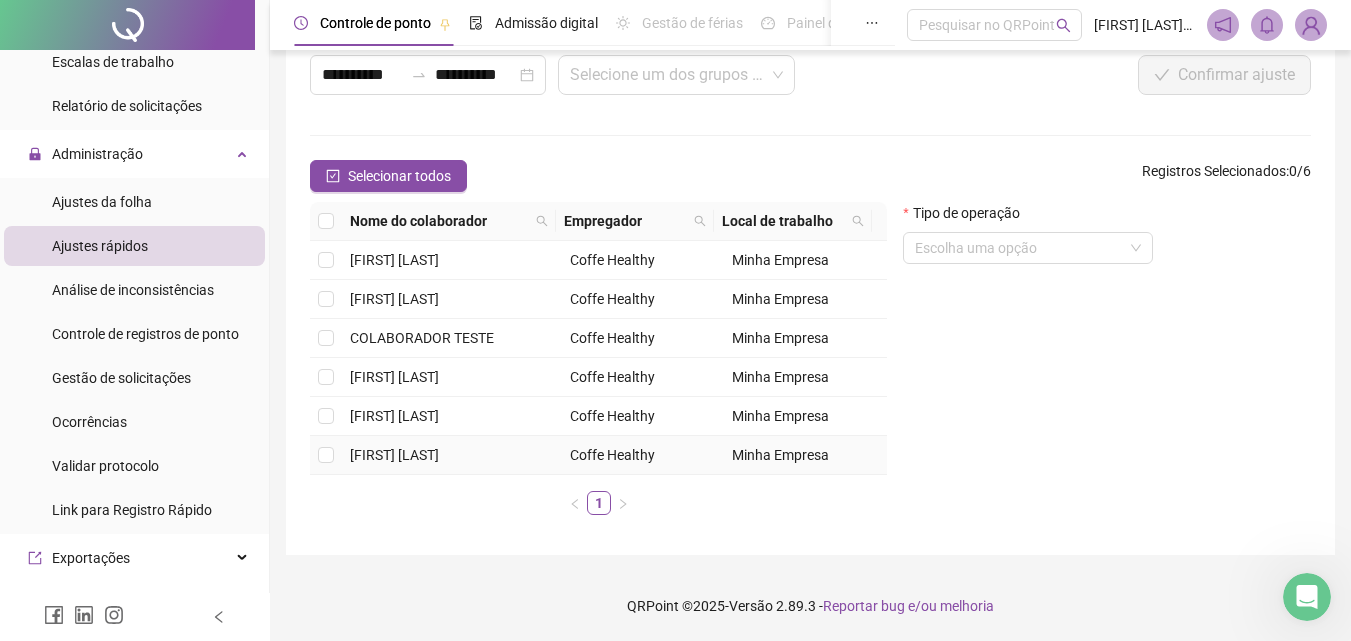 click on "[FIRST] [LAST]" at bounding box center [394, 455] 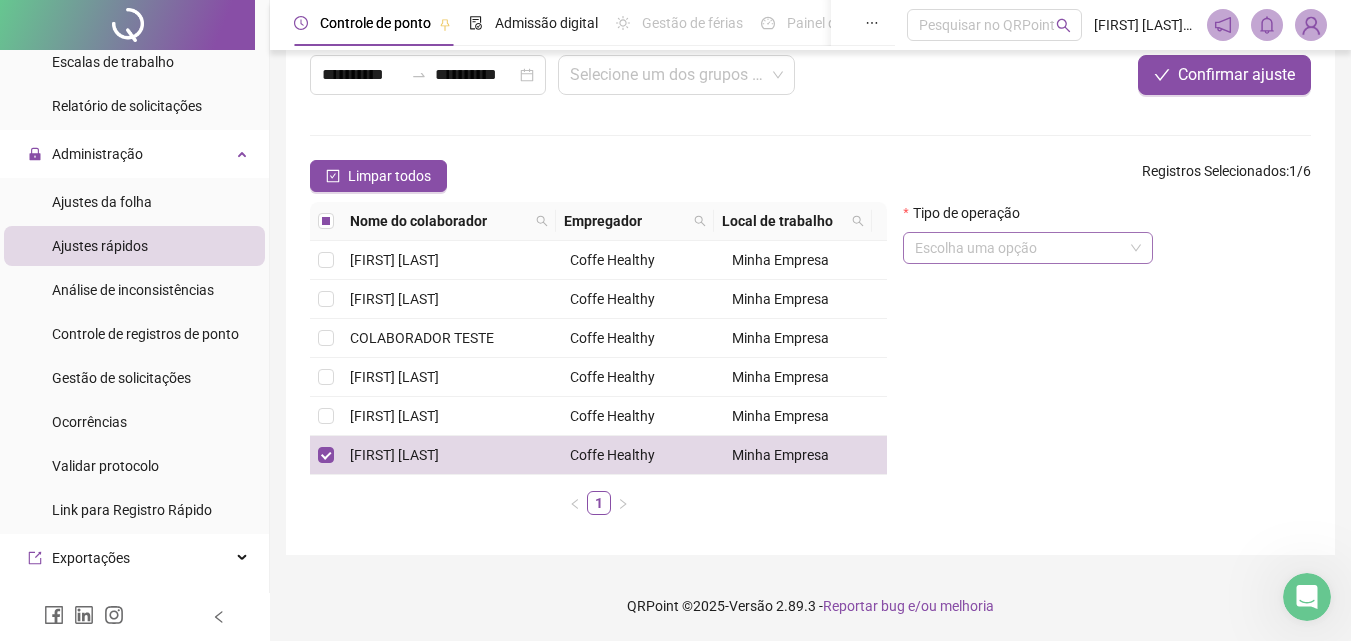 click at bounding box center [1019, 248] 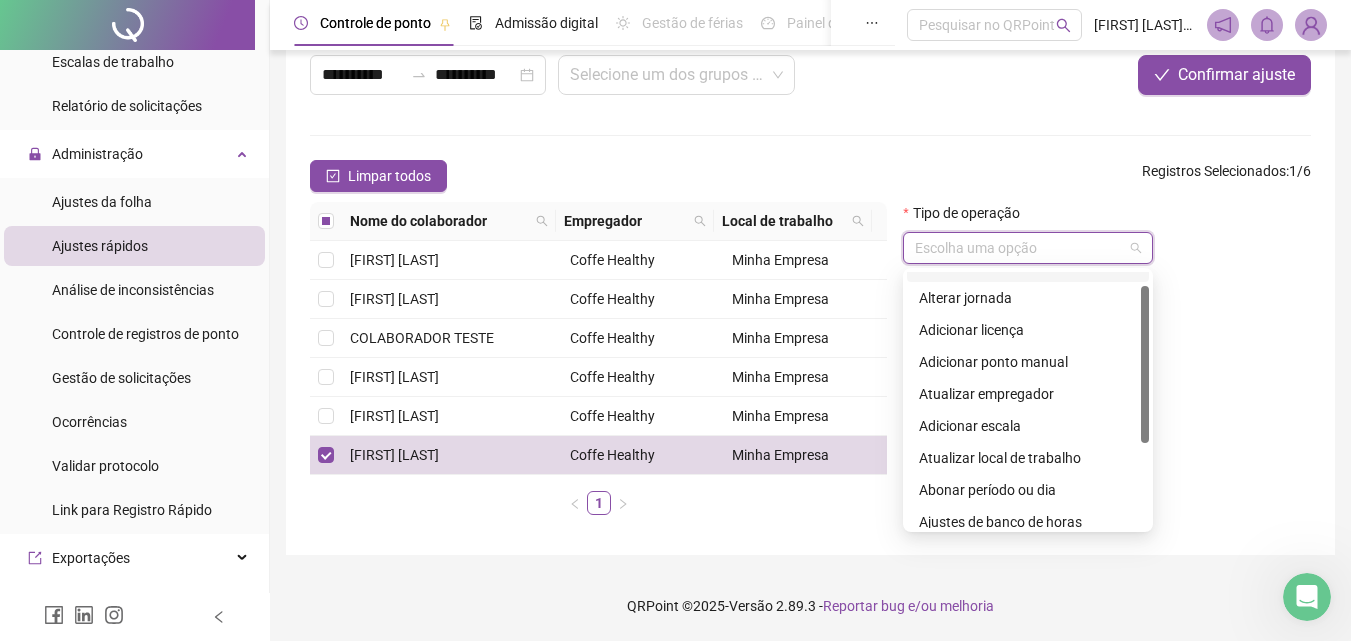 scroll, scrollTop: 0, scrollLeft: 0, axis: both 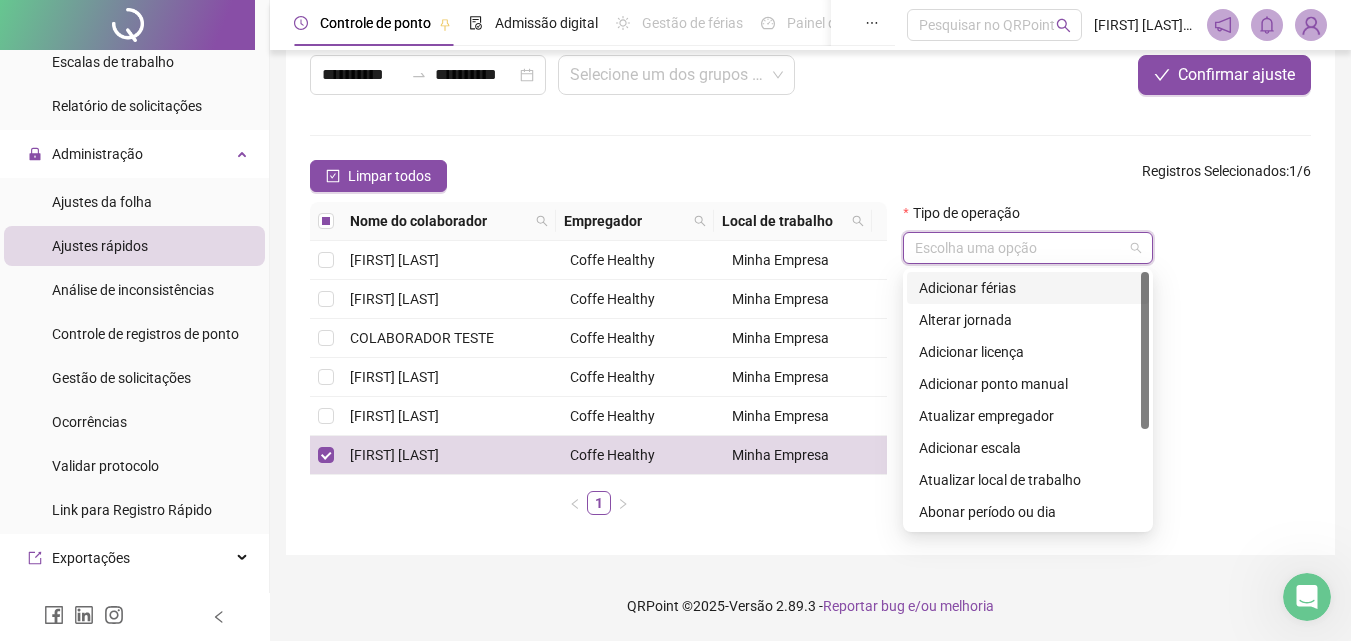 drag, startPoint x: 1141, startPoint y: 247, endPoint x: 1144, endPoint y: 227, distance: 20.22375 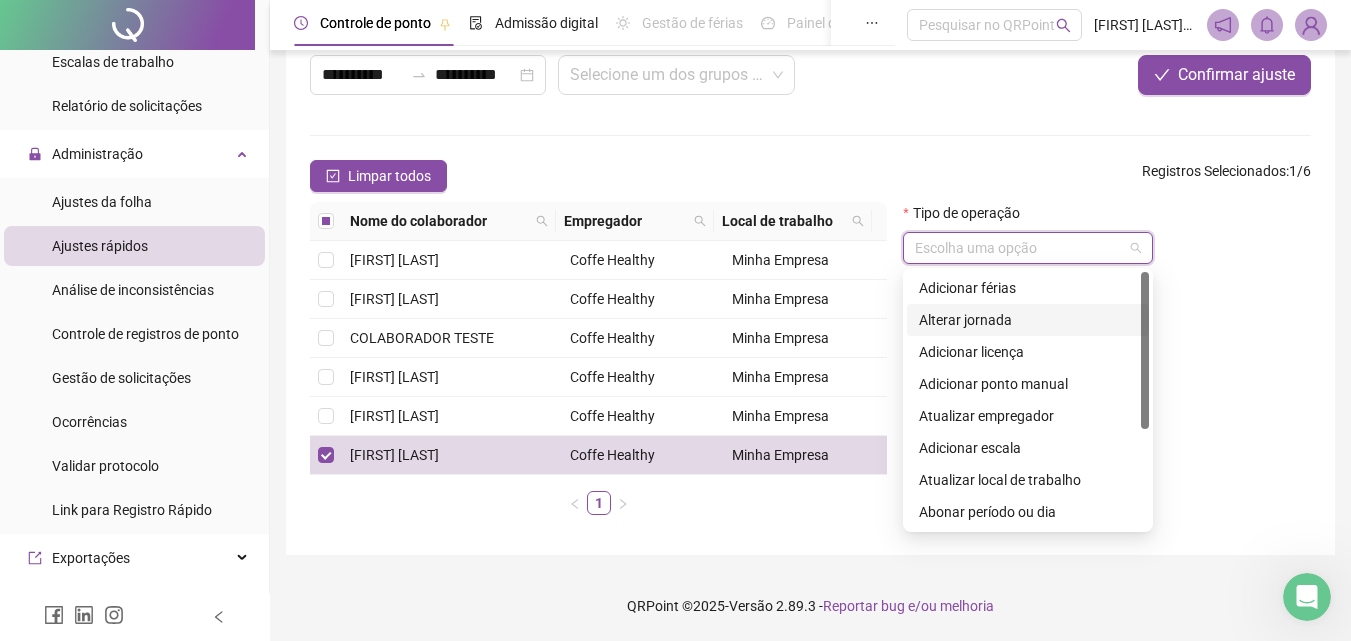 click on "Alterar jornada" at bounding box center [1028, 320] 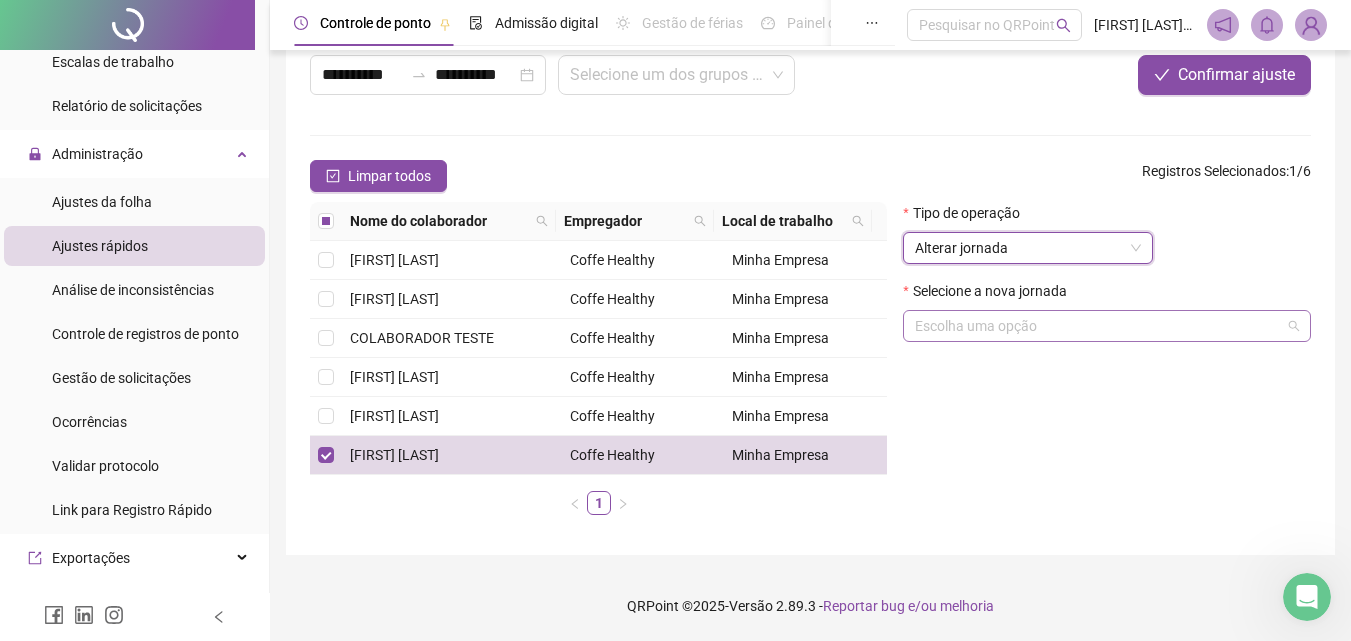 click at bounding box center [1098, 326] 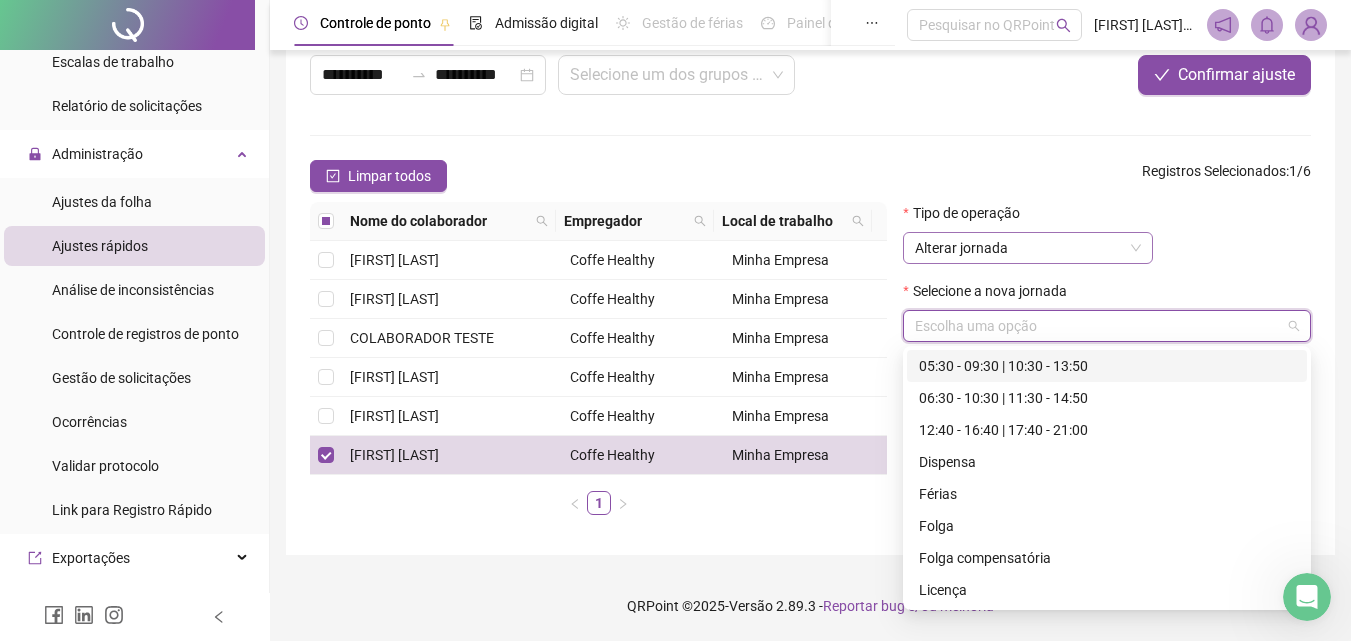 click on "Alterar jornada" at bounding box center [1028, 248] 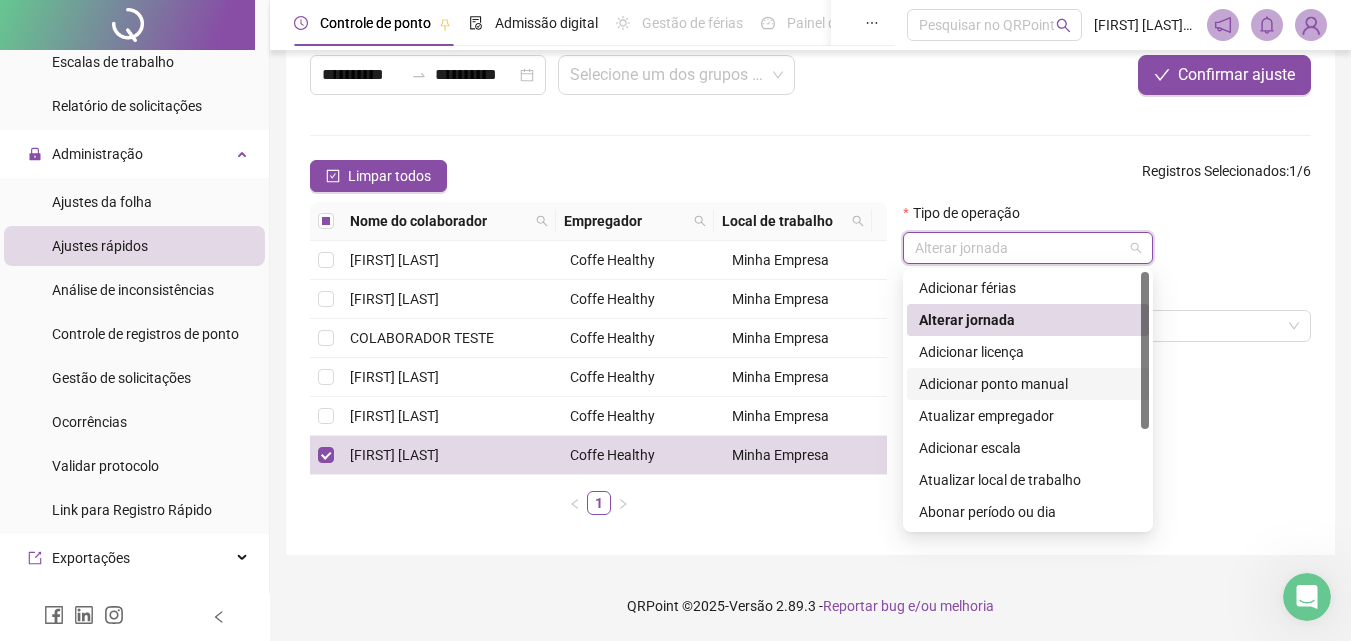 click on "Adicionar ponto manual" at bounding box center (1028, 384) 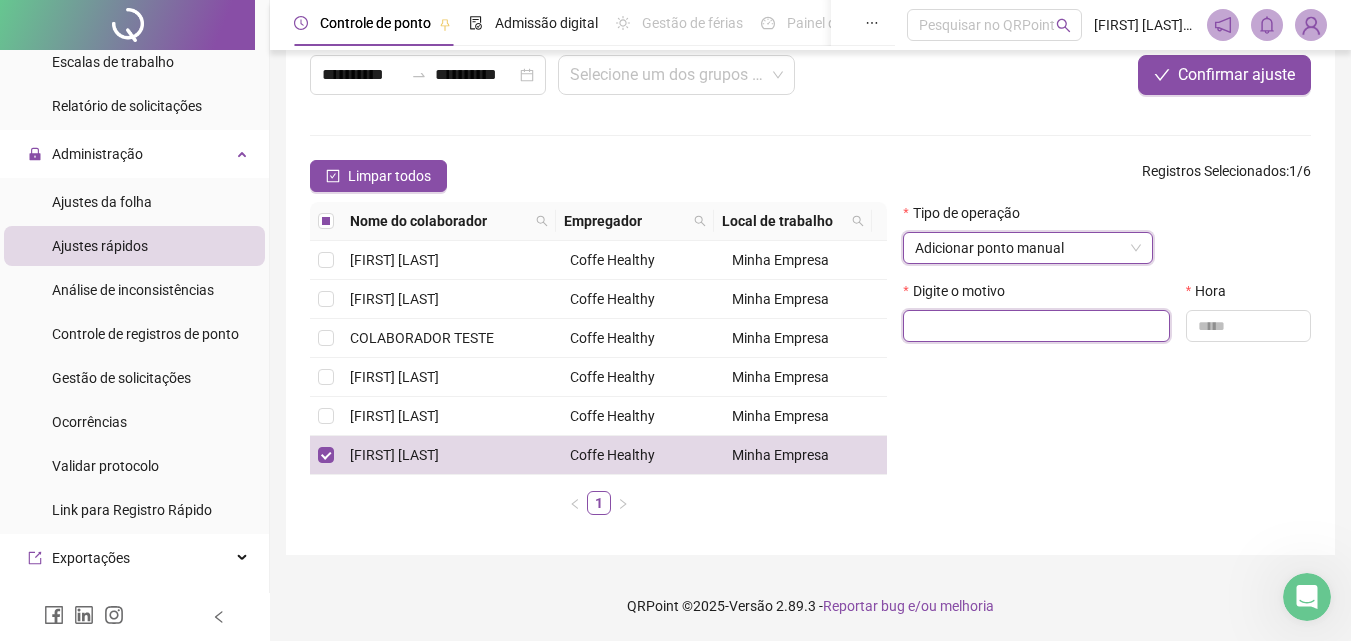 click at bounding box center [1036, 326] 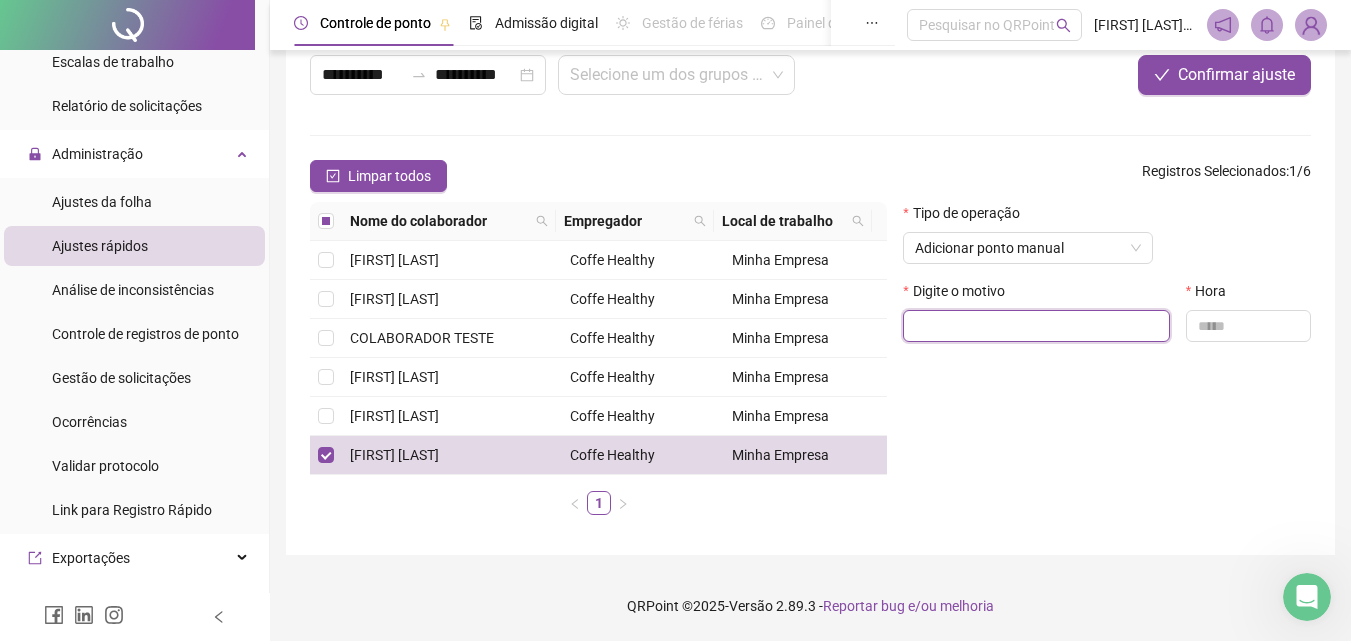 type on "*" 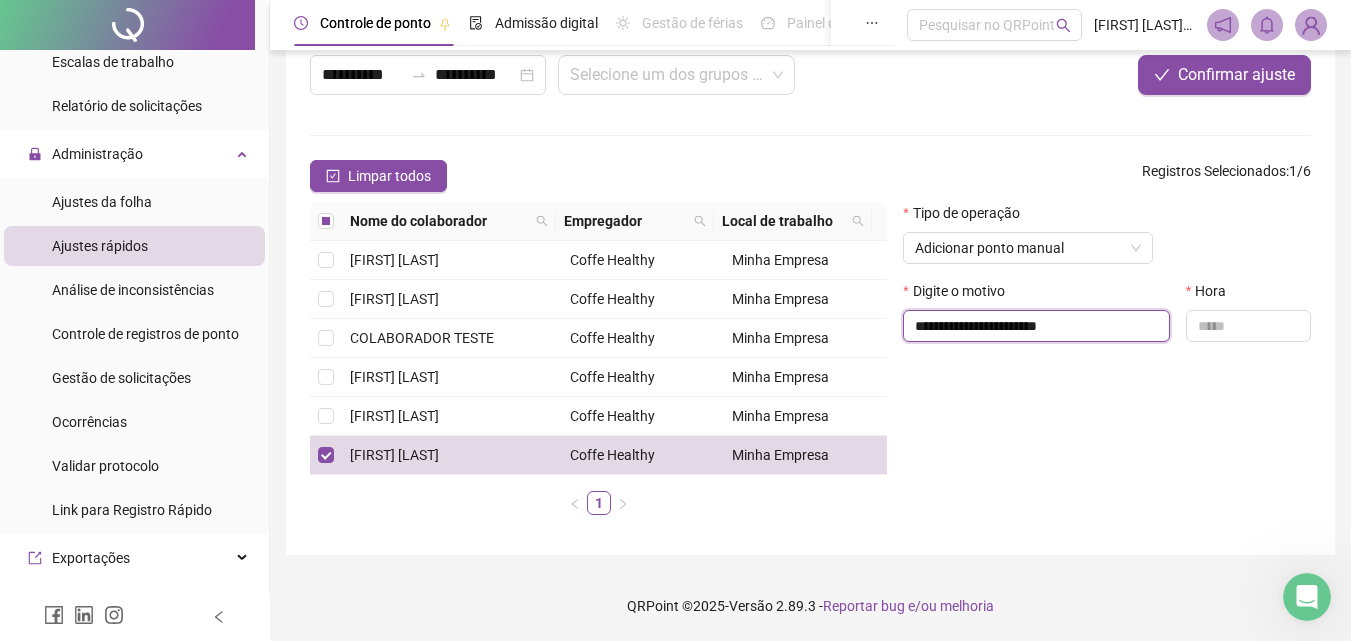 click on "**********" at bounding box center (1036, 326) 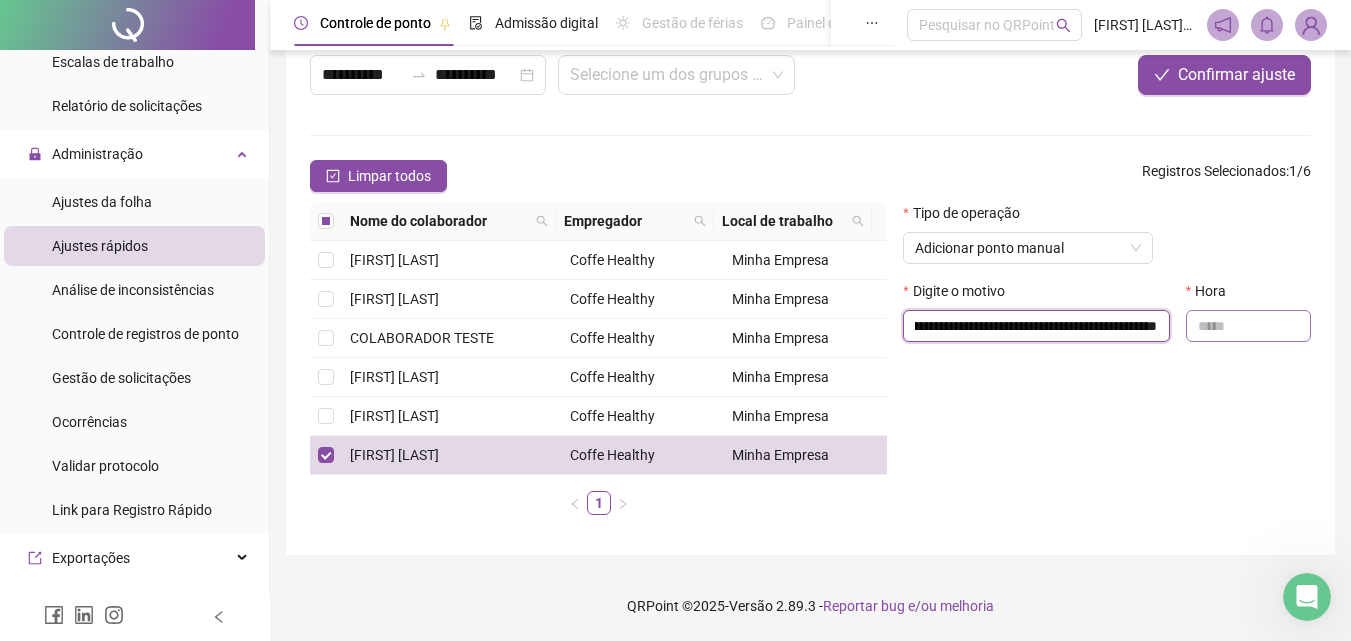 scroll, scrollTop: 0, scrollLeft: 0, axis: both 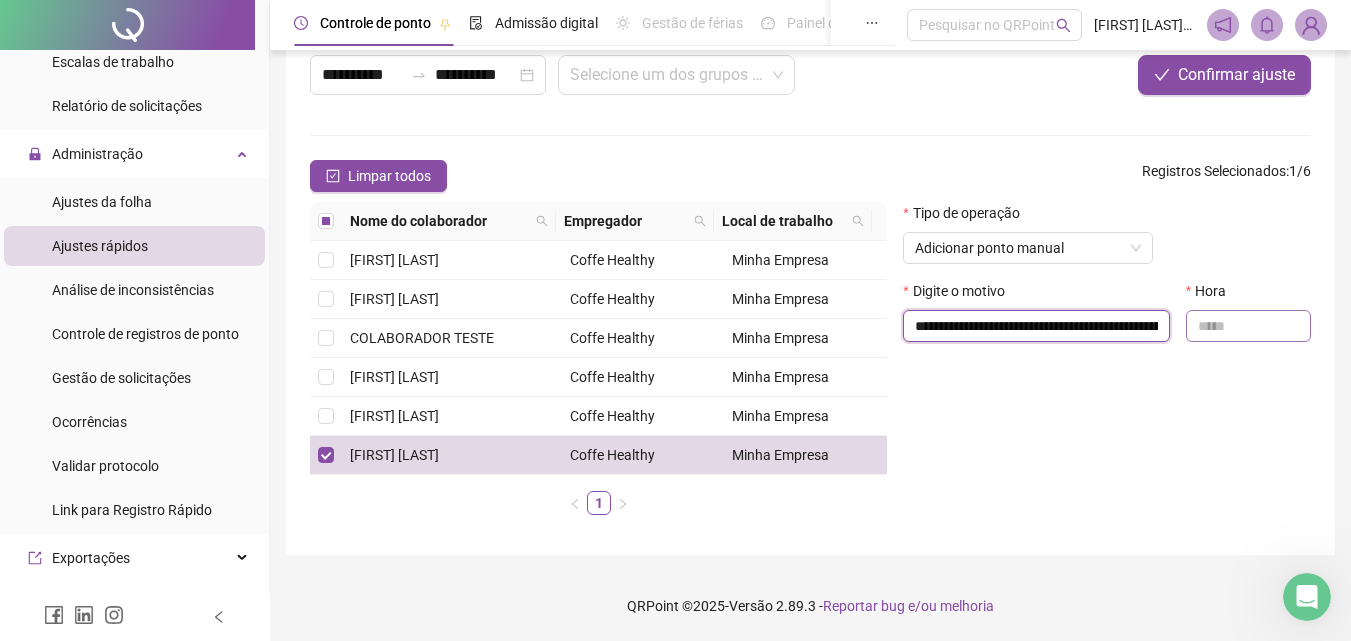 type on "**********" 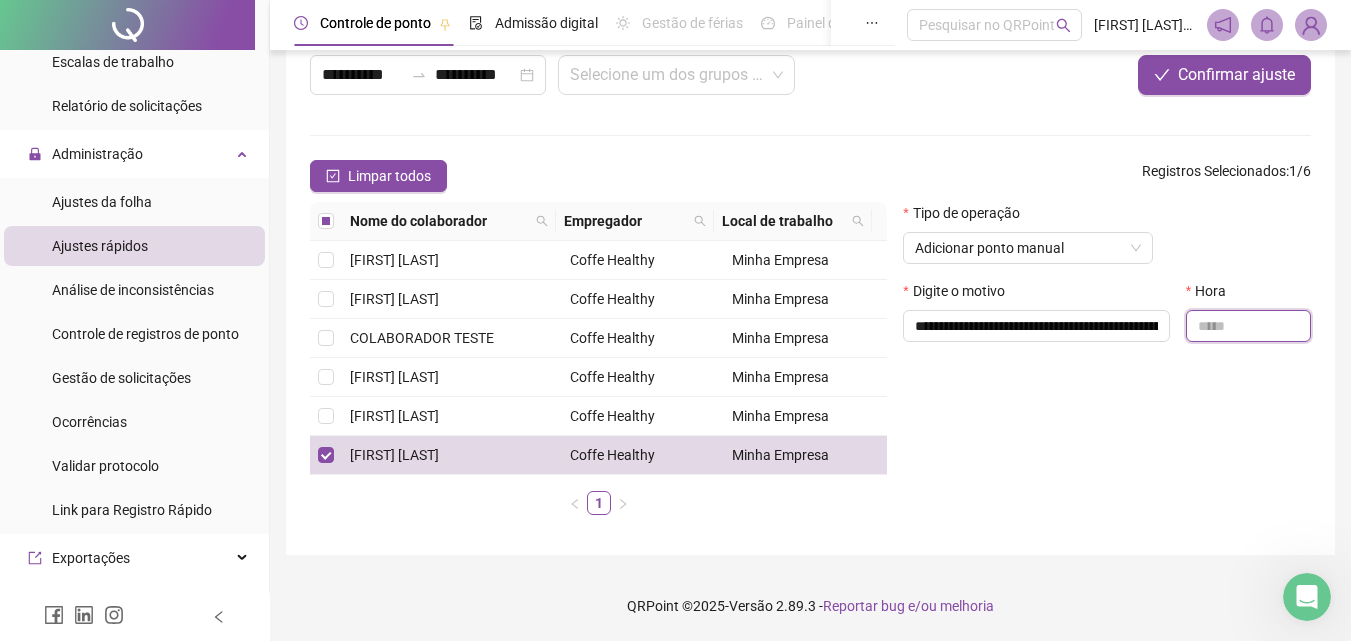 click at bounding box center [1248, 326] 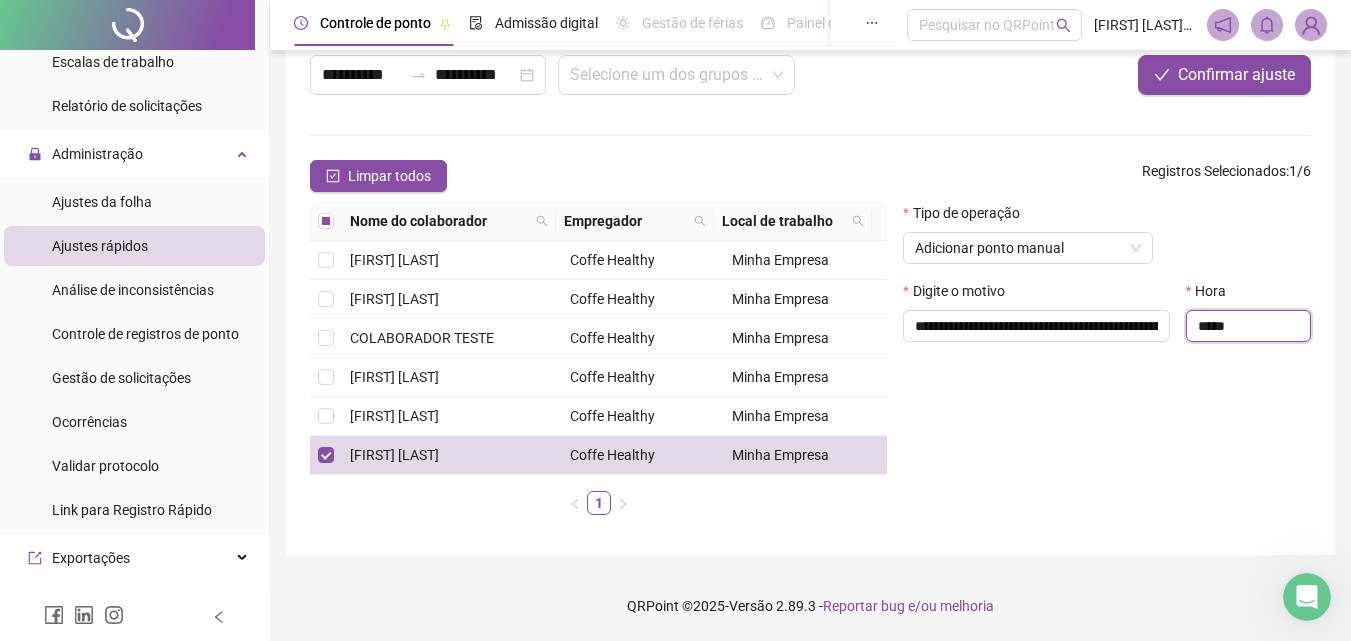 type on "*****" 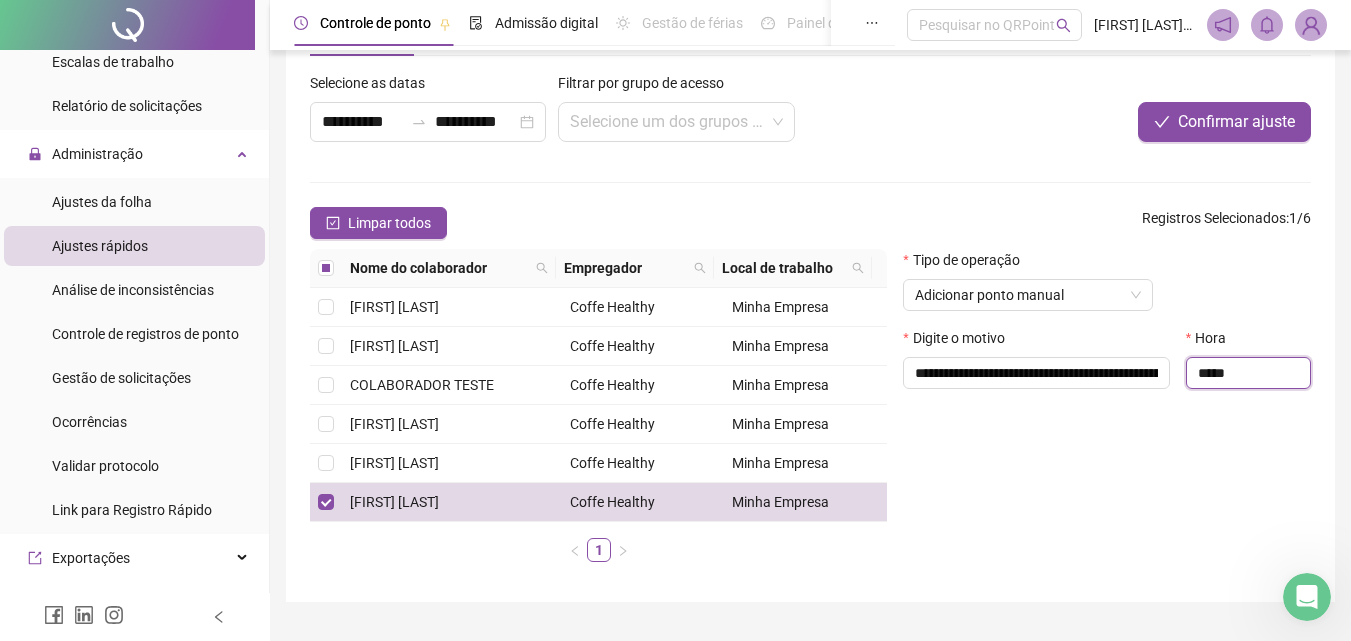 scroll, scrollTop: 0, scrollLeft: 0, axis: both 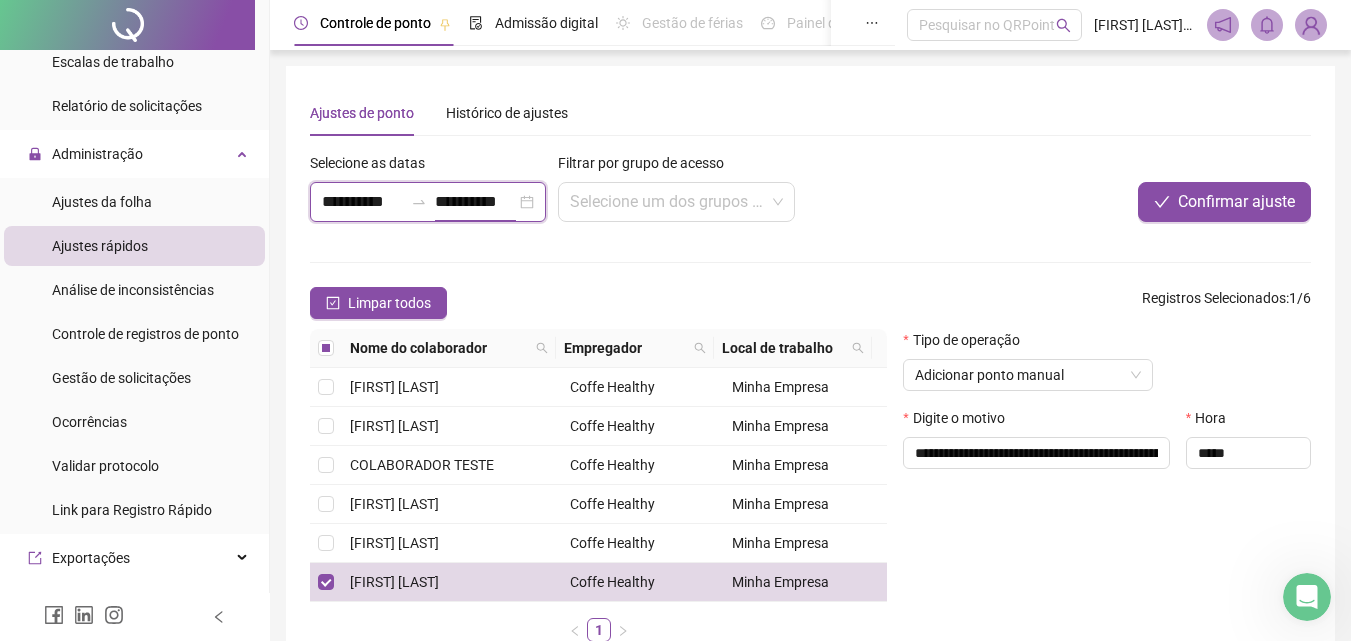 click on "**********" at bounding box center (475, 202) 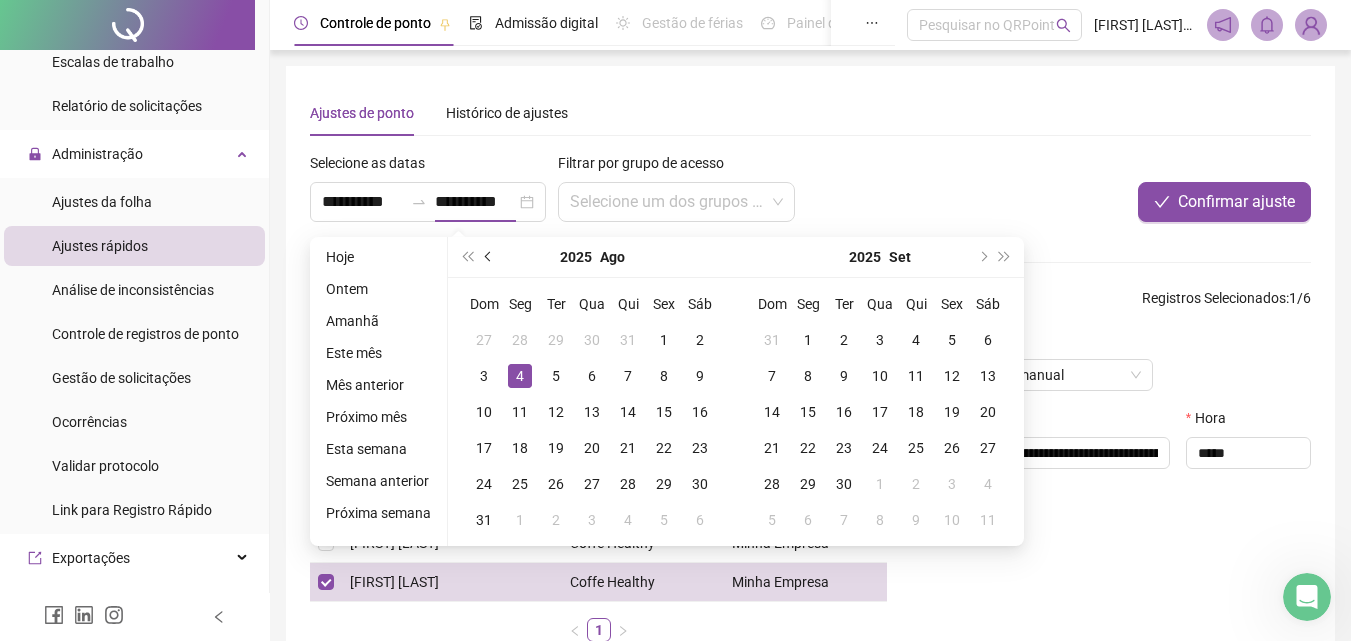 click at bounding box center (489, 257) 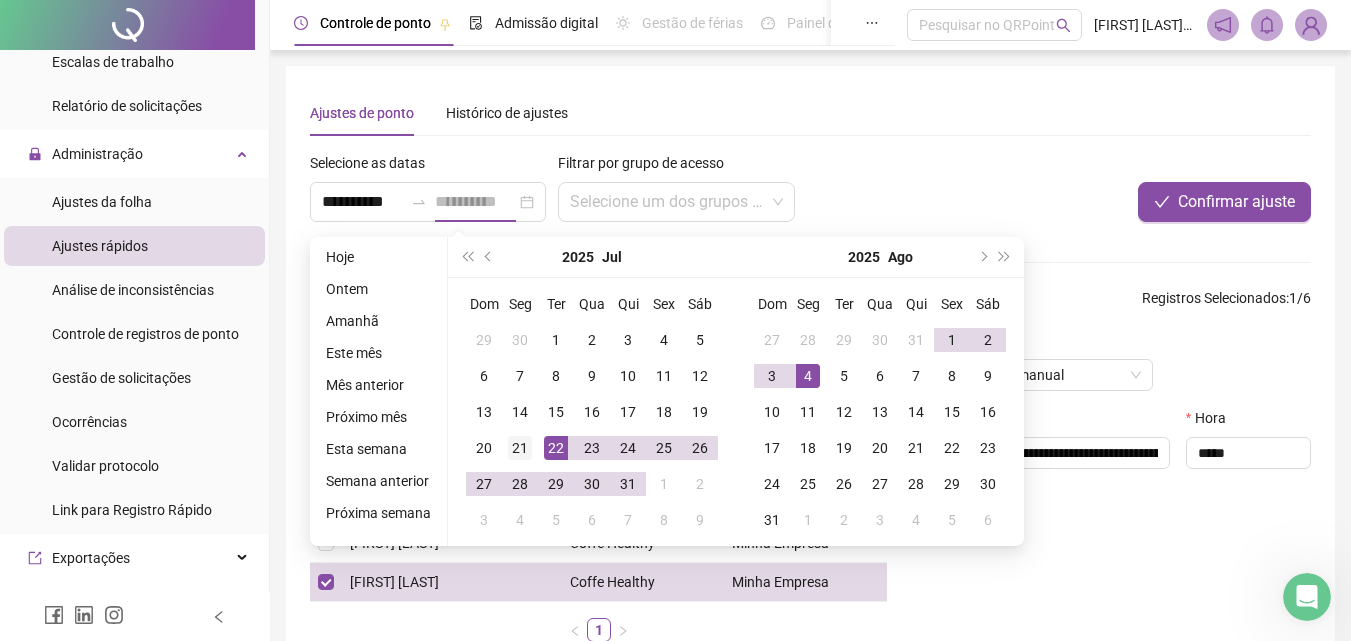 type on "**********" 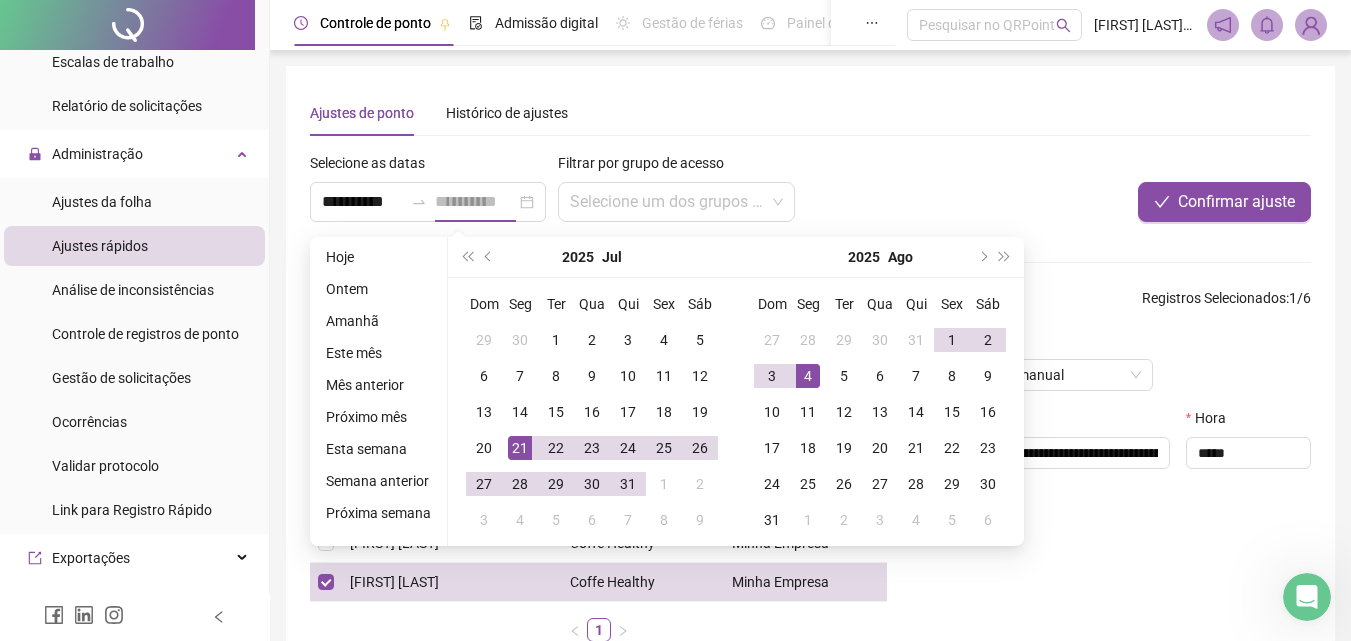 click on "21" at bounding box center (520, 448) 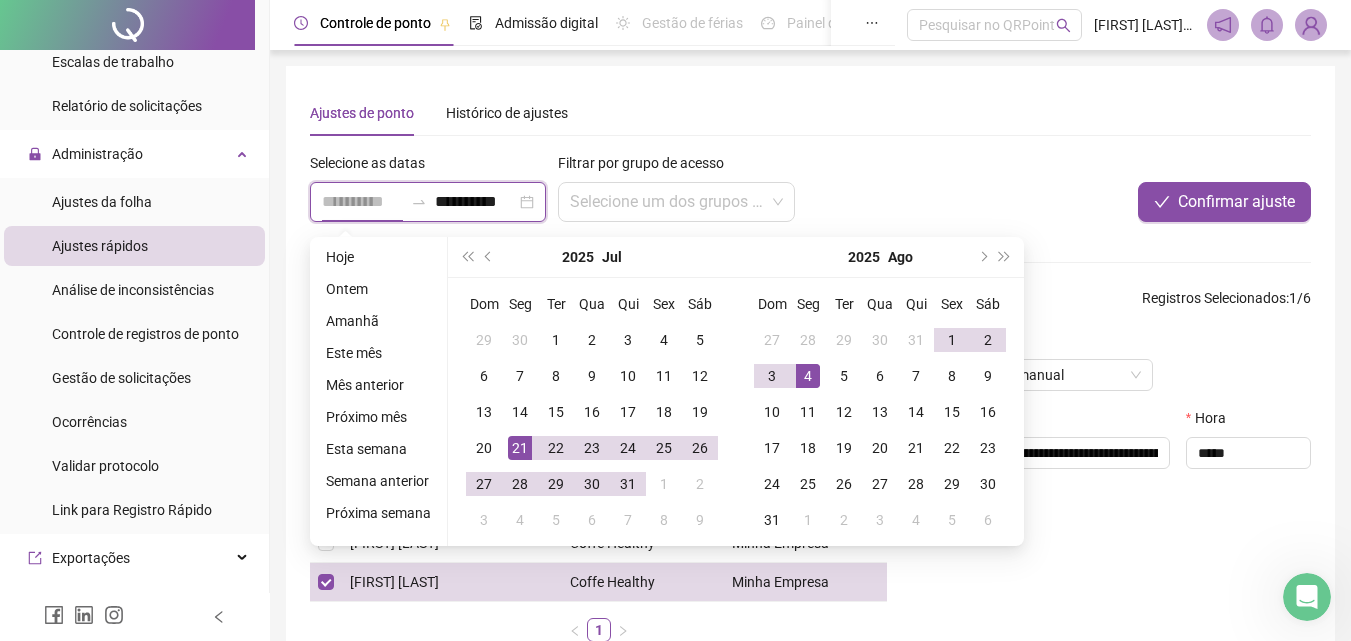 scroll, scrollTop: 0, scrollLeft: 3, axis: horizontal 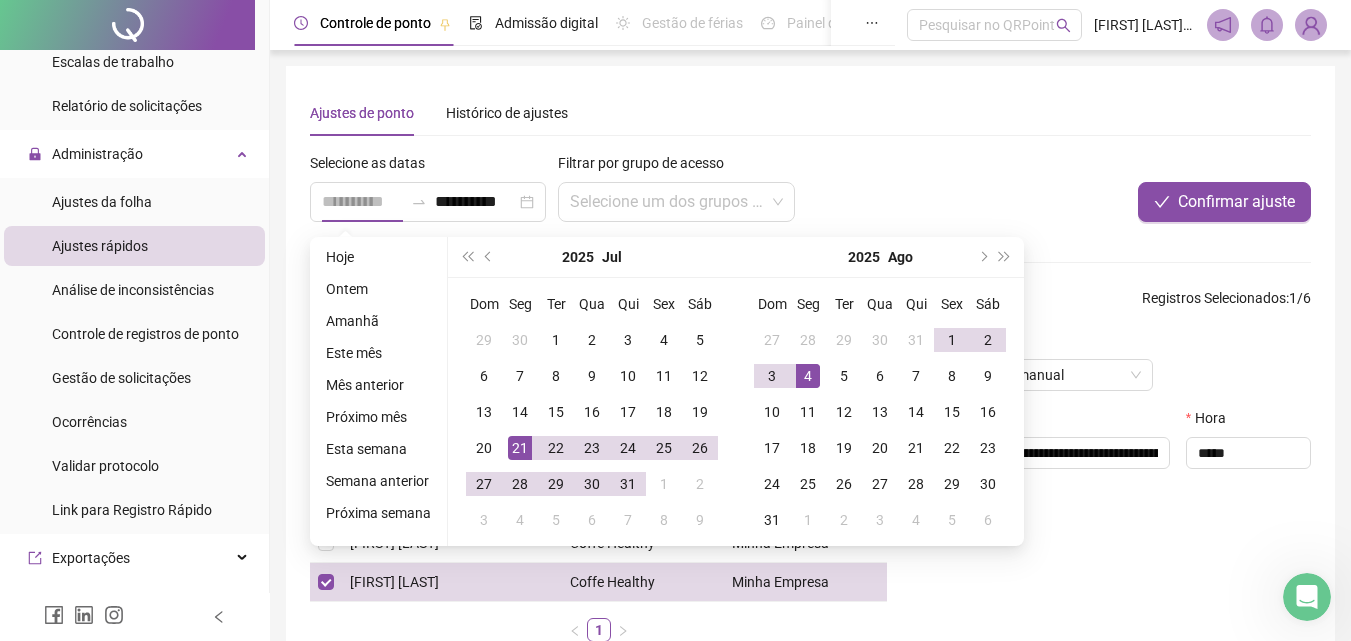 click on "21" at bounding box center (520, 448) 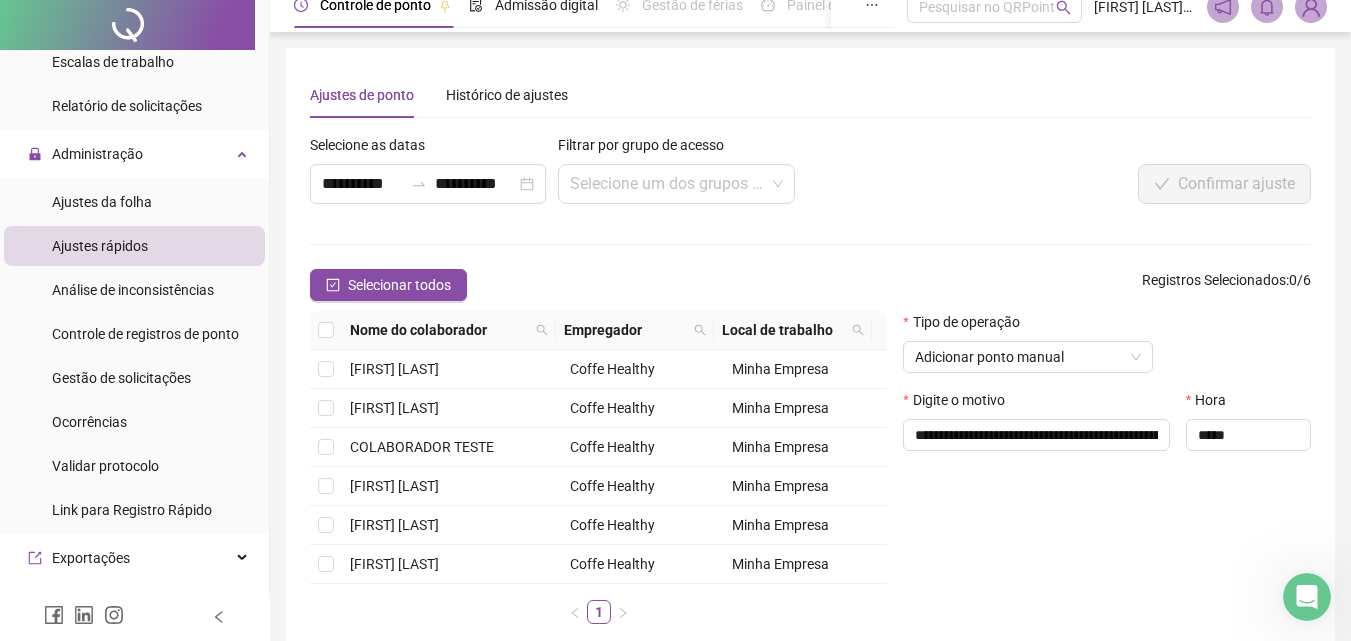 scroll, scrollTop: 0, scrollLeft: 0, axis: both 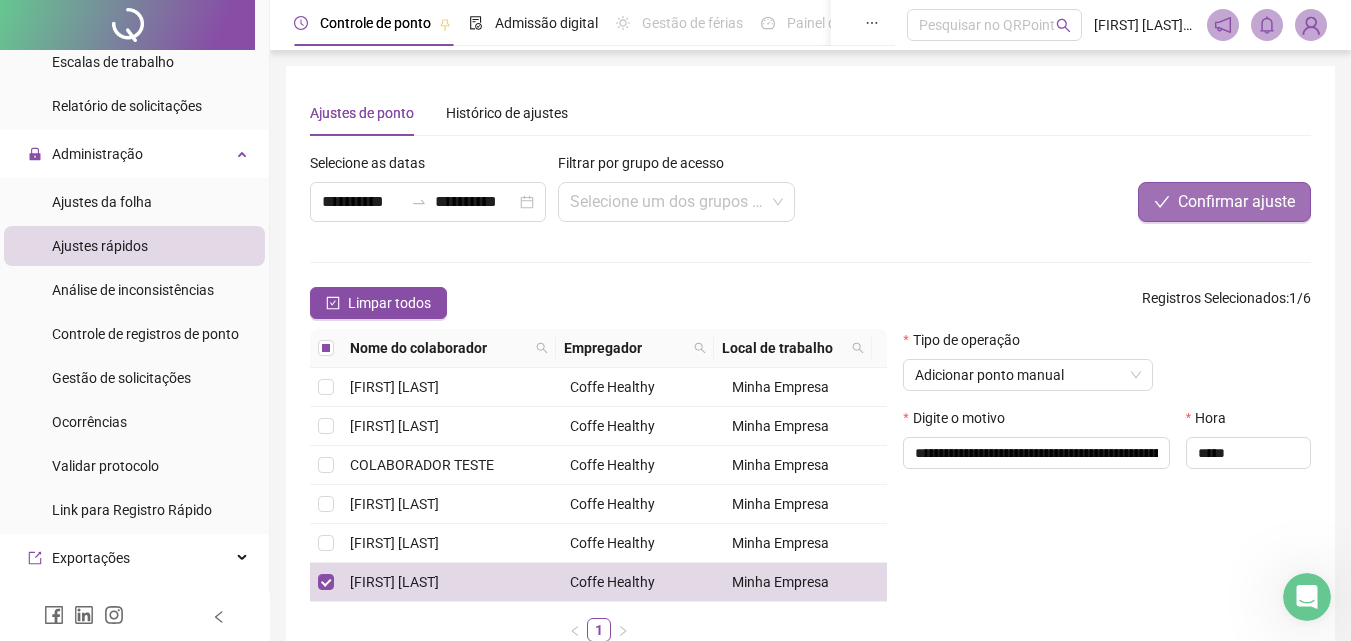 click on "Confirmar ajuste" at bounding box center [1224, 202] 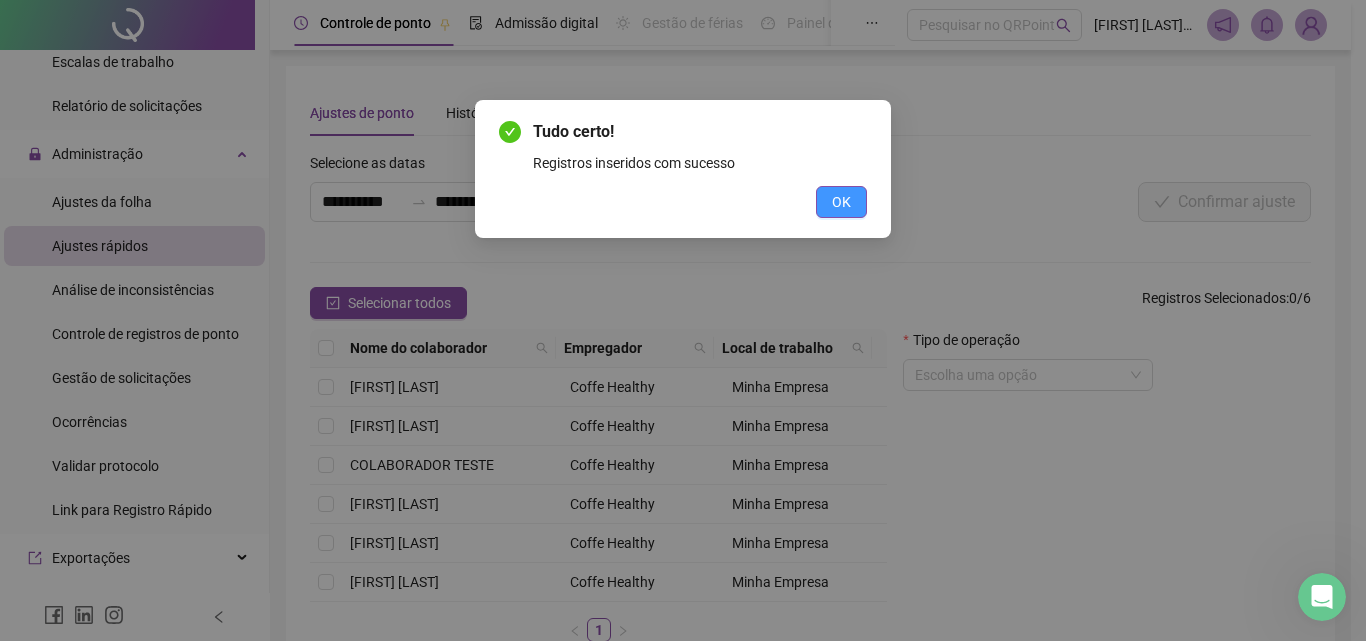 click on "OK" at bounding box center [841, 202] 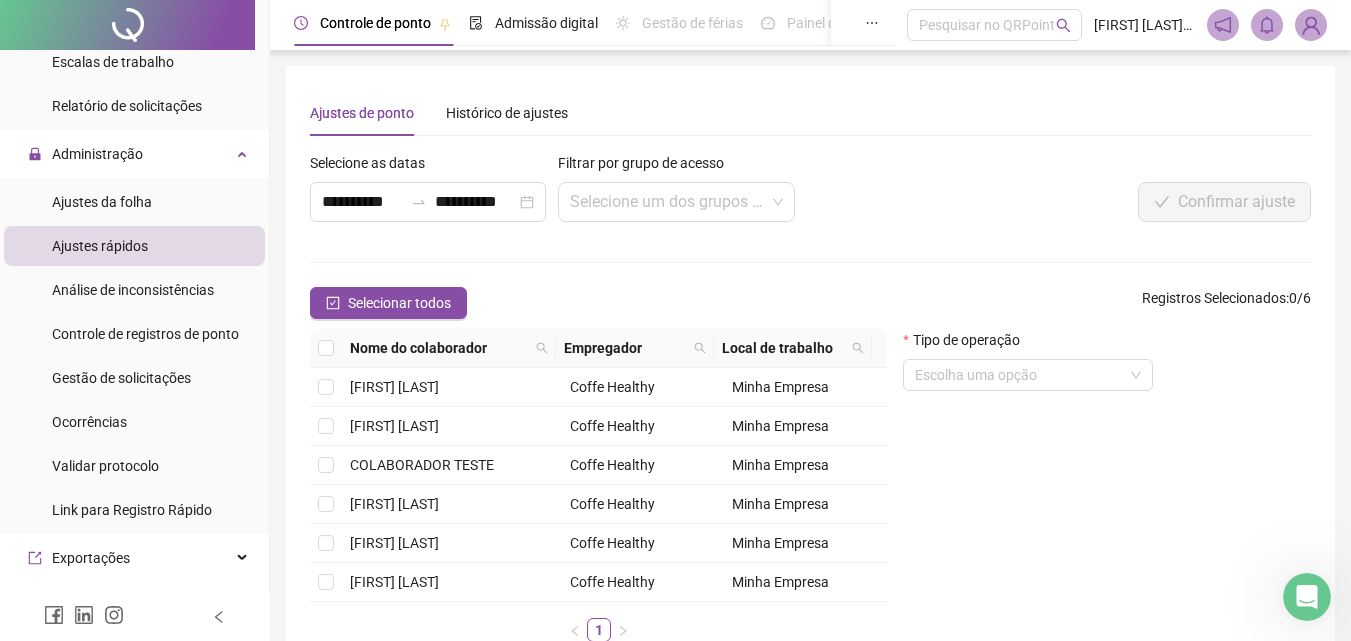 click on "**********" at bounding box center [428, 195] 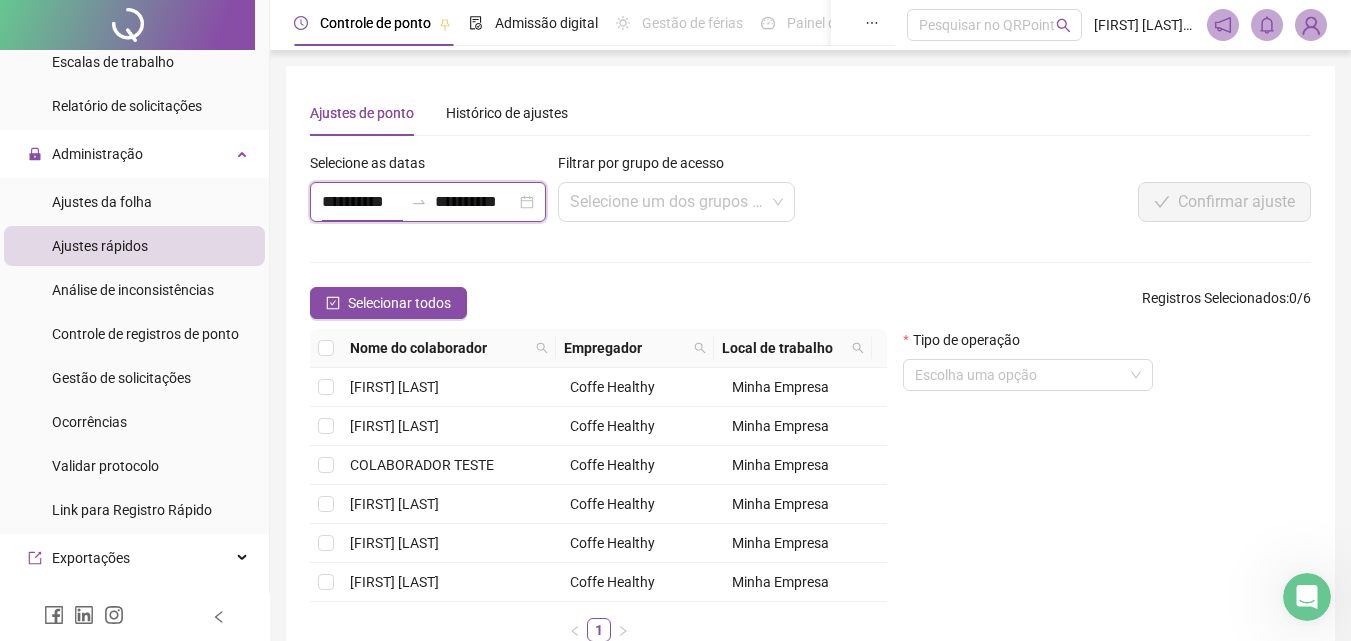 click on "**********" at bounding box center [362, 202] 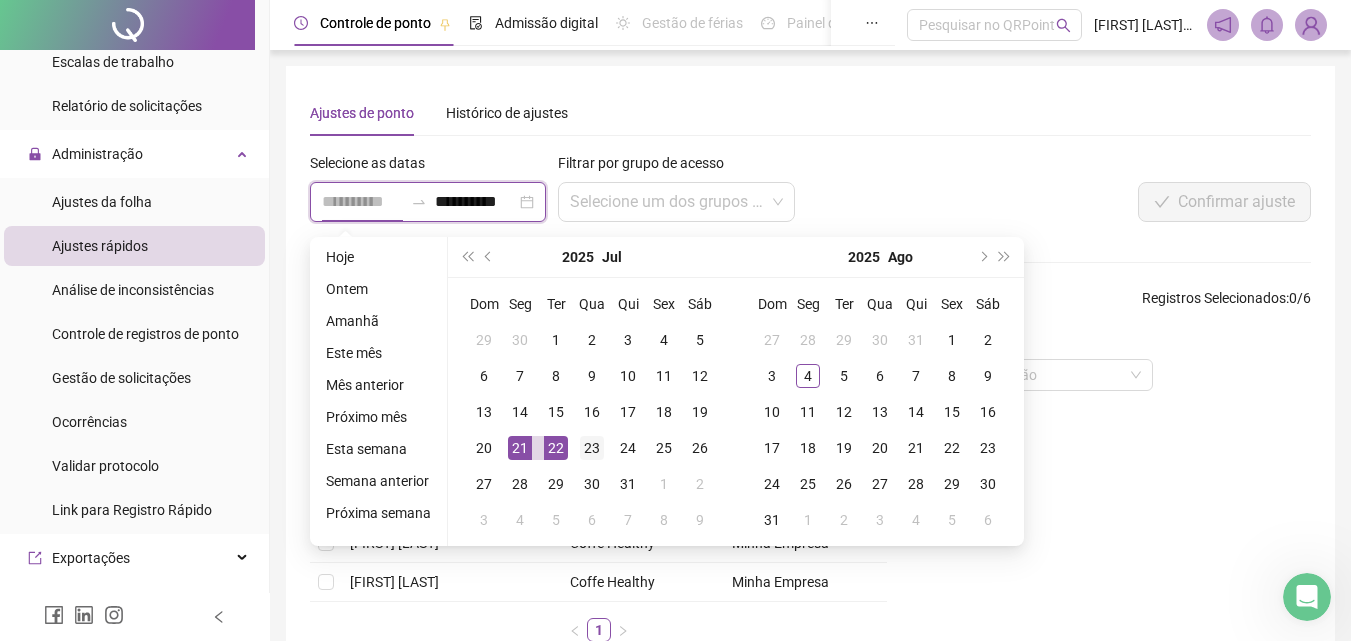 type on "**********" 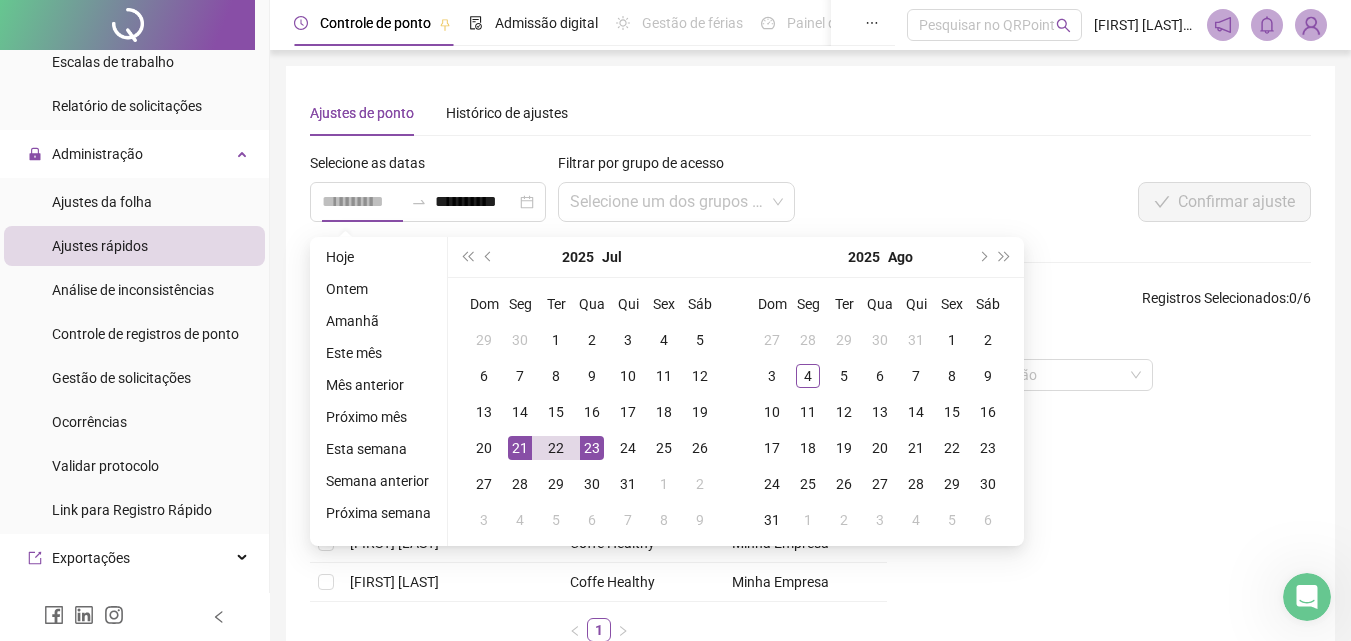 click on "23" at bounding box center [592, 448] 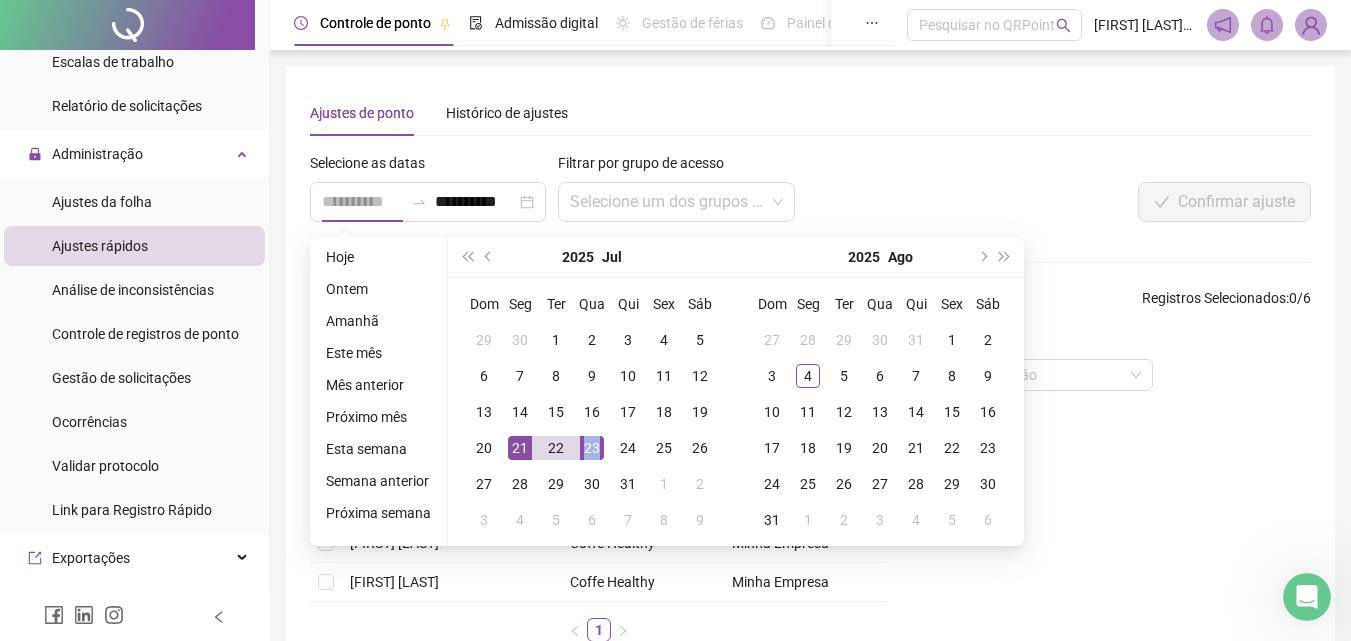 click on "23" at bounding box center (592, 448) 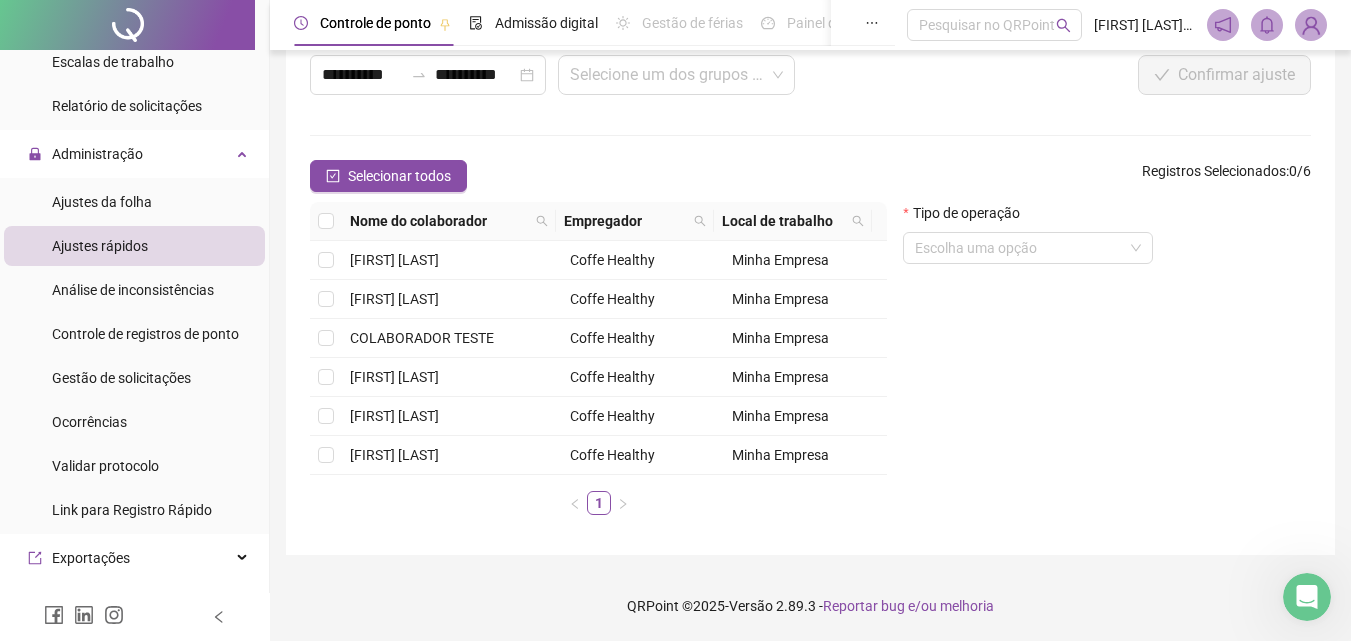 scroll, scrollTop: 152, scrollLeft: 0, axis: vertical 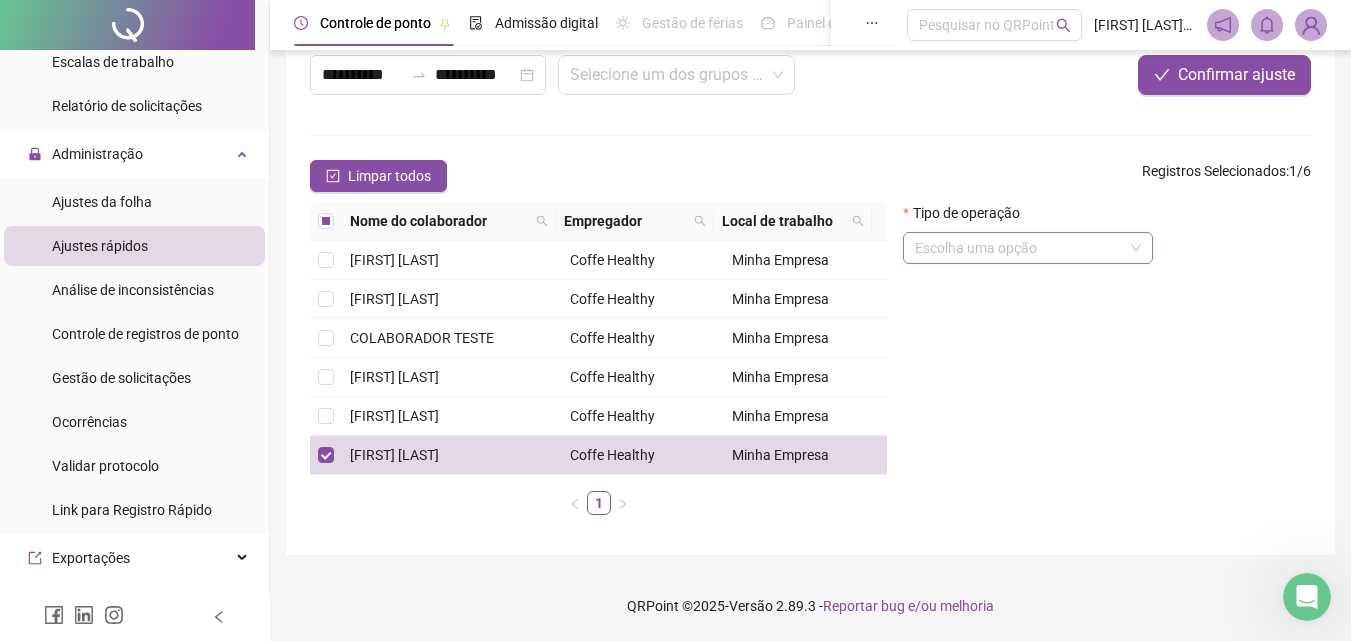 click at bounding box center [1019, 248] 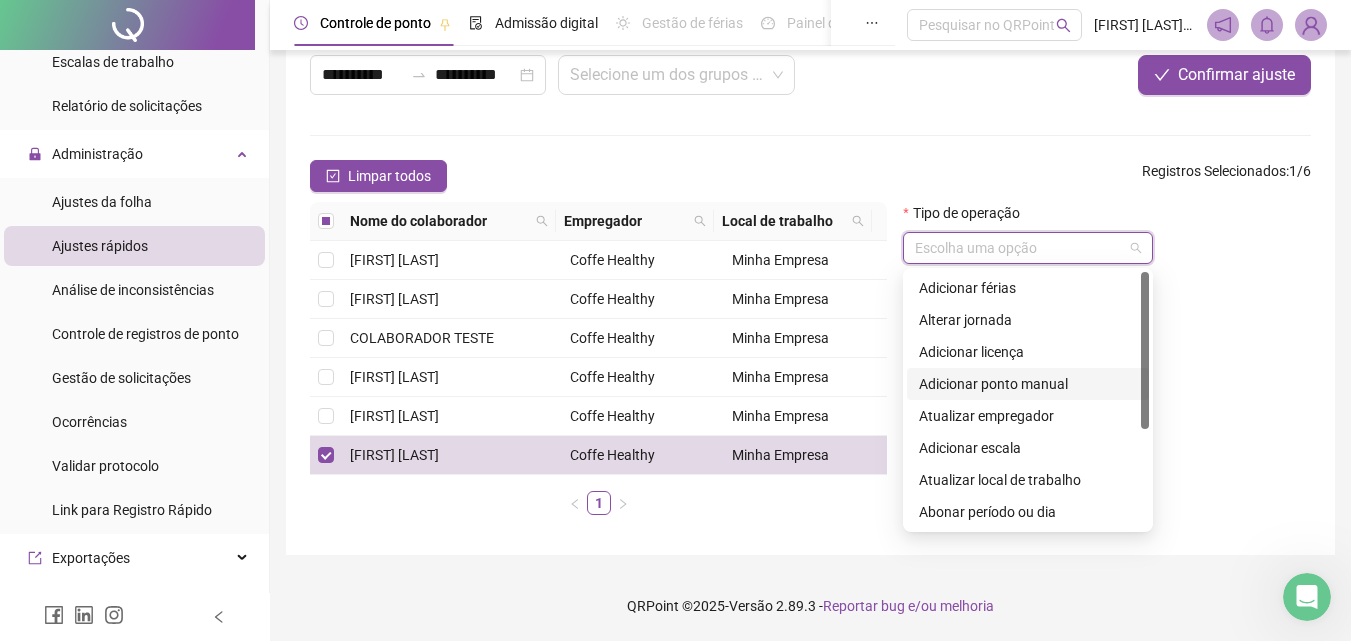 click on "Adicionar ponto manual" at bounding box center (1028, 384) 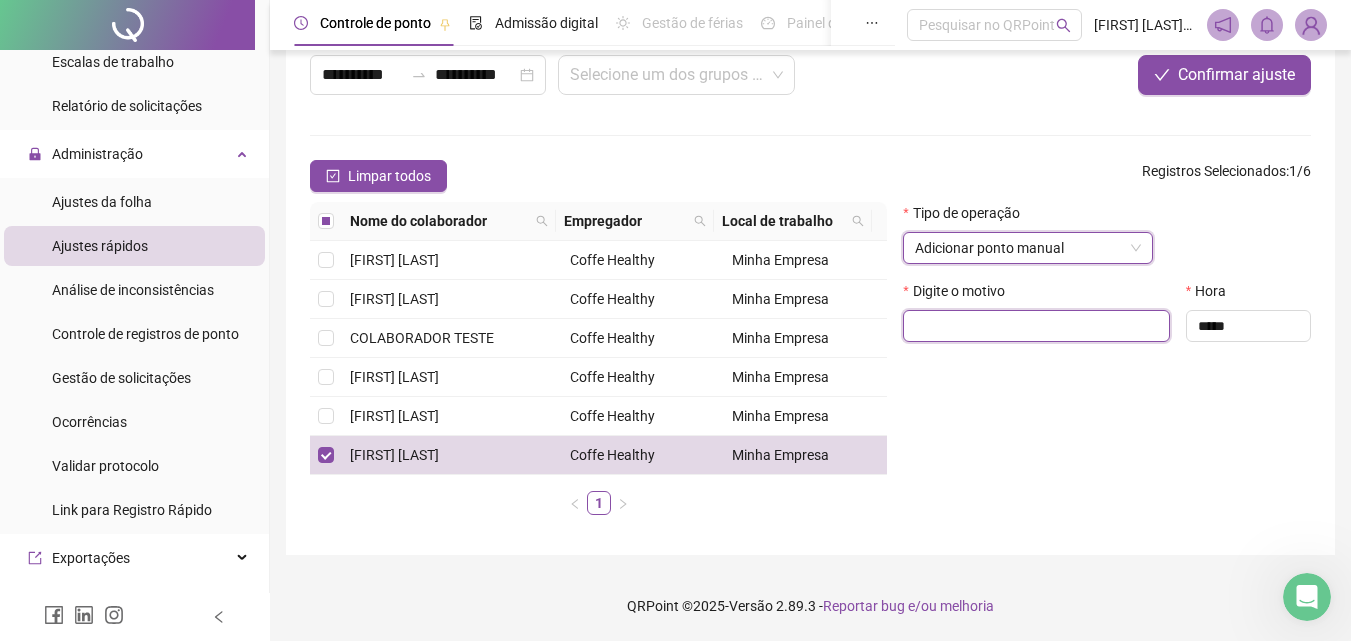click at bounding box center (1036, 326) 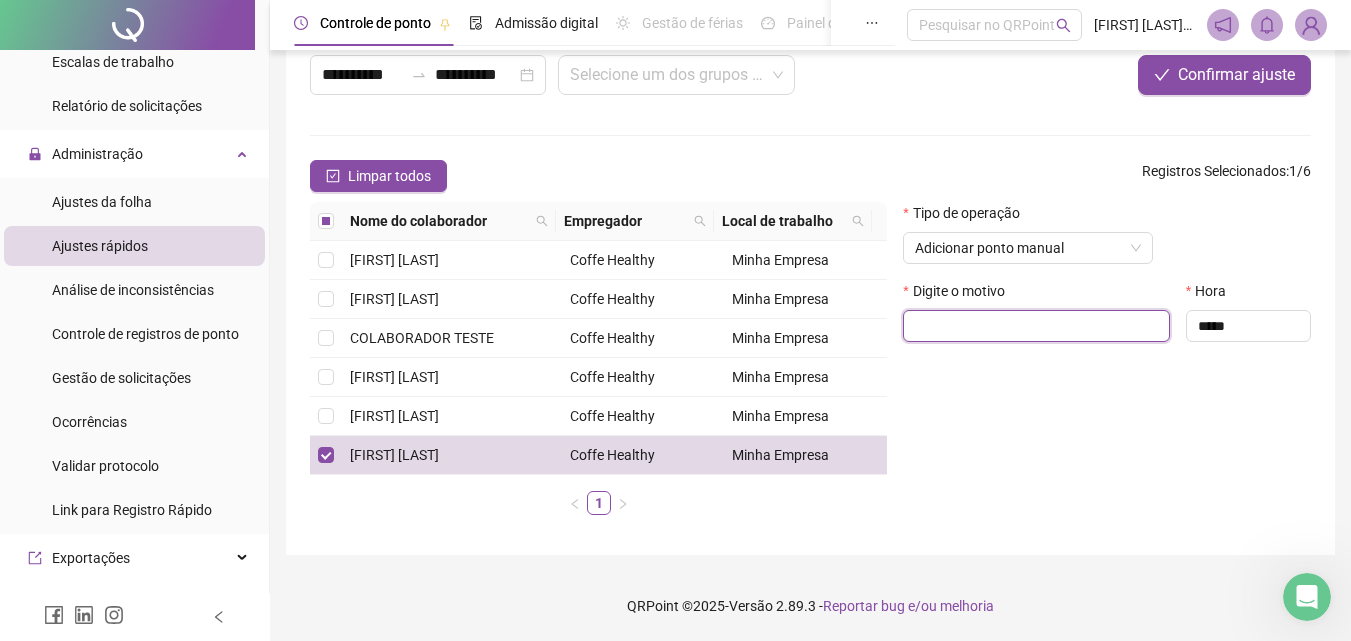 paste on "**********" 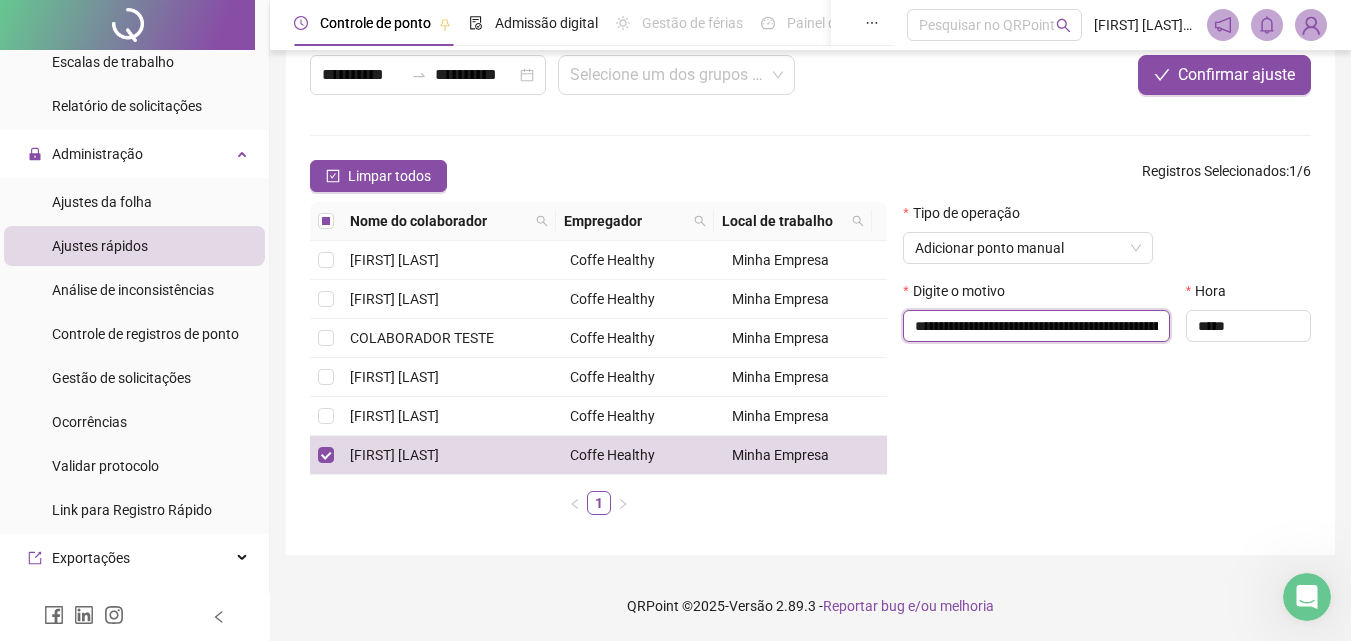 scroll, scrollTop: 0, scrollLeft: 255, axis: horizontal 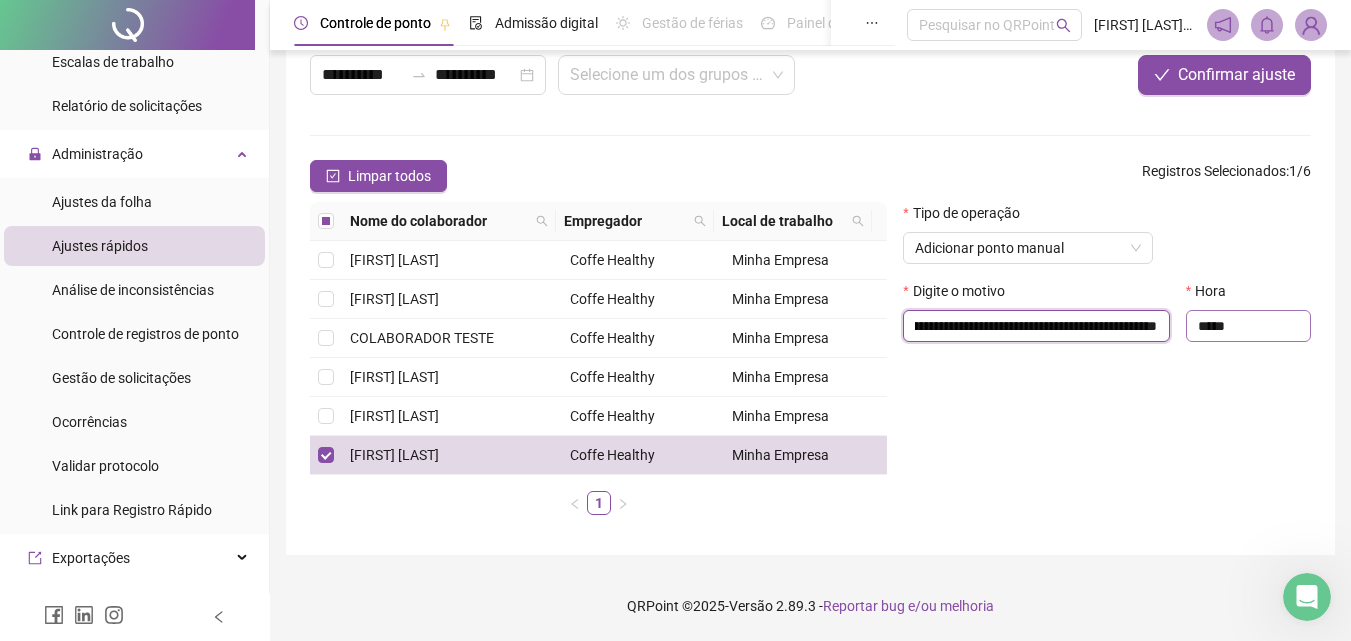 type on "**********" 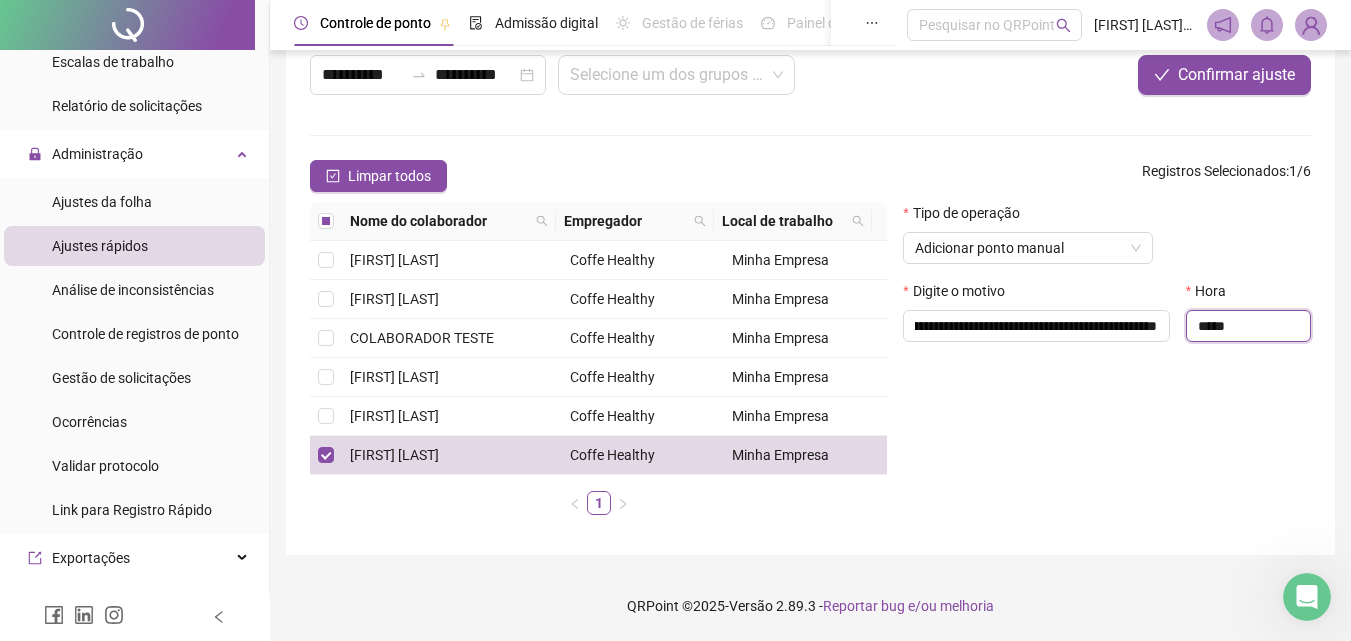 scroll, scrollTop: 0, scrollLeft: 0, axis: both 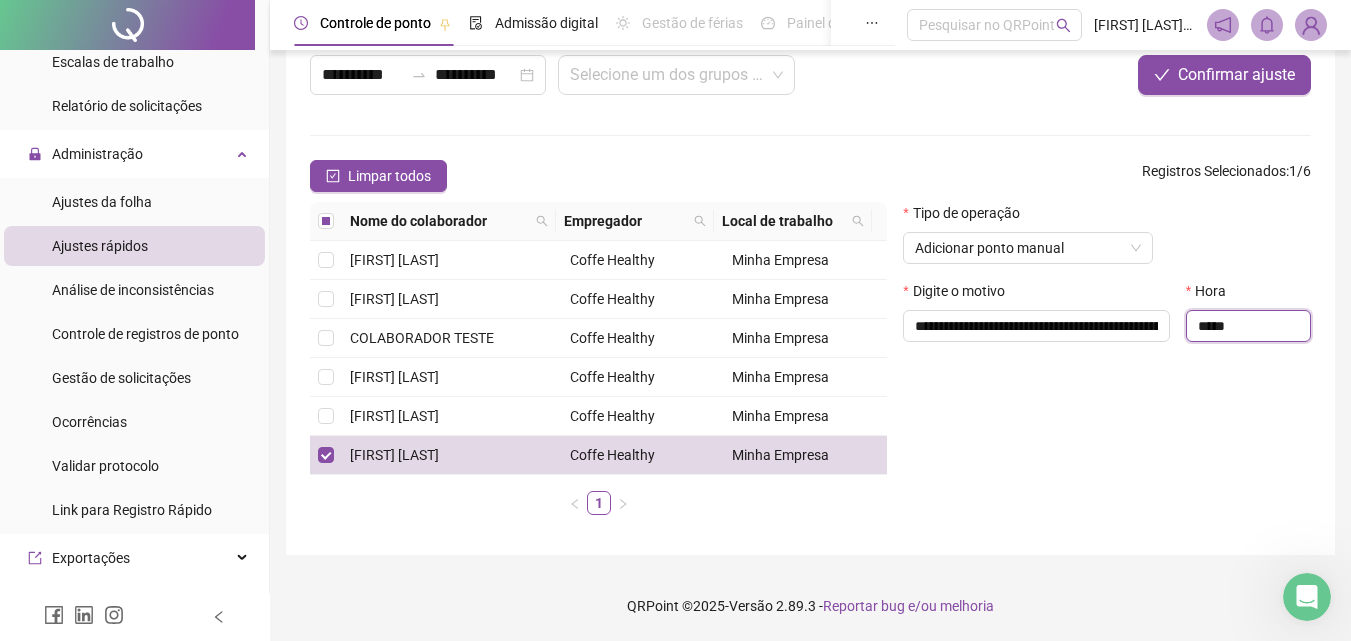 click on "*****" at bounding box center (1248, 326) 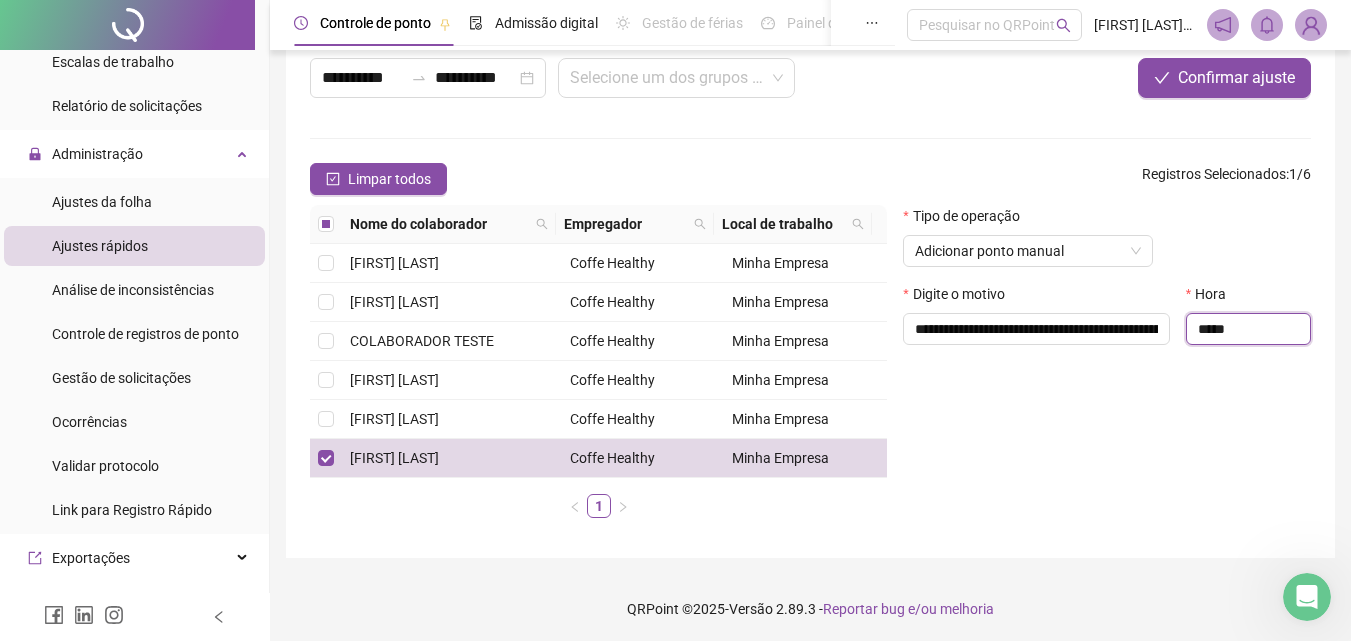 scroll, scrollTop: 0, scrollLeft: 0, axis: both 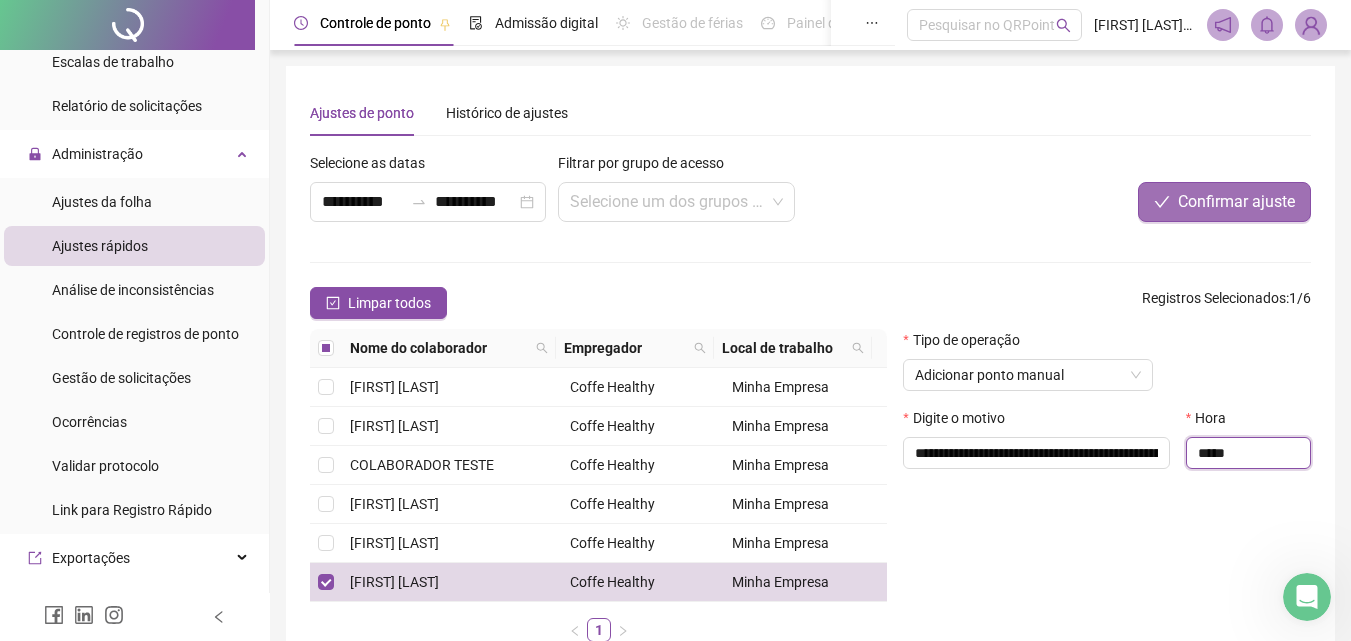 type on "*****" 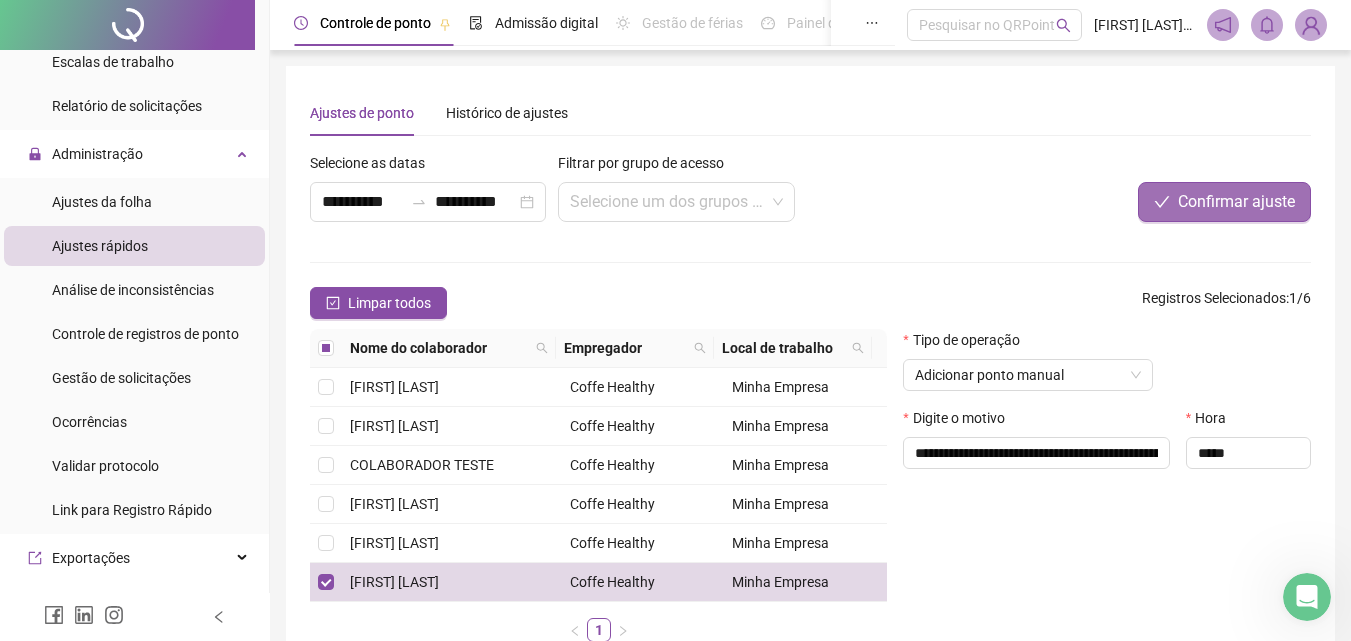click on "Confirmar ajuste" at bounding box center [1236, 202] 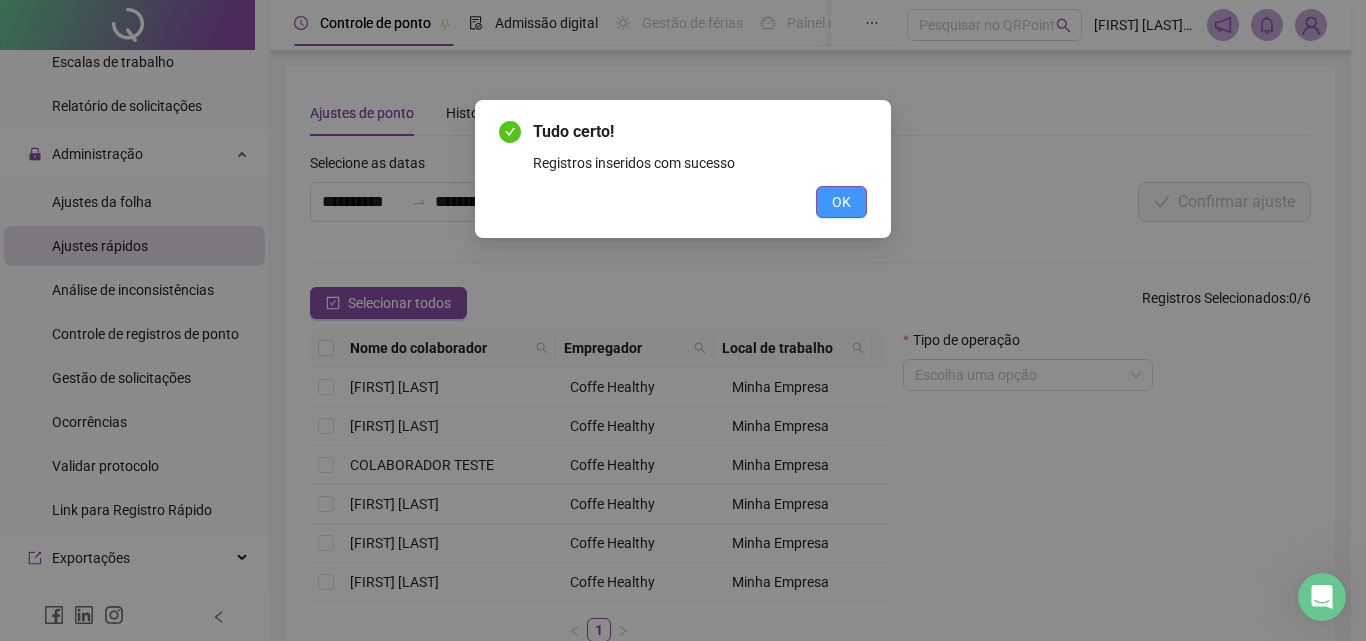 click on "OK" at bounding box center [841, 202] 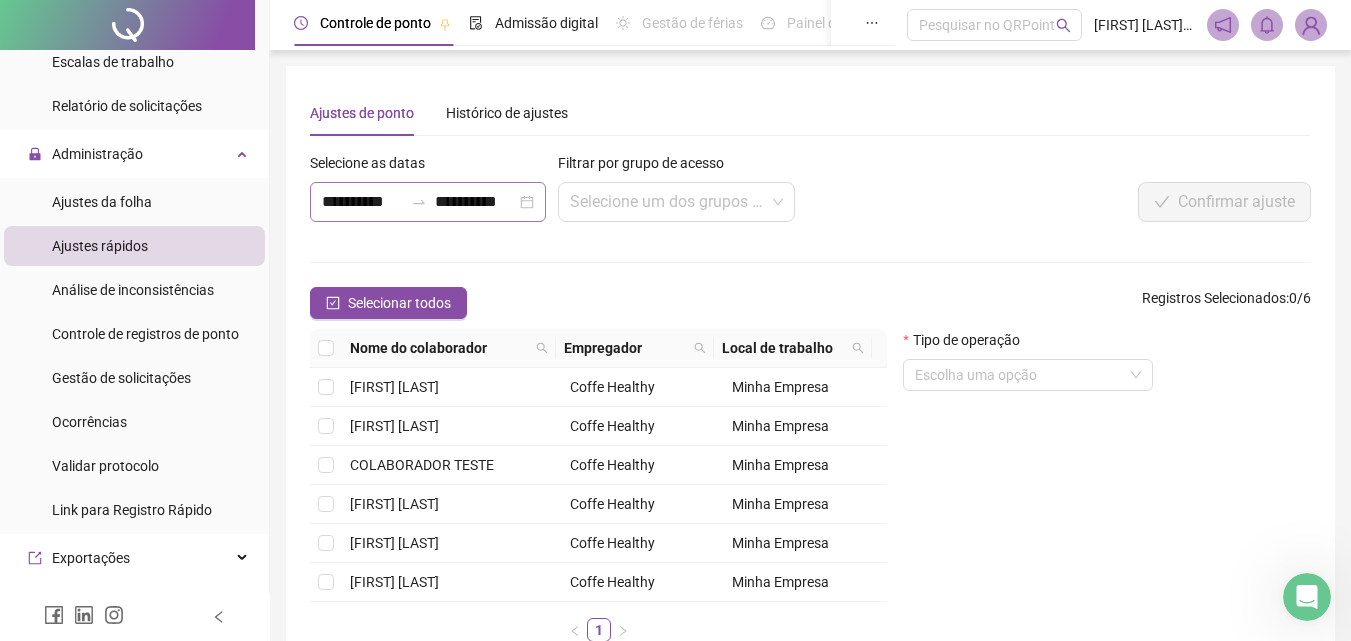 click 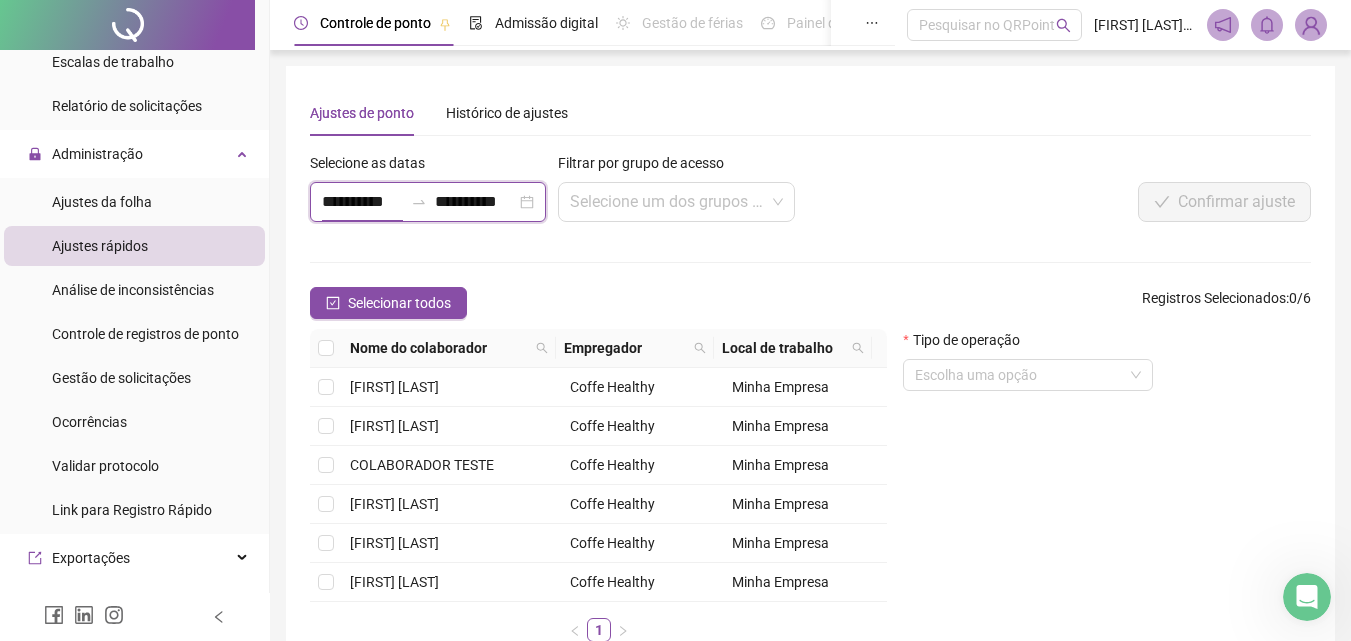 scroll, scrollTop: 0, scrollLeft: 3, axis: horizontal 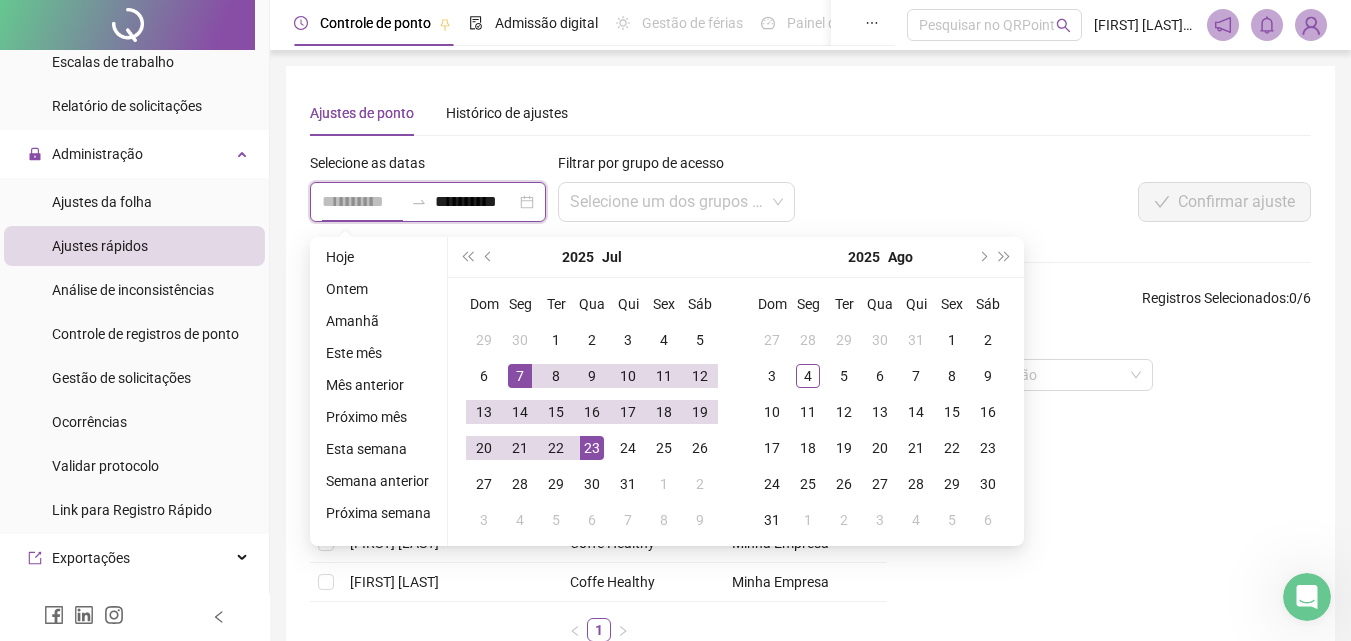 type on "**********" 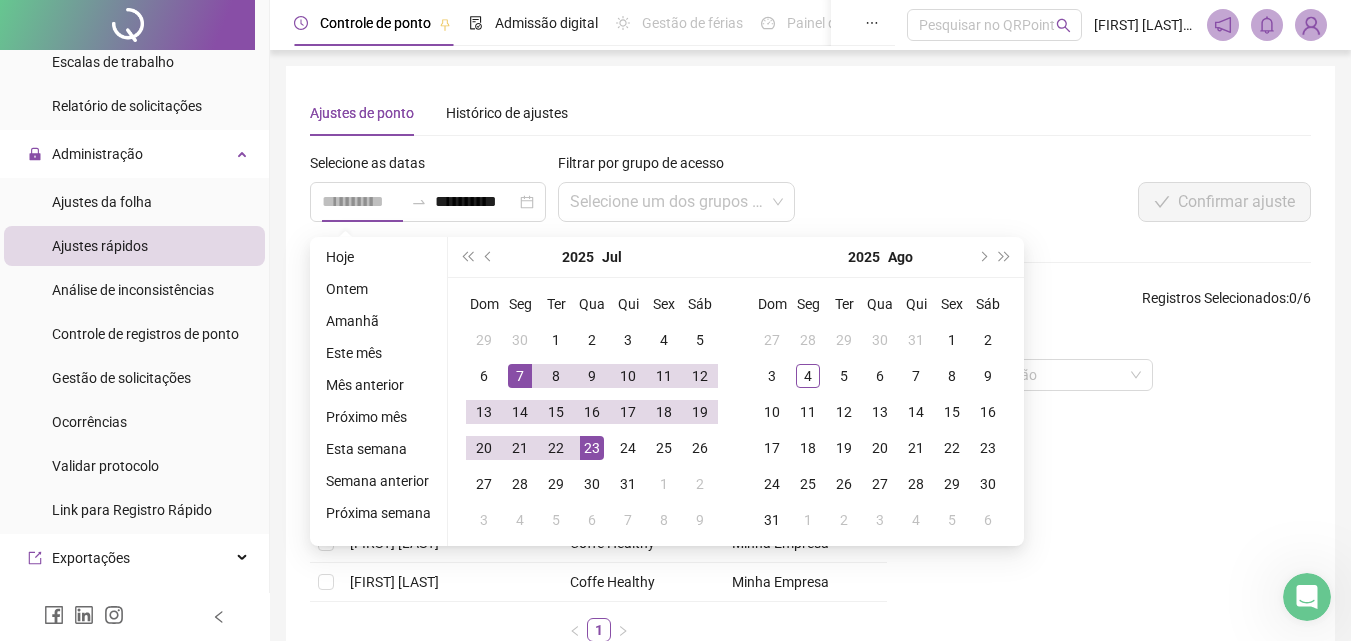 click on "7" at bounding box center (520, 376) 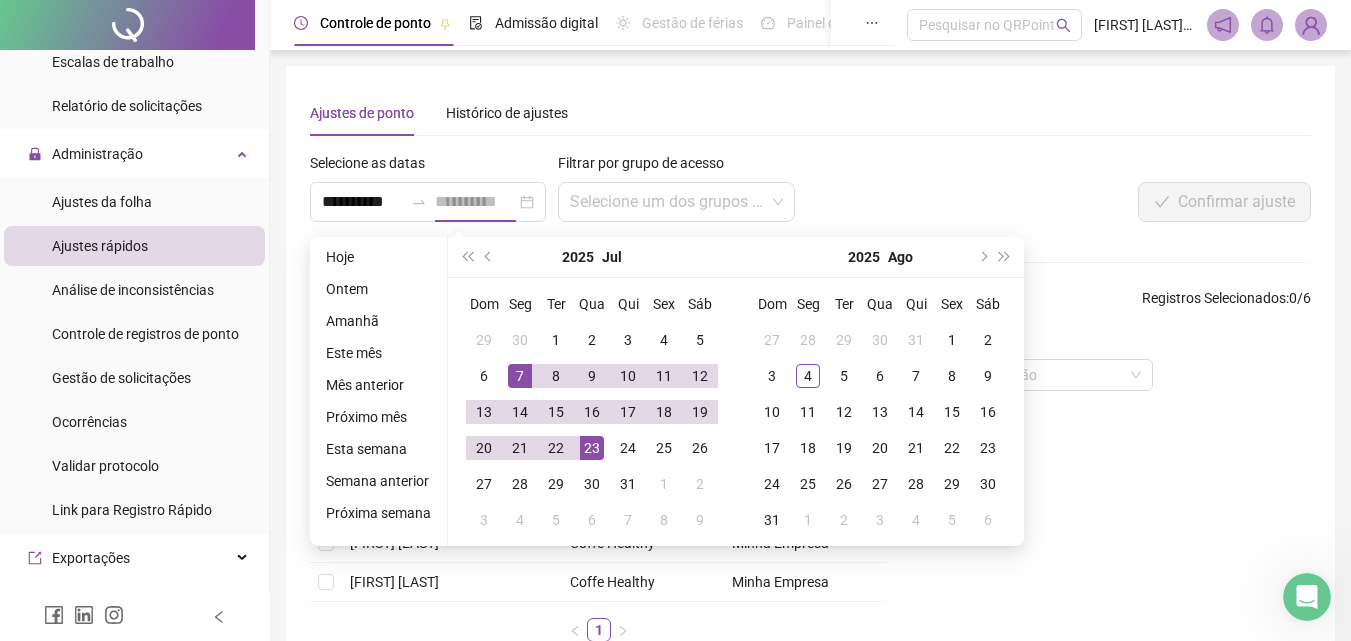 scroll, scrollTop: 0, scrollLeft: 0, axis: both 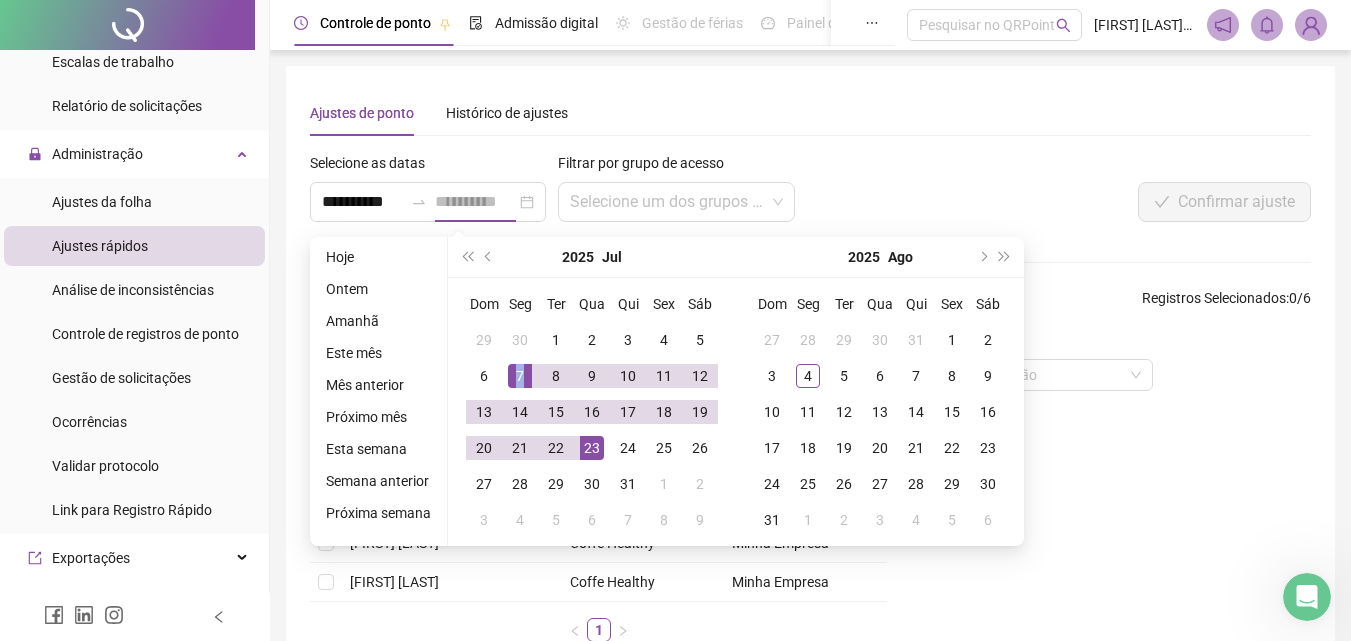 click on "7" at bounding box center (520, 376) 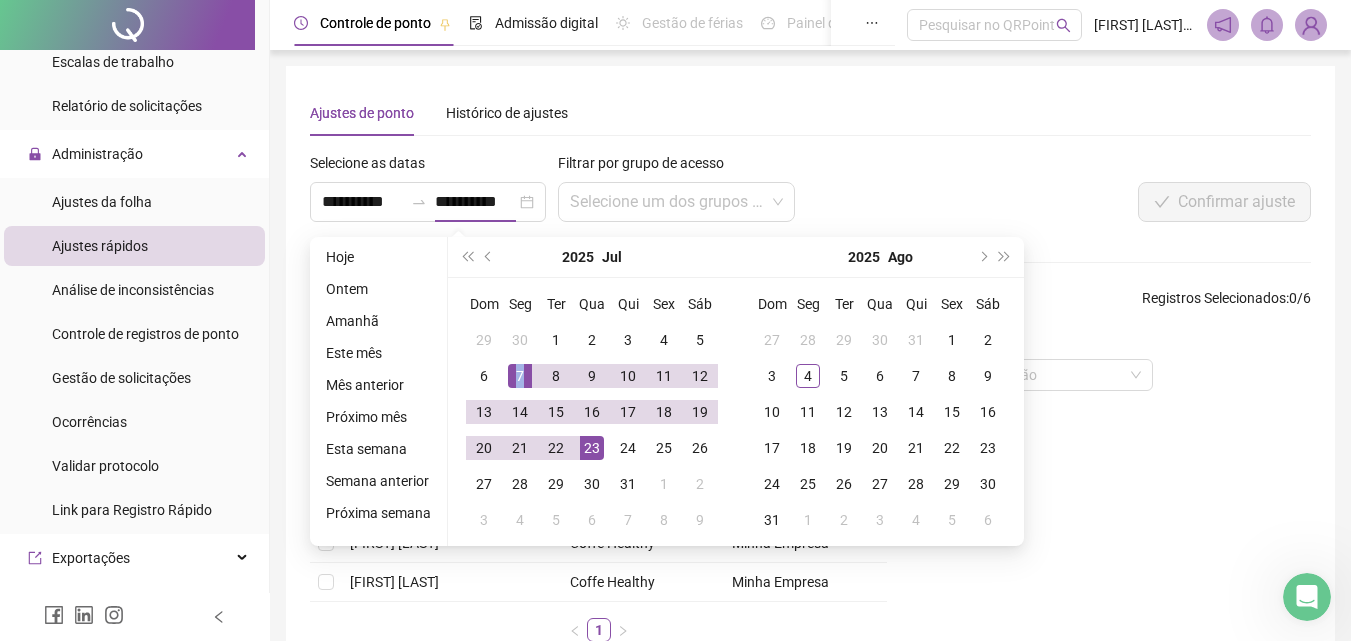 type on "**********" 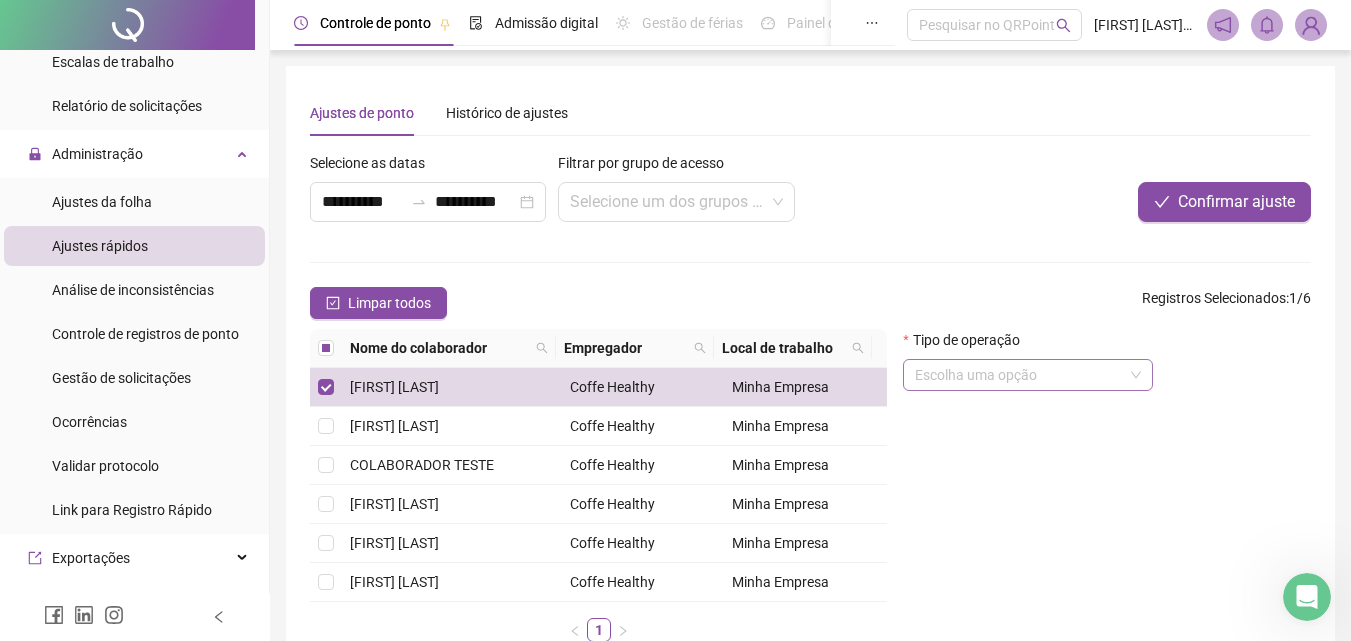 click at bounding box center (1019, 375) 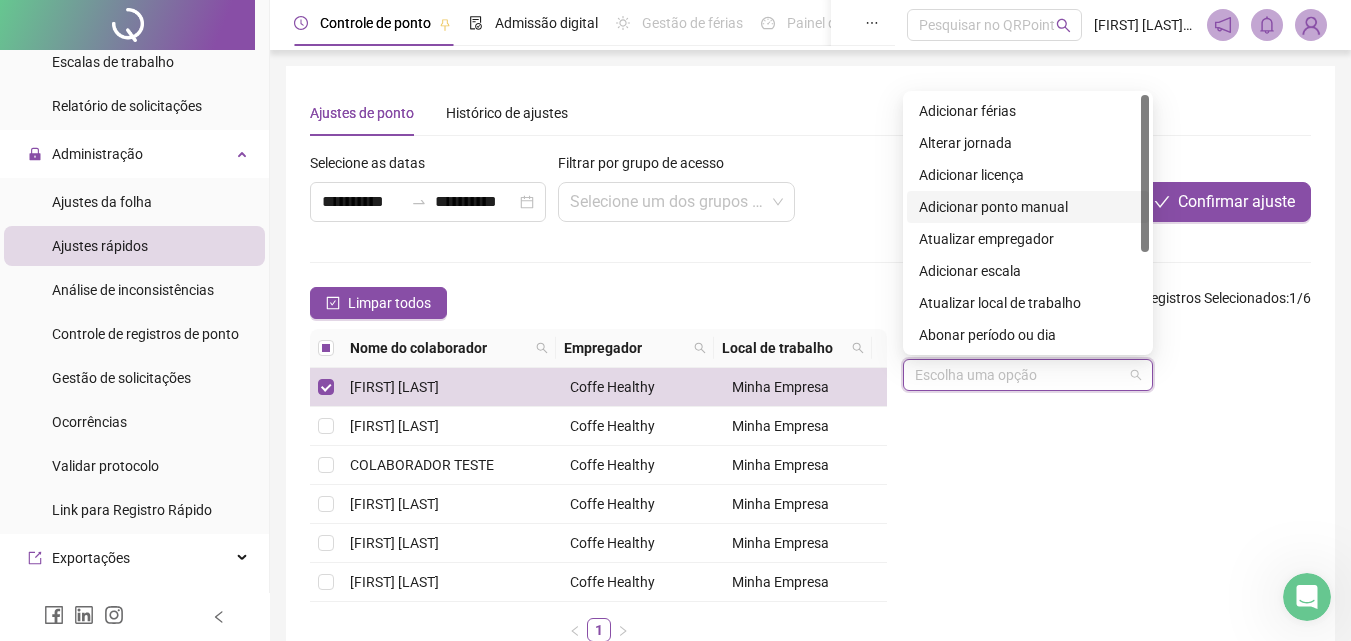 click on "Adicionar ponto manual" at bounding box center (1028, 207) 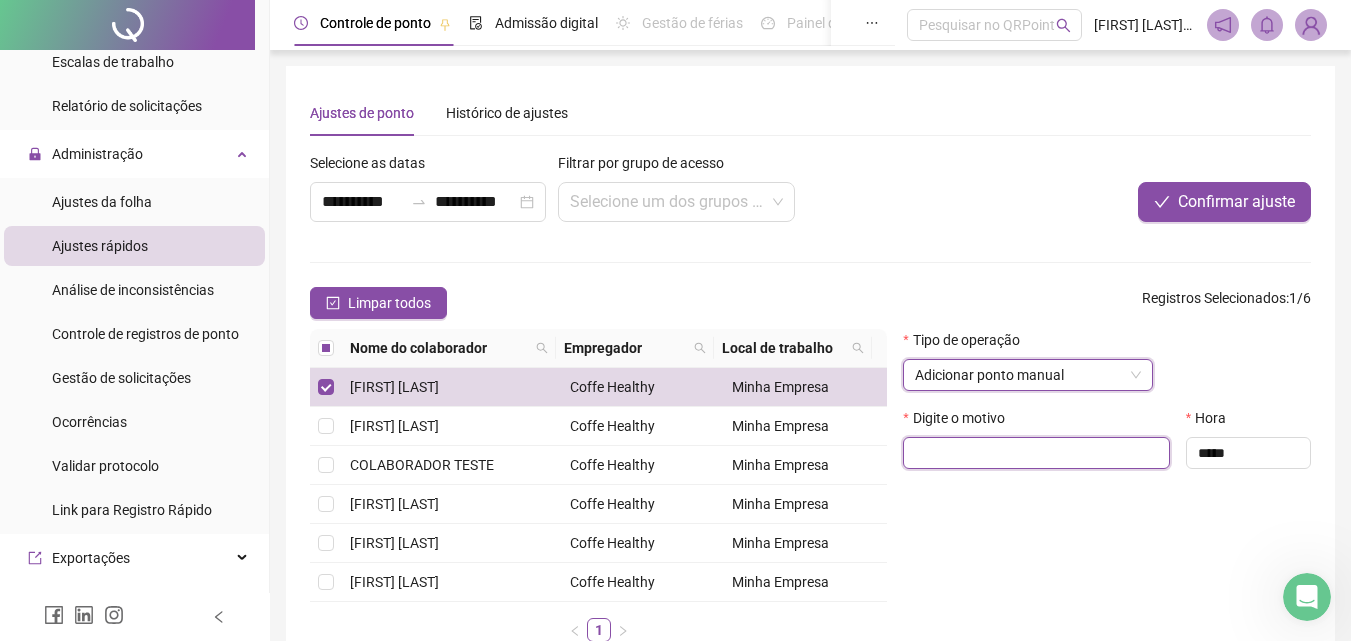 click at bounding box center (1036, 453) 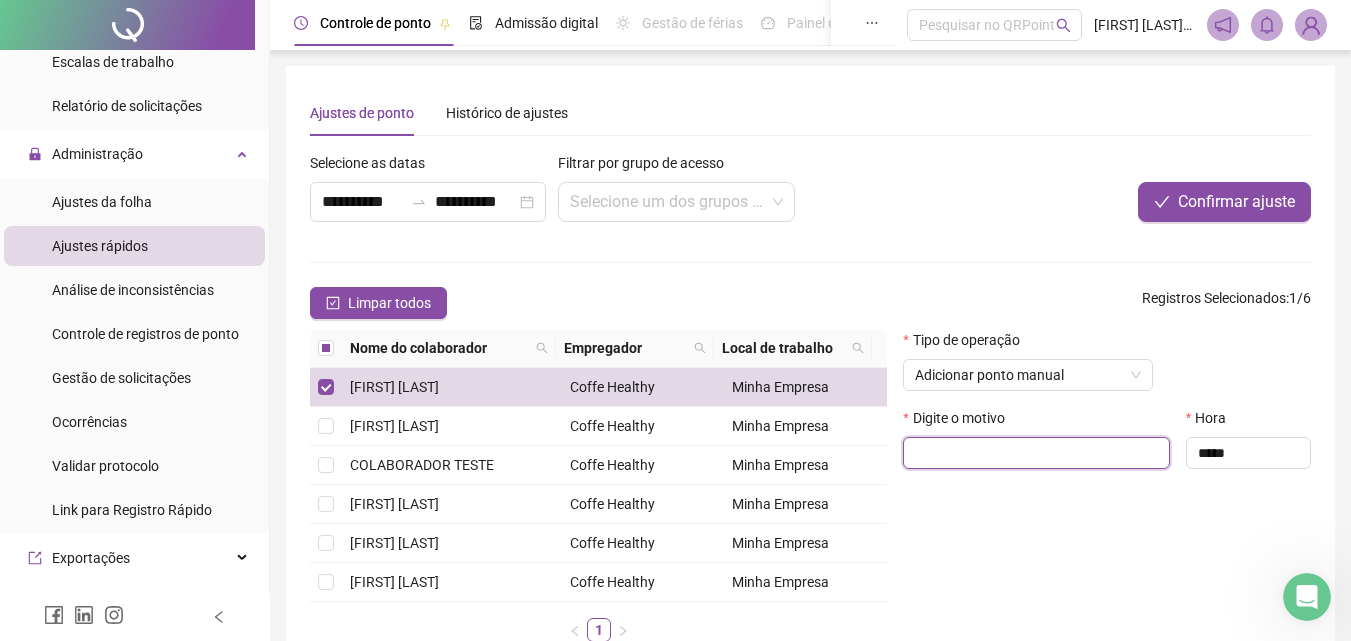 paste on "**********" 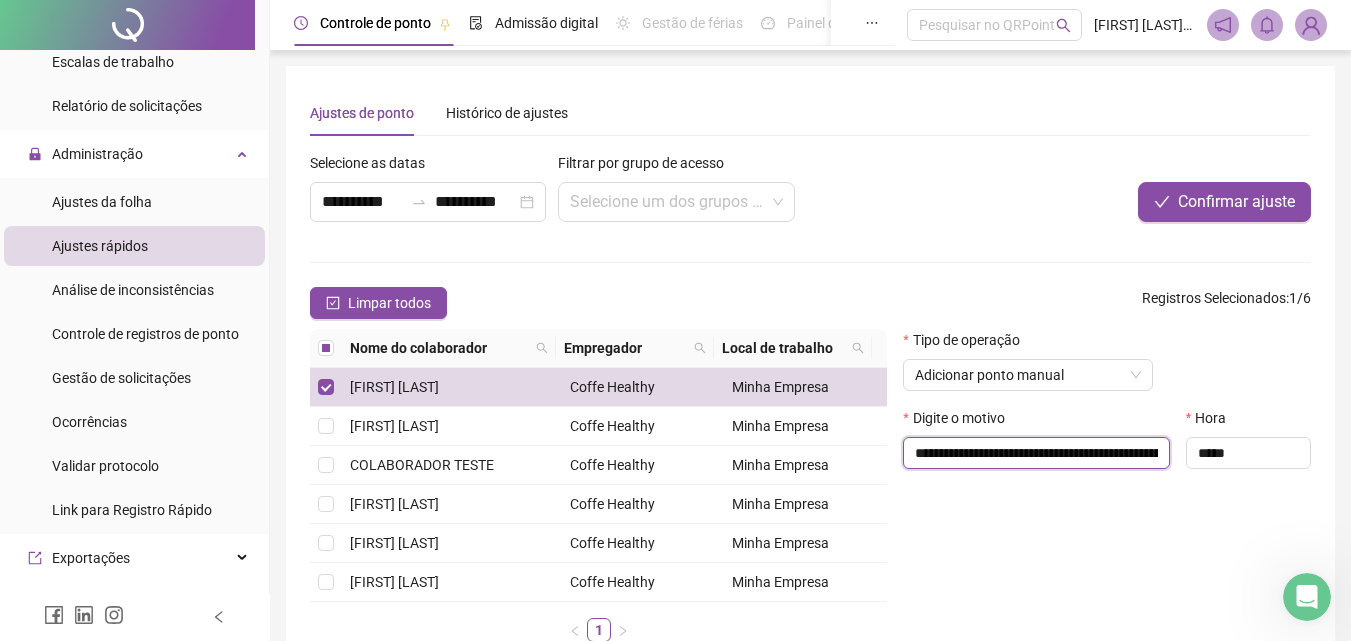 scroll, scrollTop: 0, scrollLeft: 255, axis: horizontal 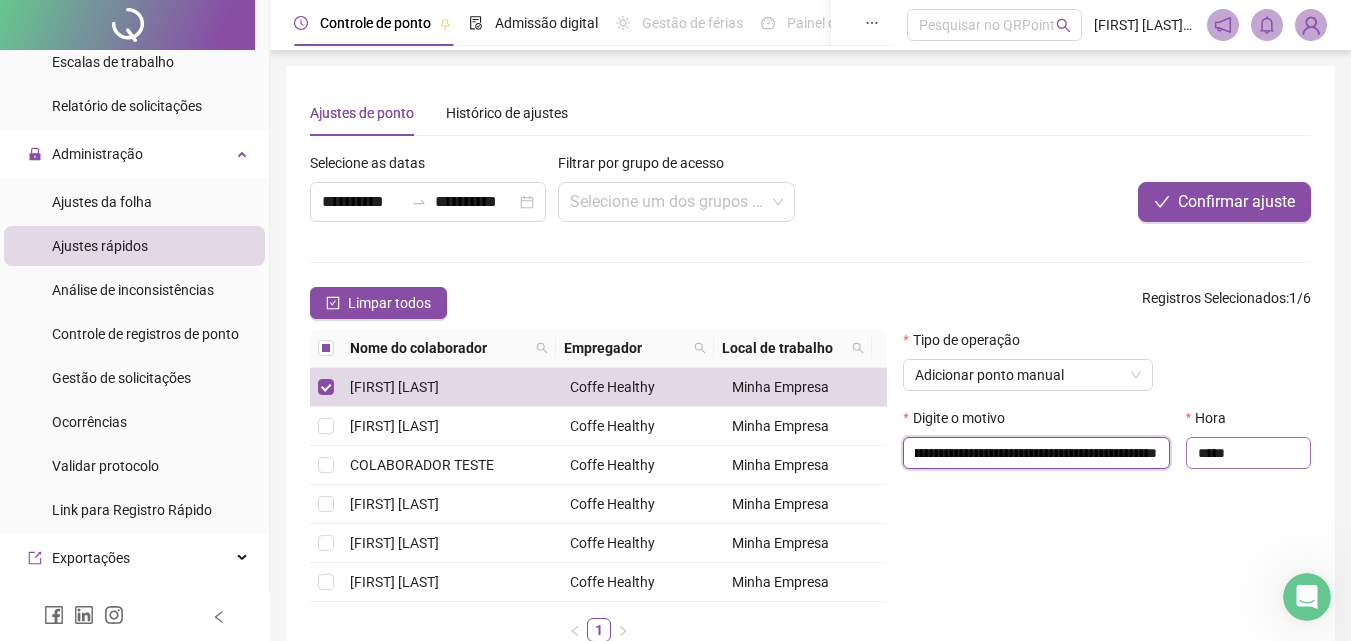 type on "**********" 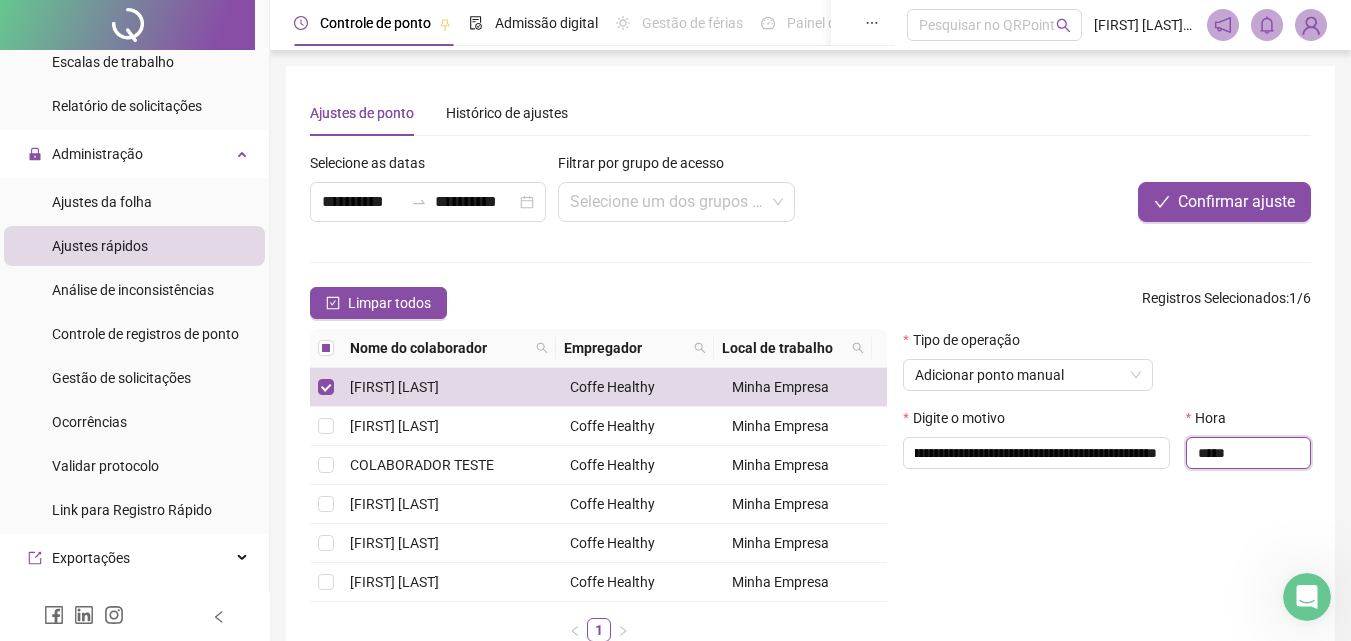 scroll, scrollTop: 0, scrollLeft: 0, axis: both 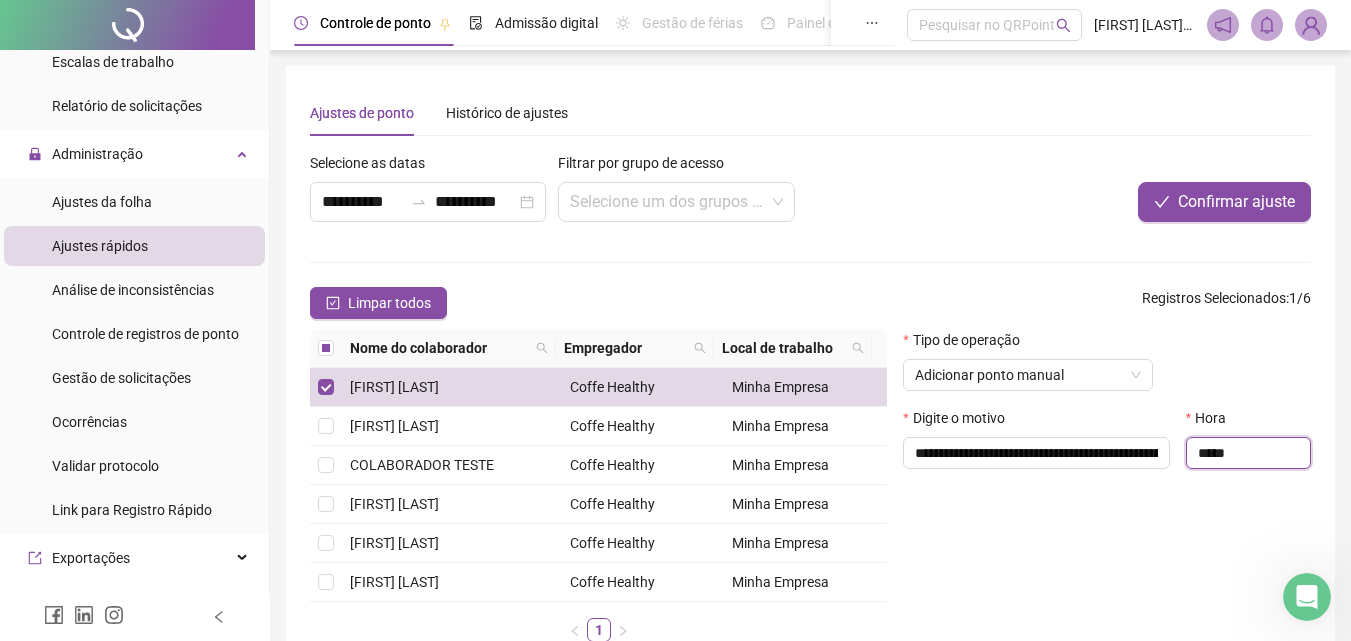 click on "*****" at bounding box center (1248, 453) 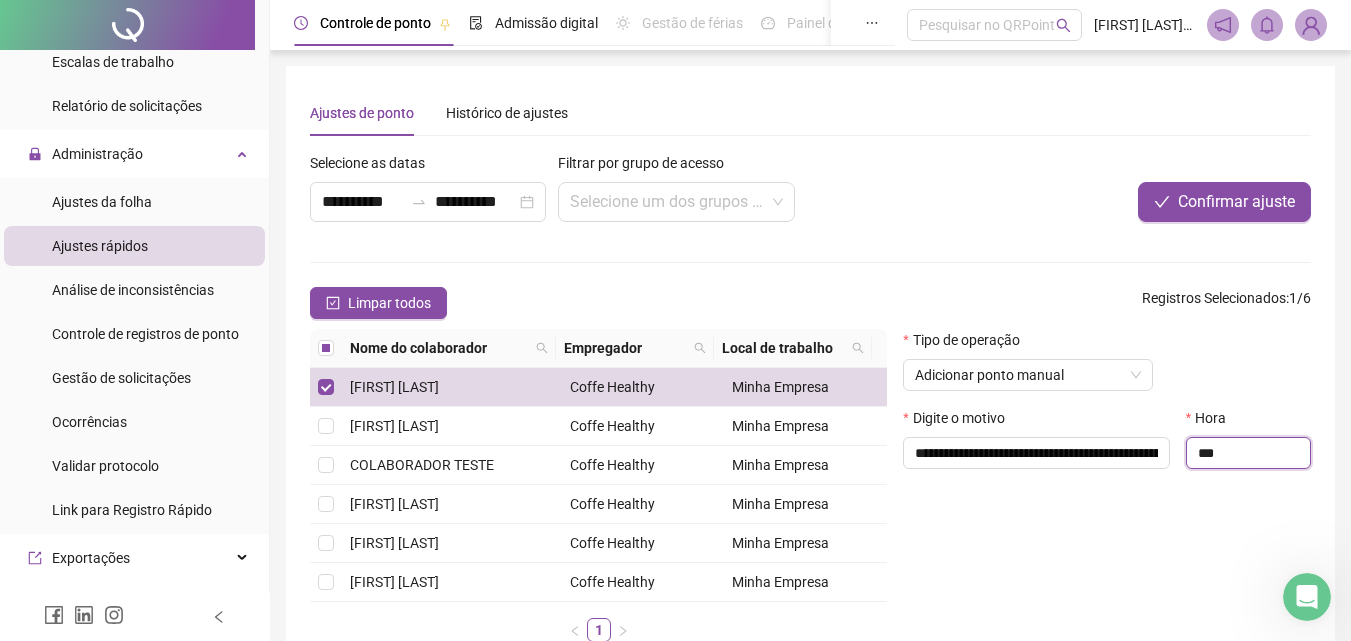 type on "*" 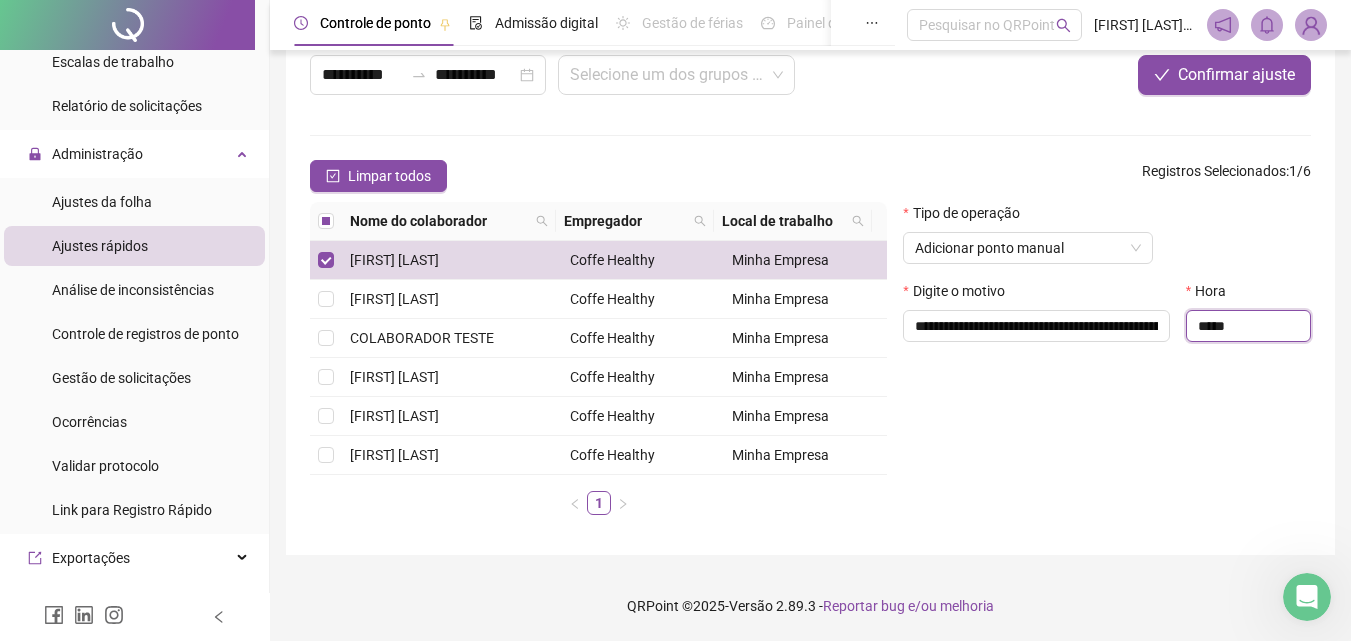 scroll, scrollTop: 0, scrollLeft: 0, axis: both 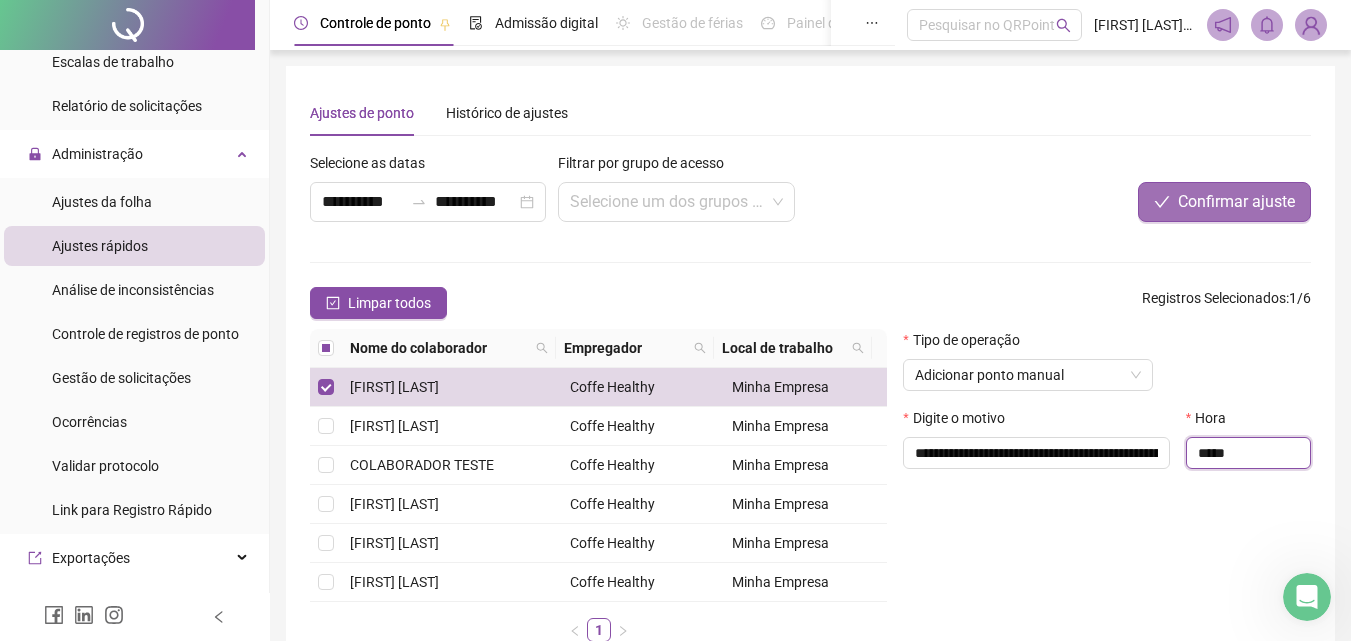 type on "*****" 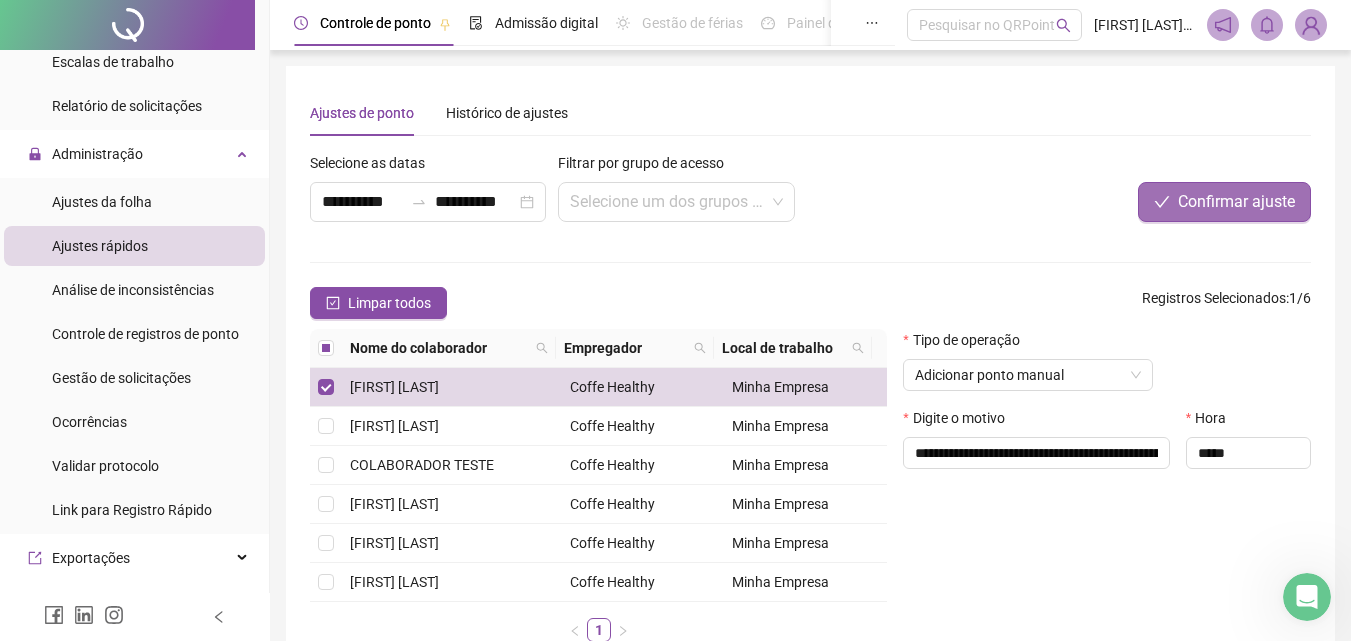 click on "Confirmar ajuste" at bounding box center (1236, 202) 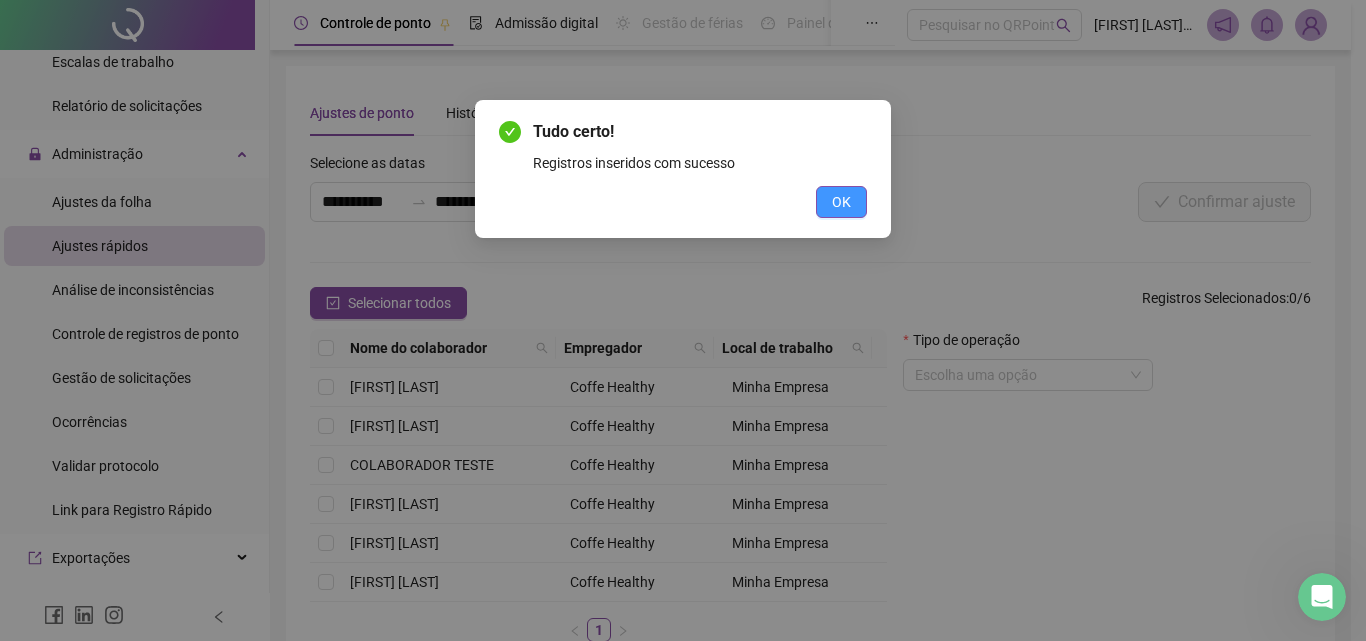 click on "OK" at bounding box center [841, 202] 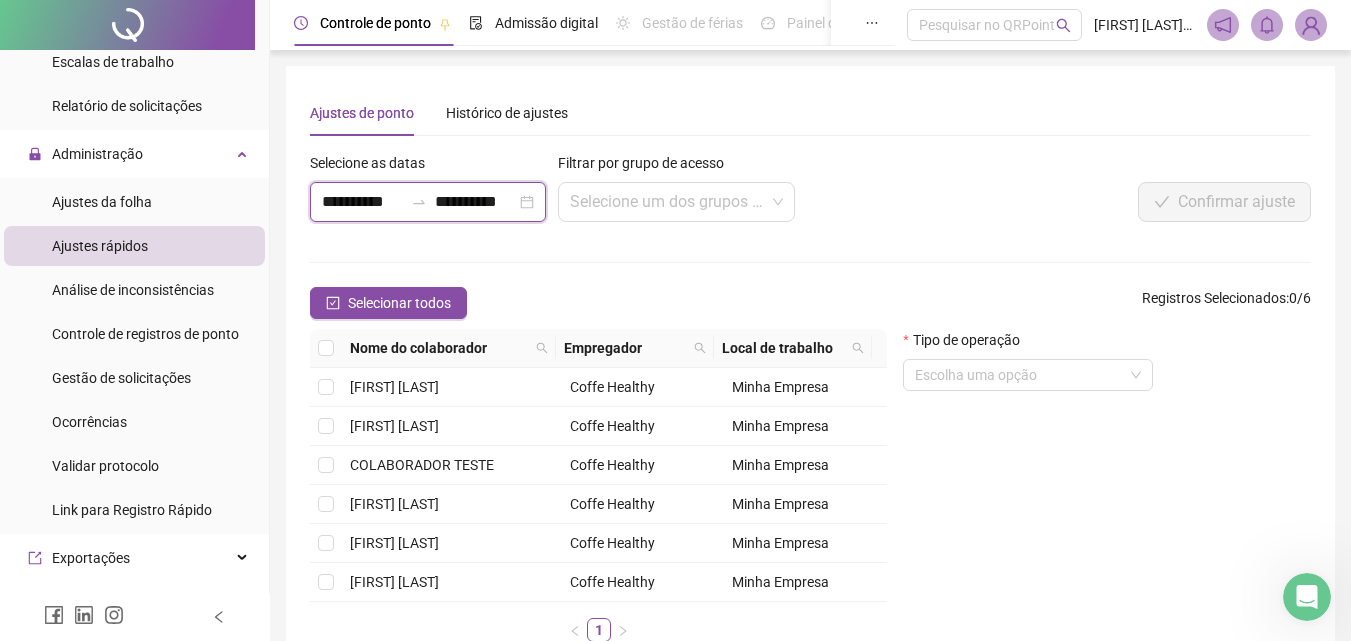 click on "**********" at bounding box center [362, 202] 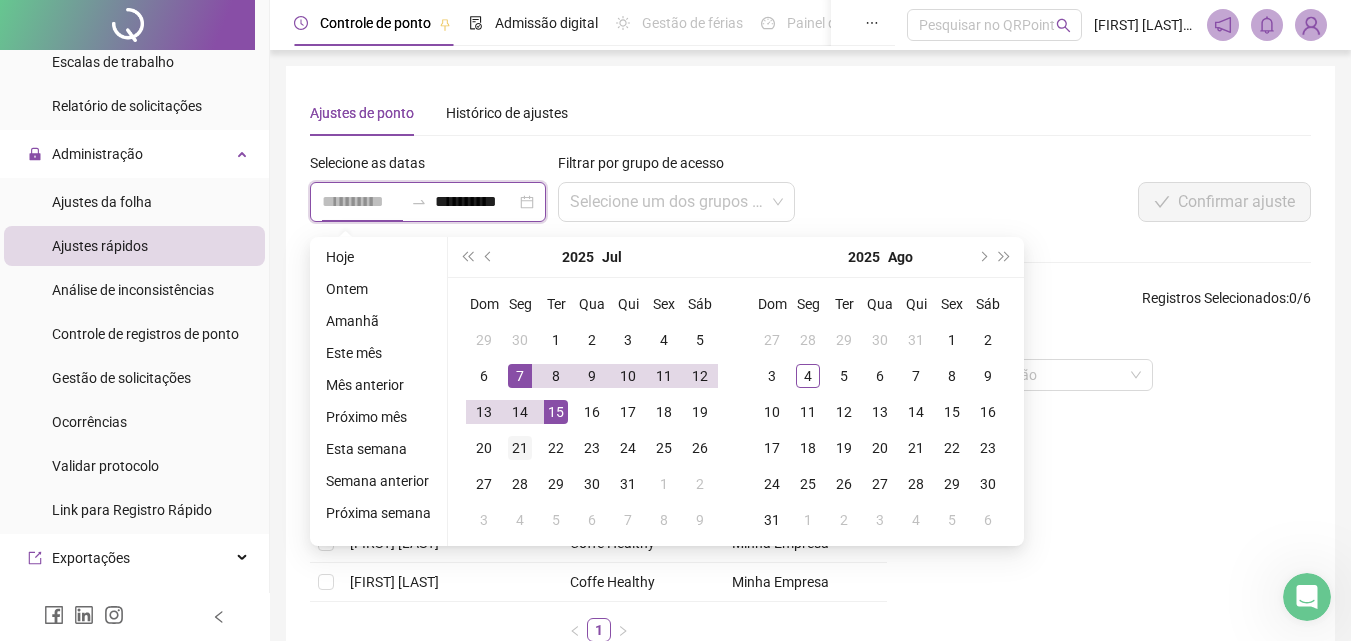 type on "**********" 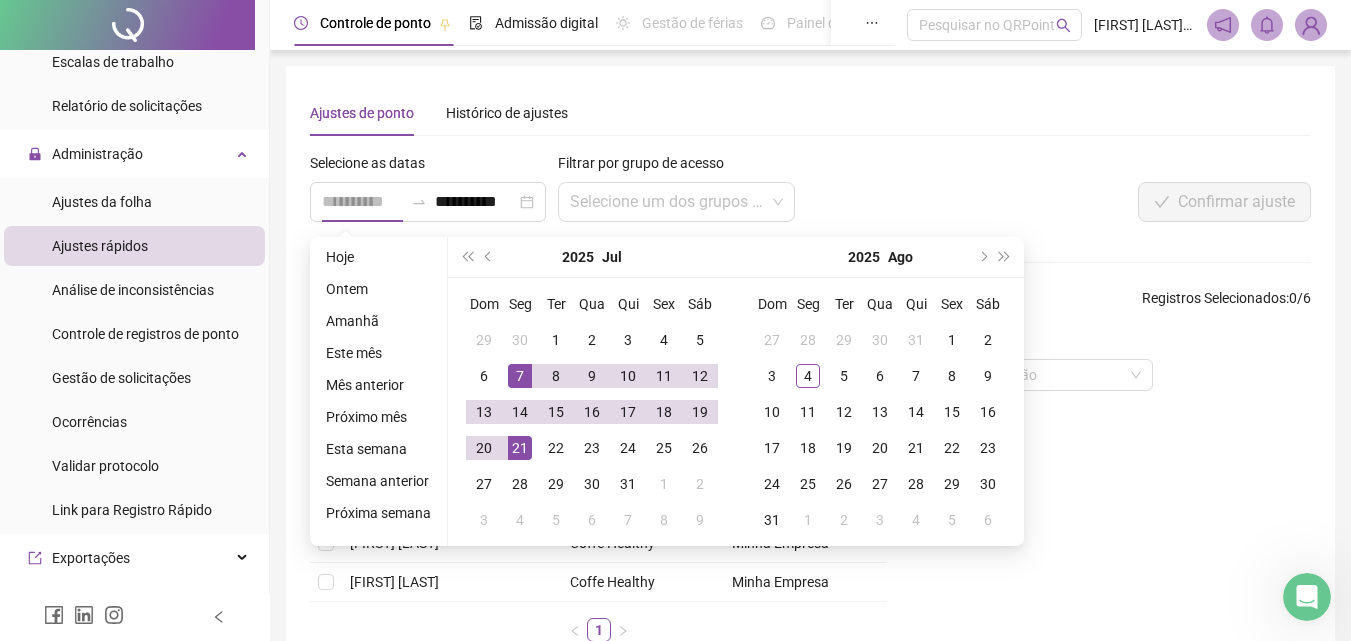 click on "21" at bounding box center [520, 448] 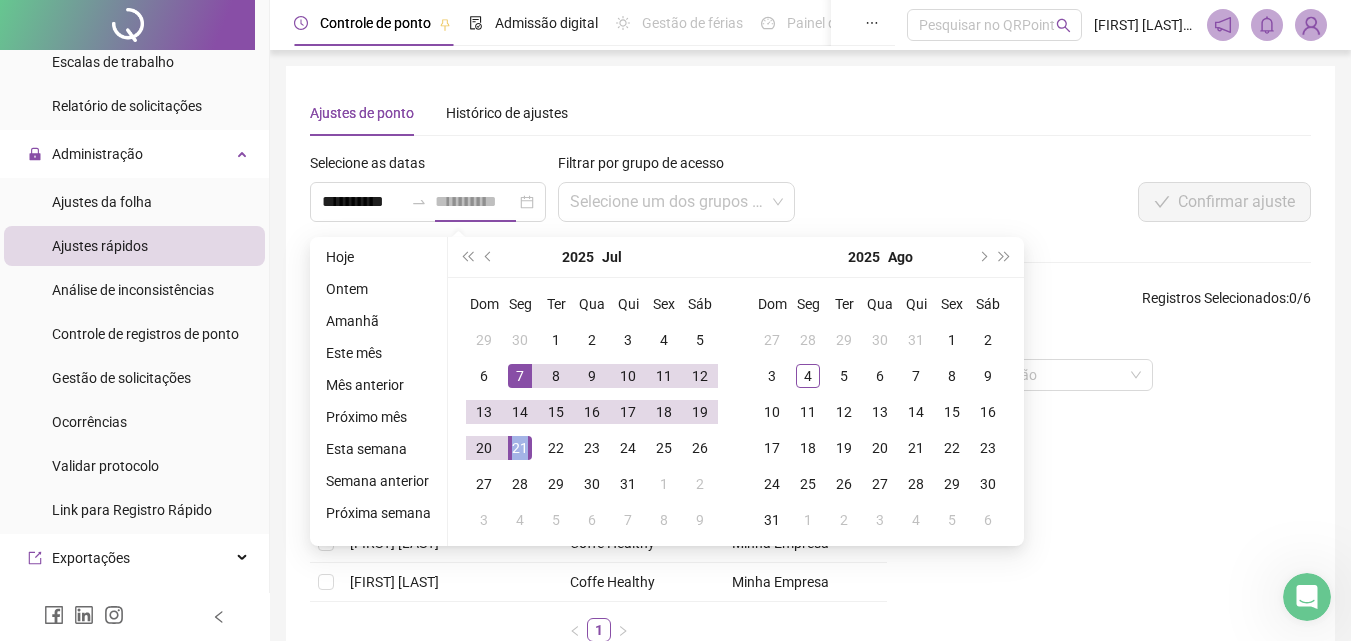 scroll, scrollTop: 0, scrollLeft: 0, axis: both 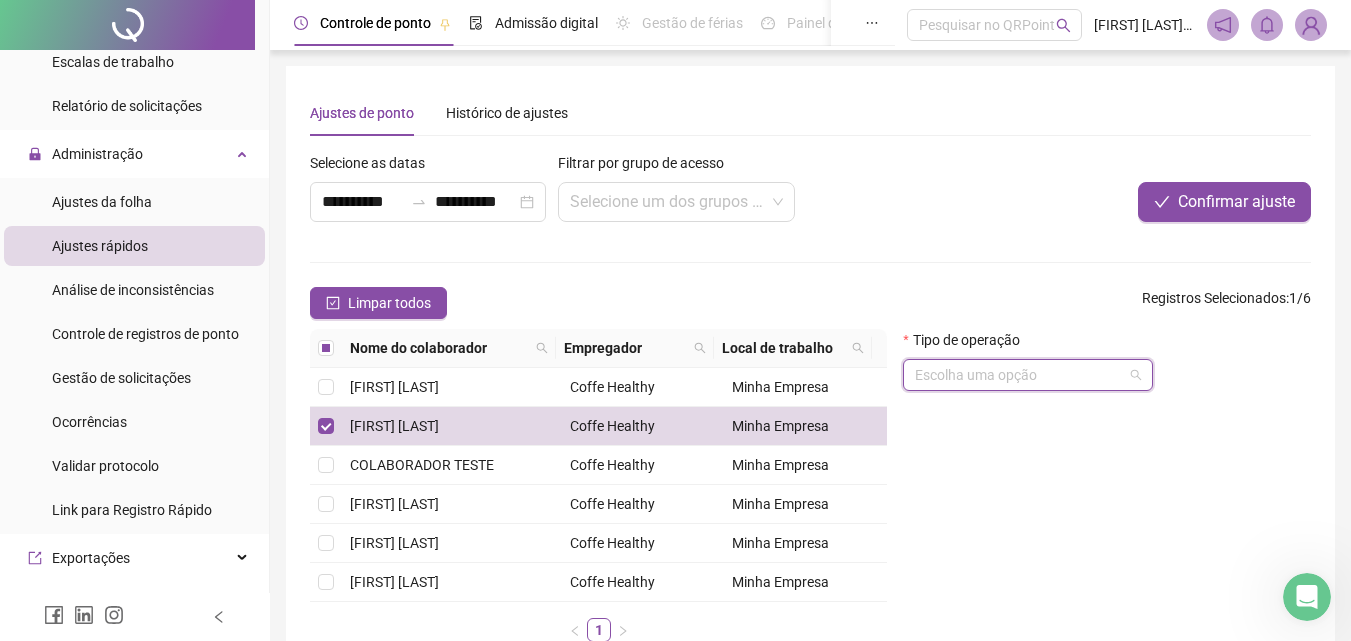 click at bounding box center (1019, 375) 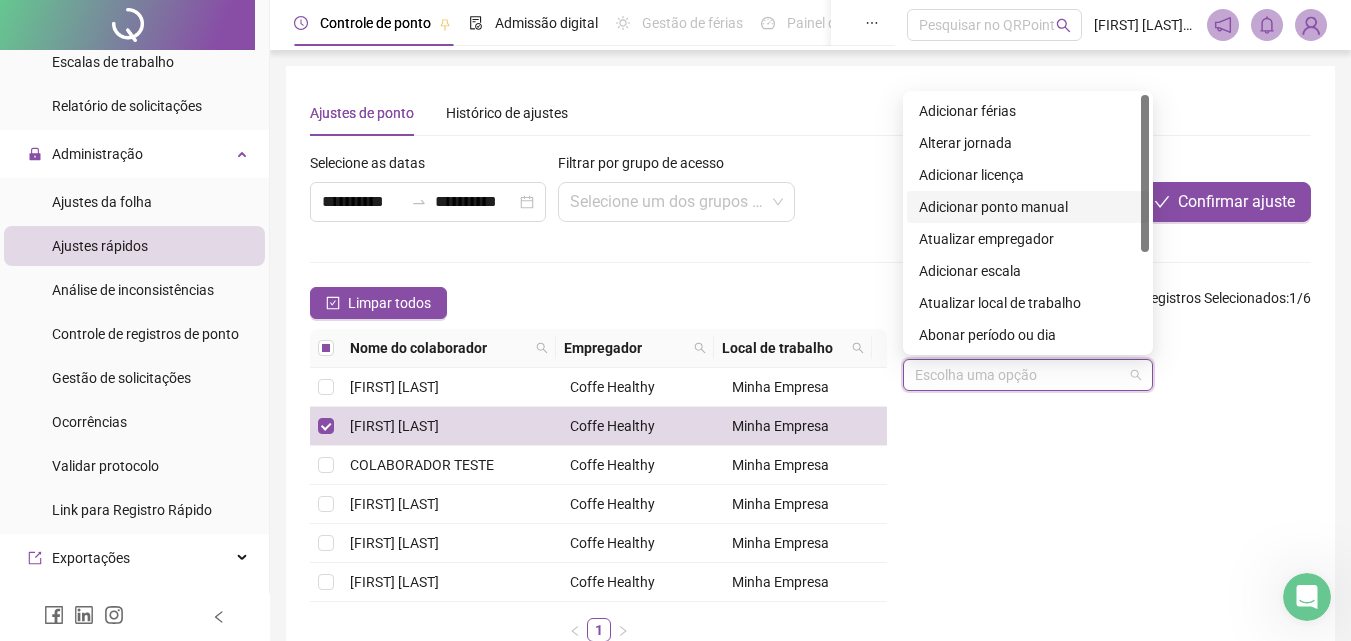 click on "Adicionar ponto manual" at bounding box center (1028, 207) 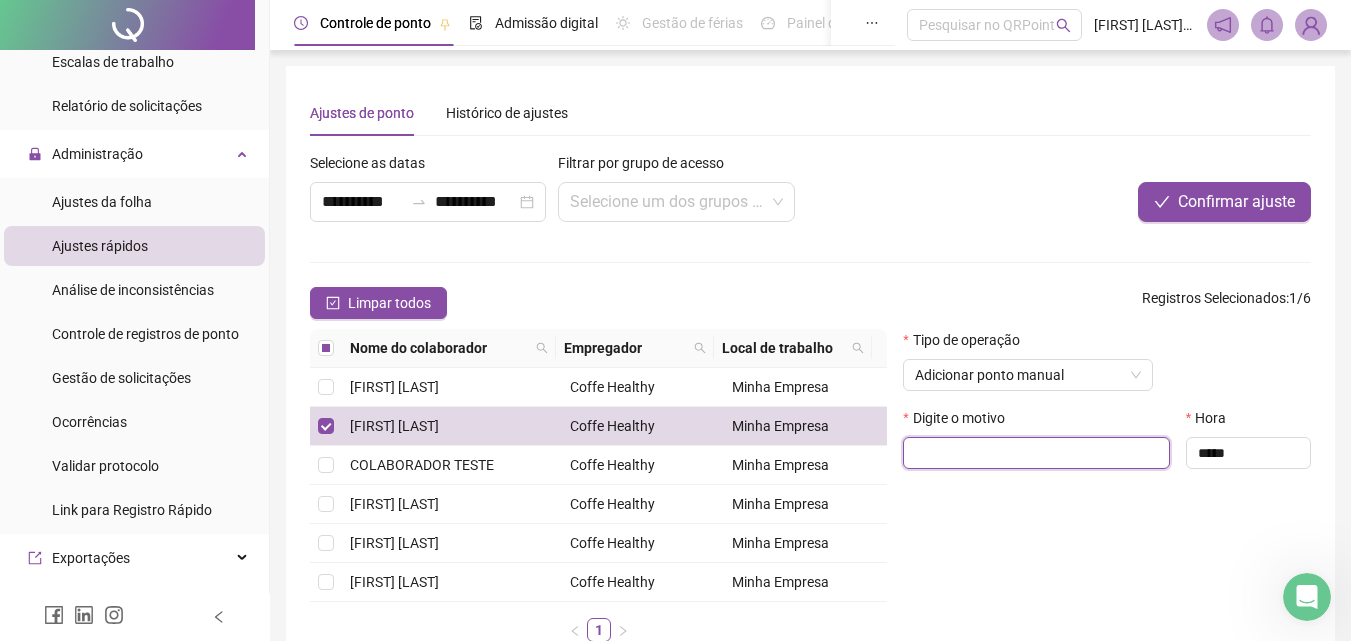 click at bounding box center [1036, 453] 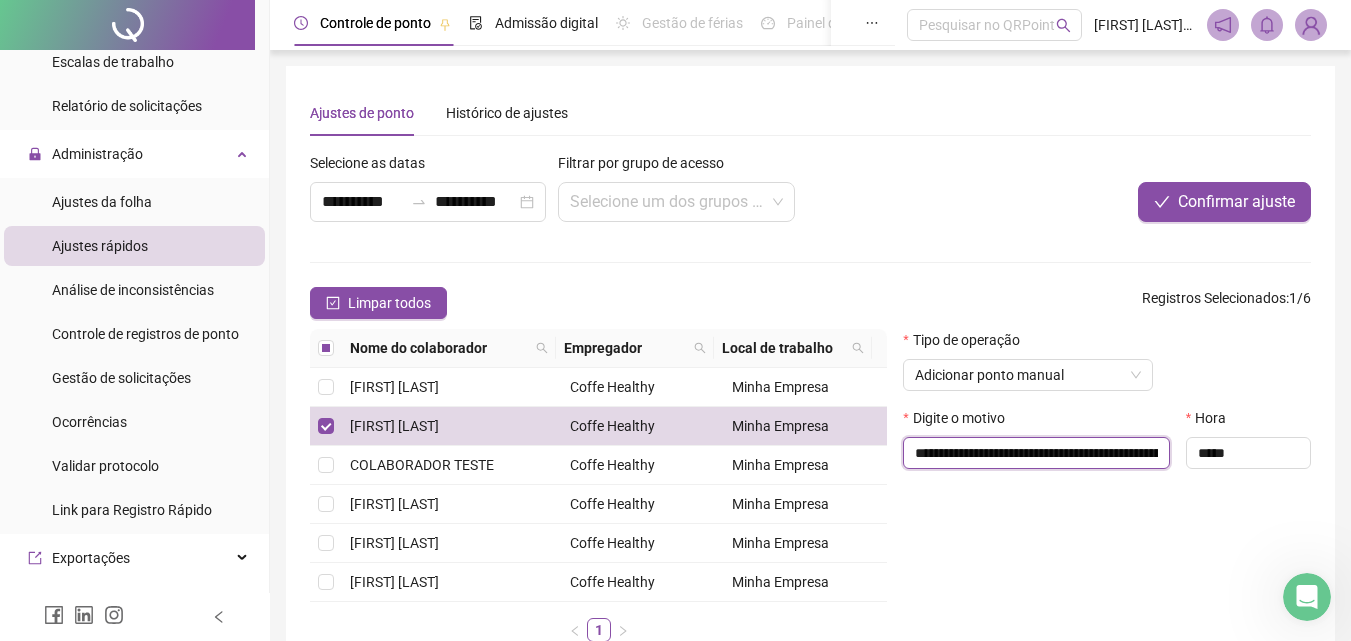 scroll, scrollTop: 0, scrollLeft: 255, axis: horizontal 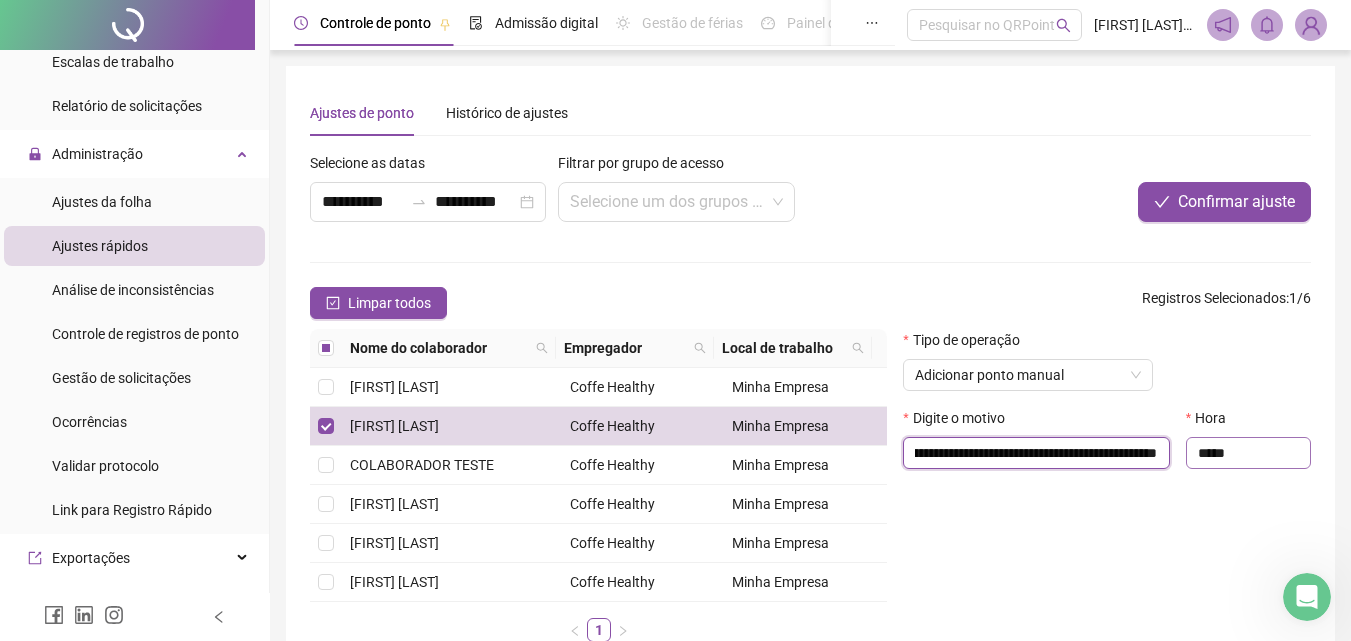 type on "**********" 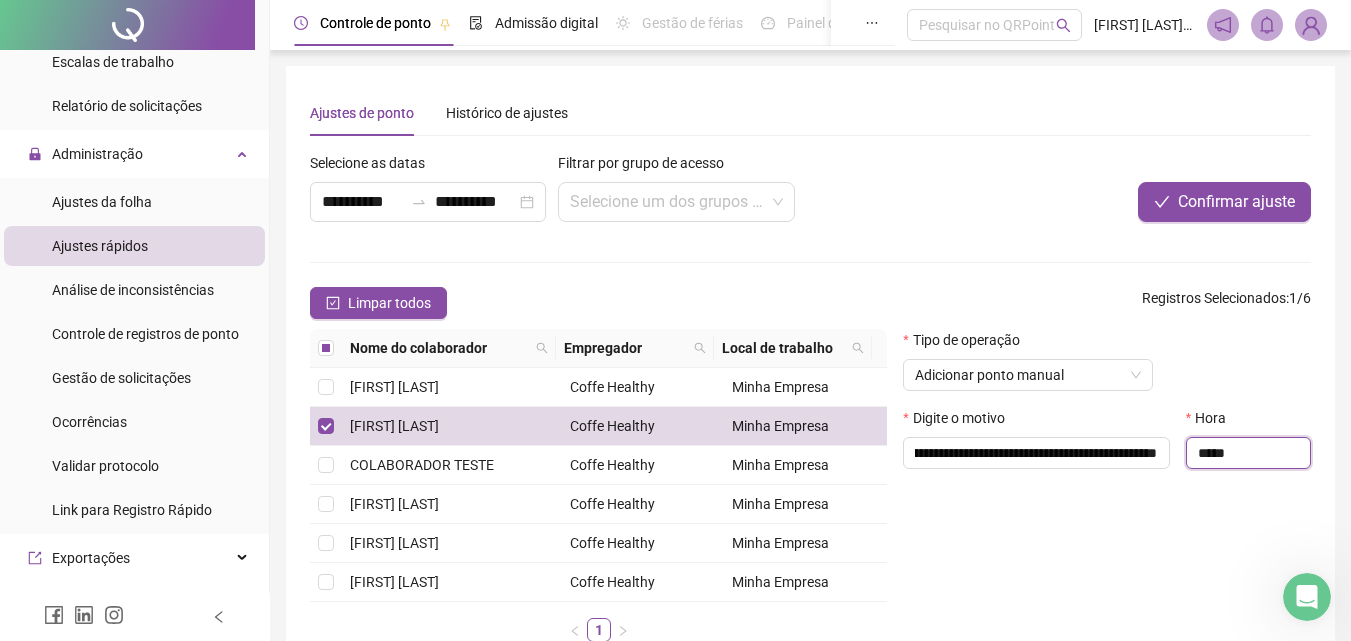 scroll, scrollTop: 0, scrollLeft: 0, axis: both 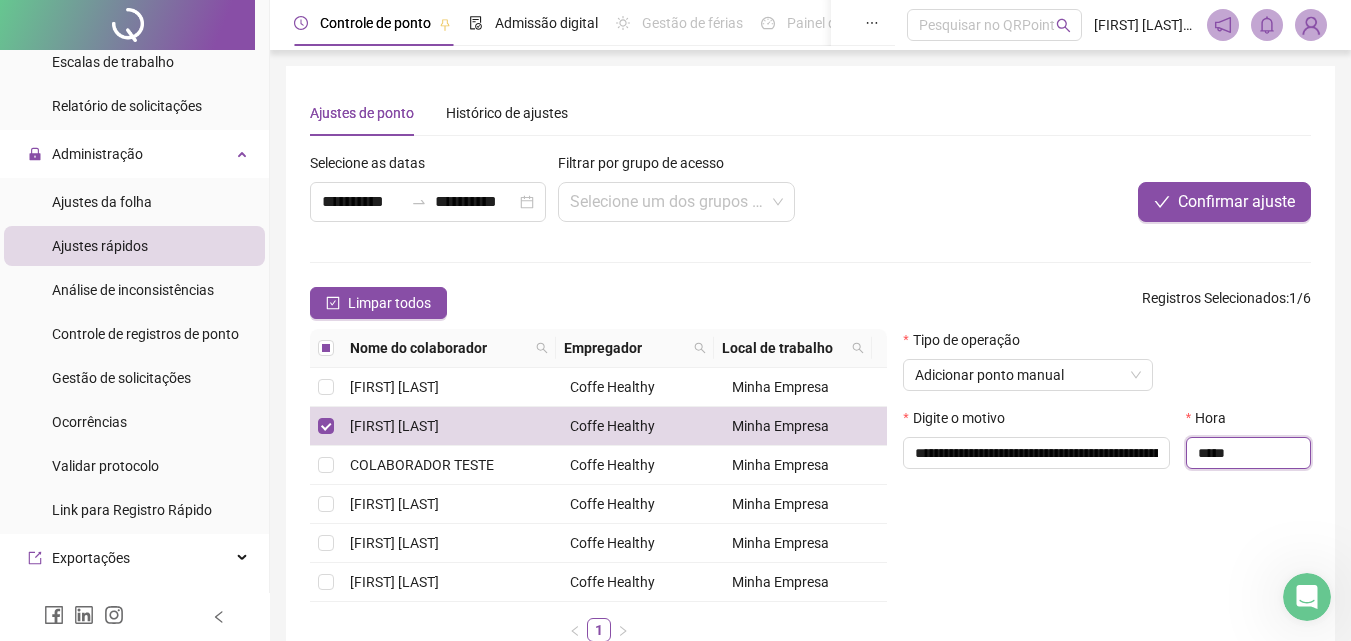 click on "*****" at bounding box center (1248, 453) 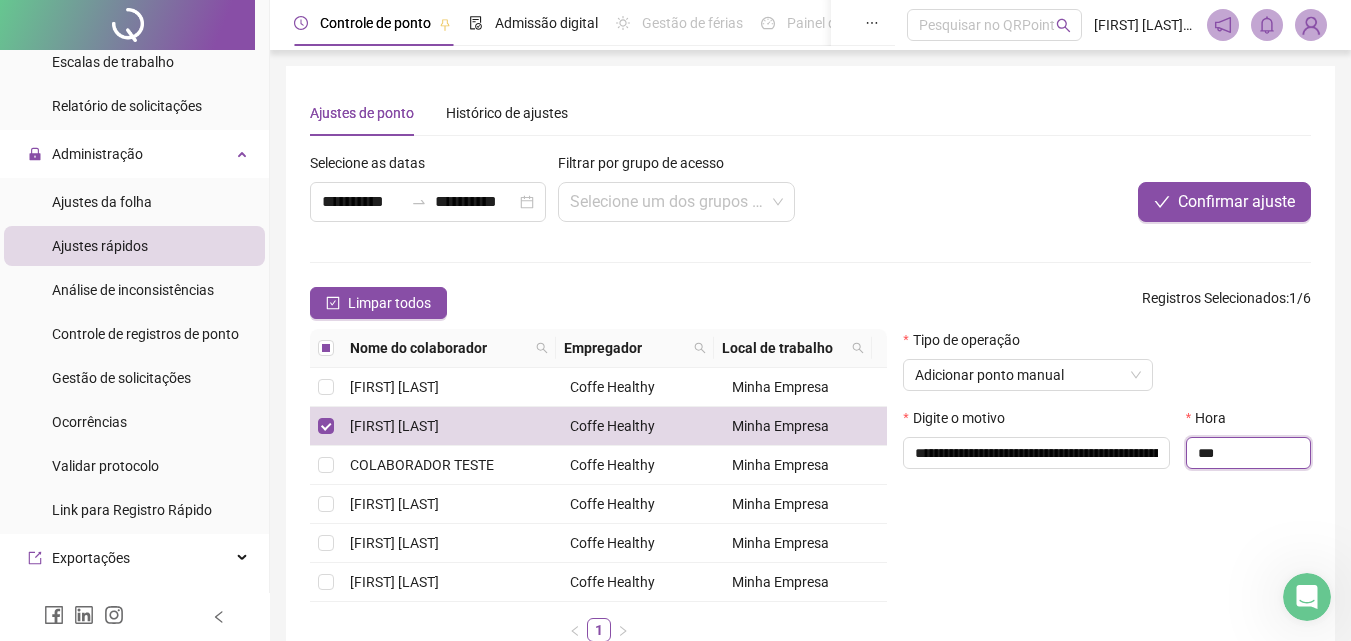 type on "*" 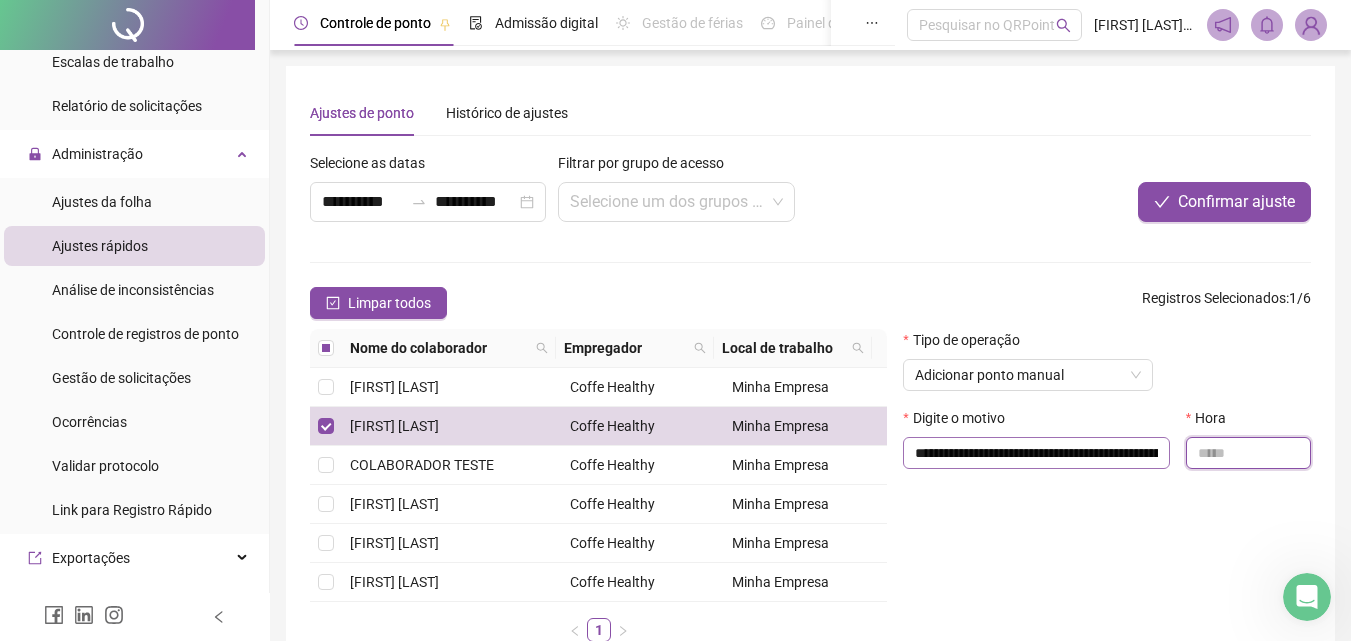 type 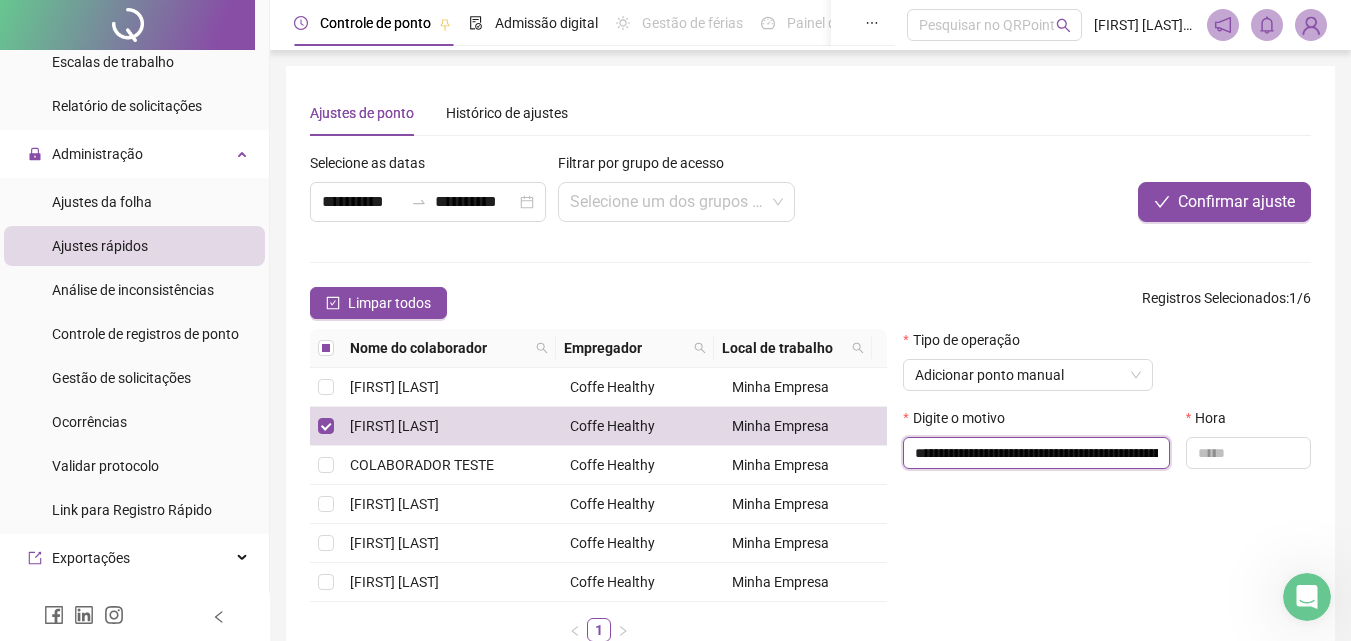 click on "**********" at bounding box center [1036, 453] 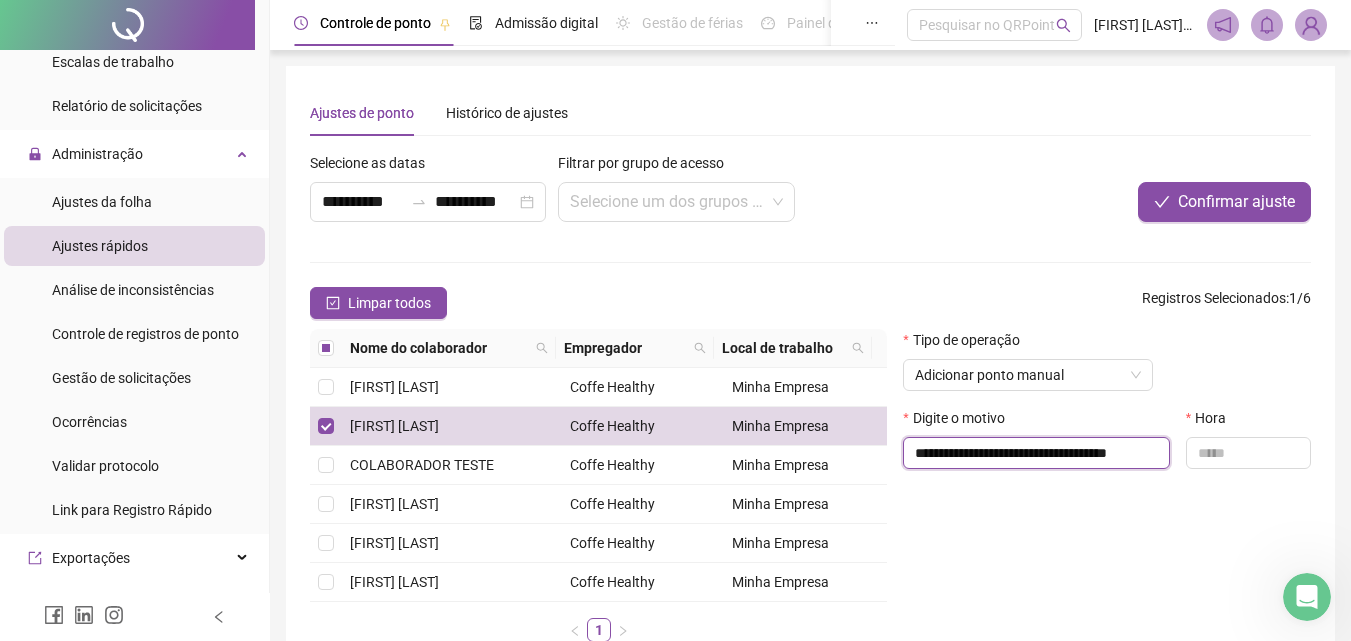 scroll, scrollTop: 0, scrollLeft: 59, axis: horizontal 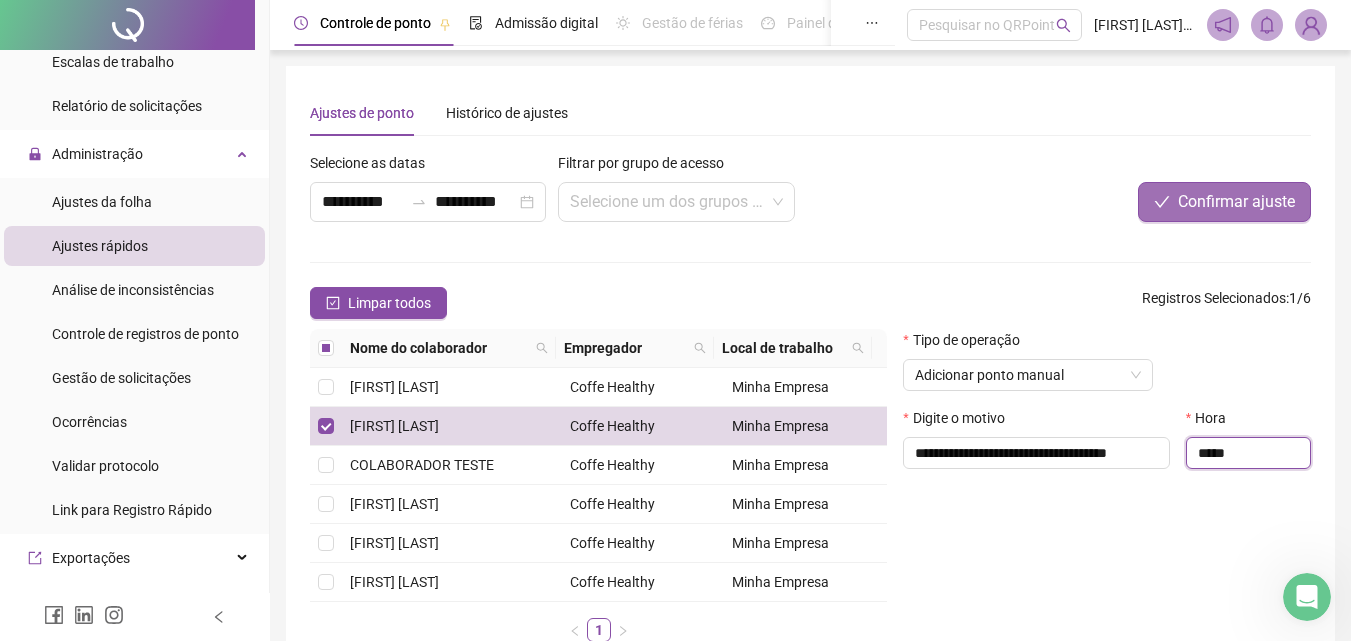 type on "*****" 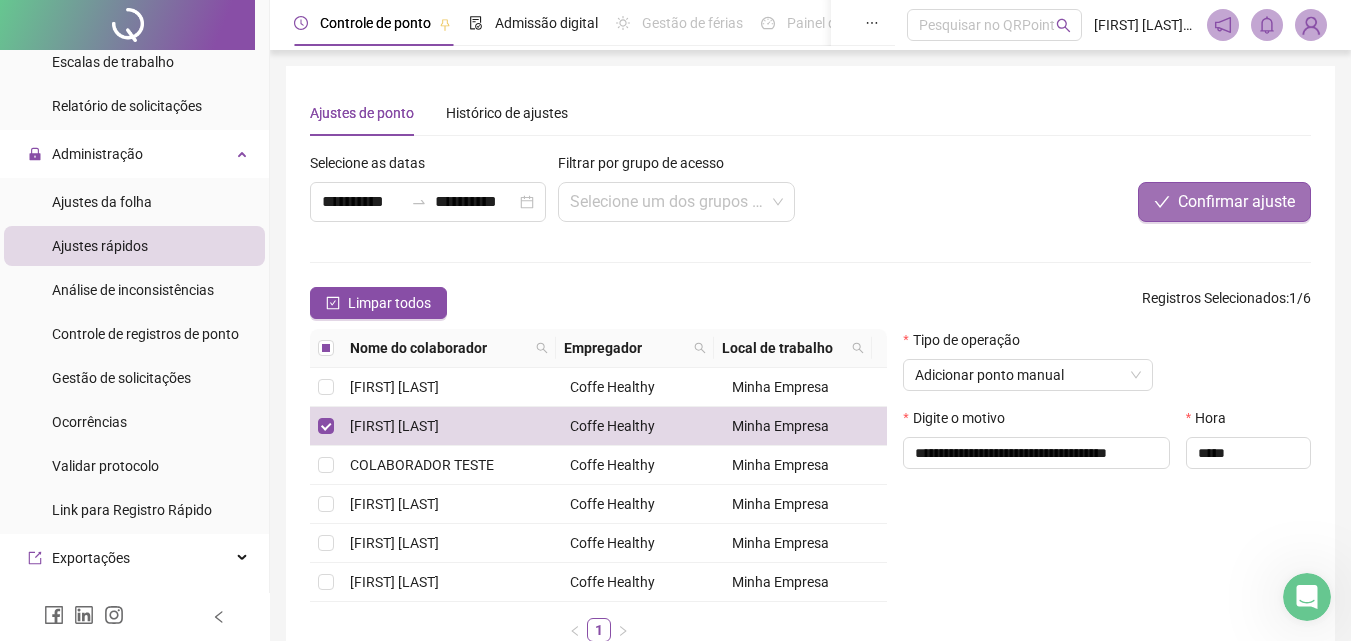 click on "Confirmar ajuste" at bounding box center [1236, 202] 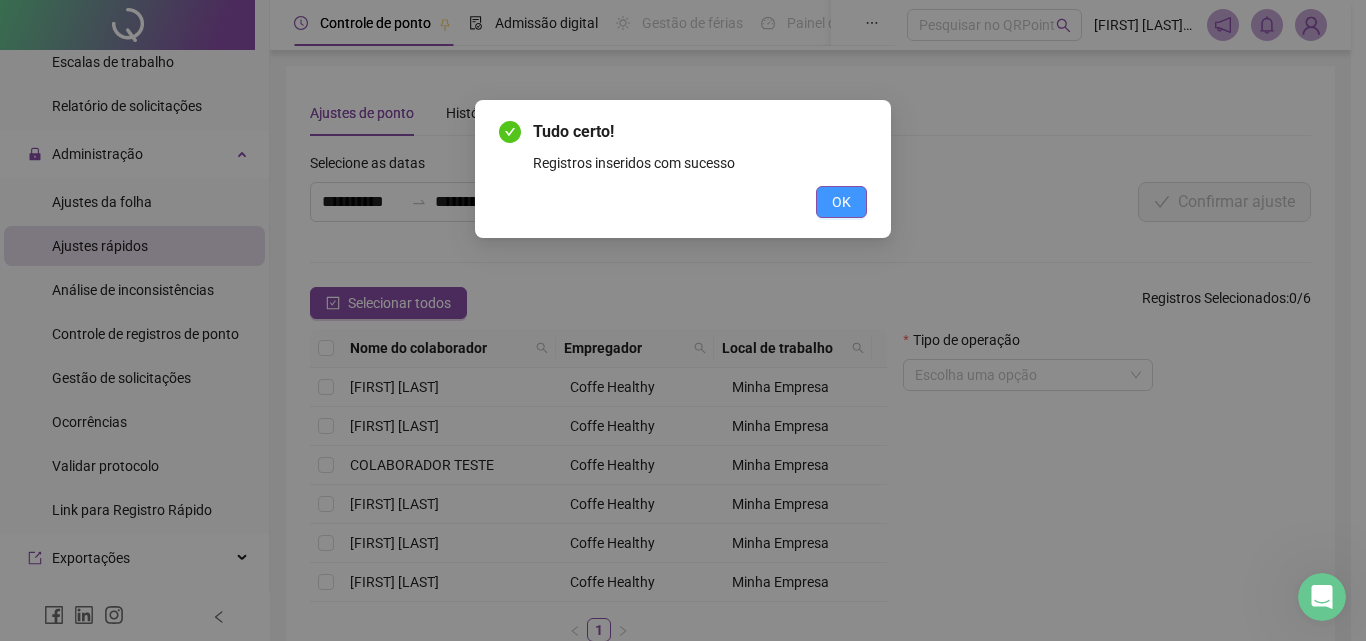 click on "OK" at bounding box center (841, 202) 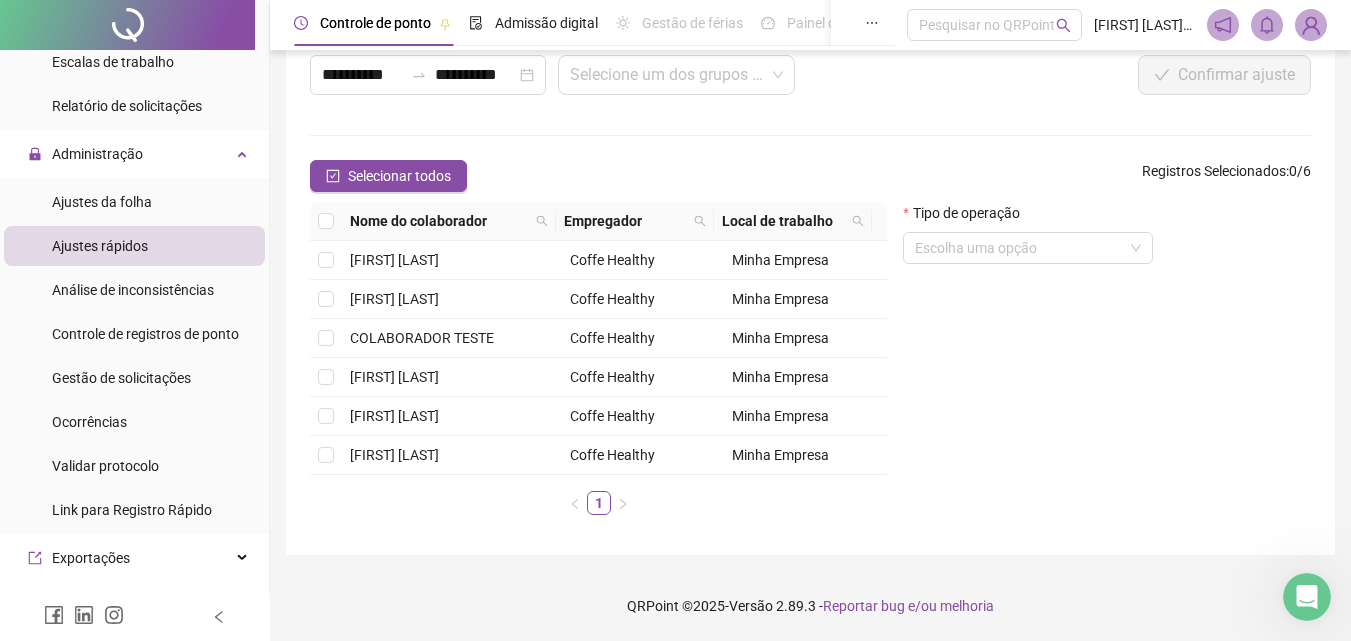 scroll, scrollTop: 0, scrollLeft: 0, axis: both 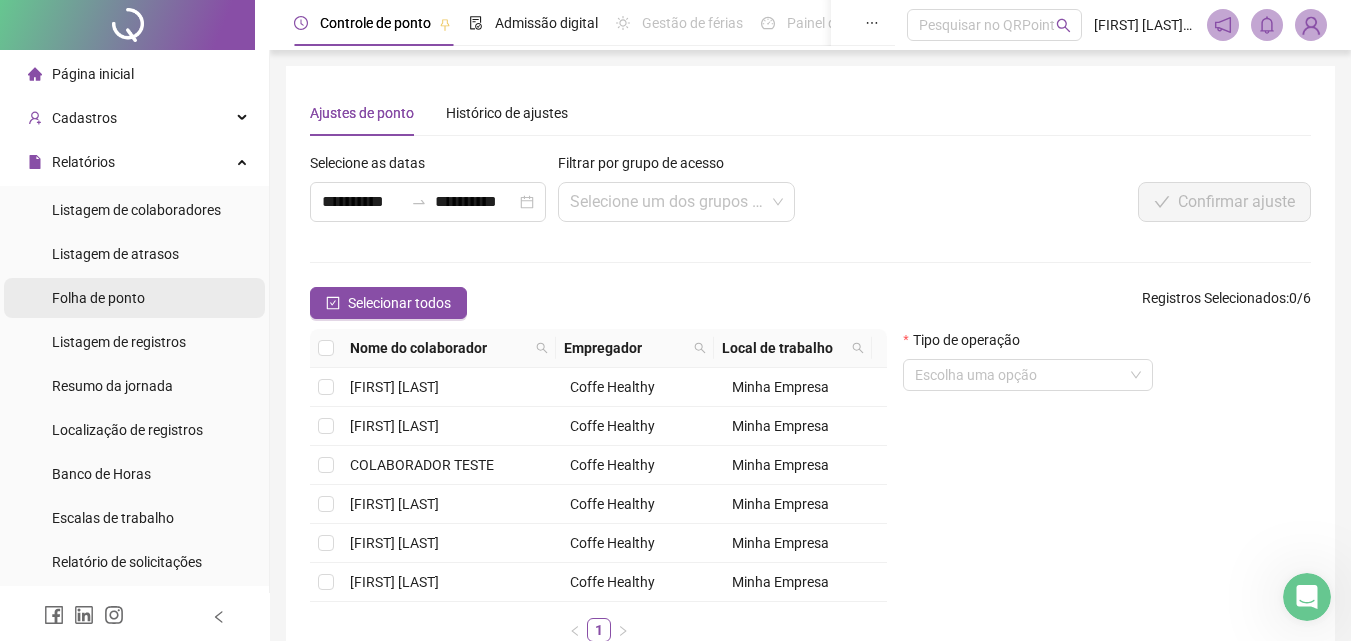 click on "Folha de ponto" at bounding box center [98, 298] 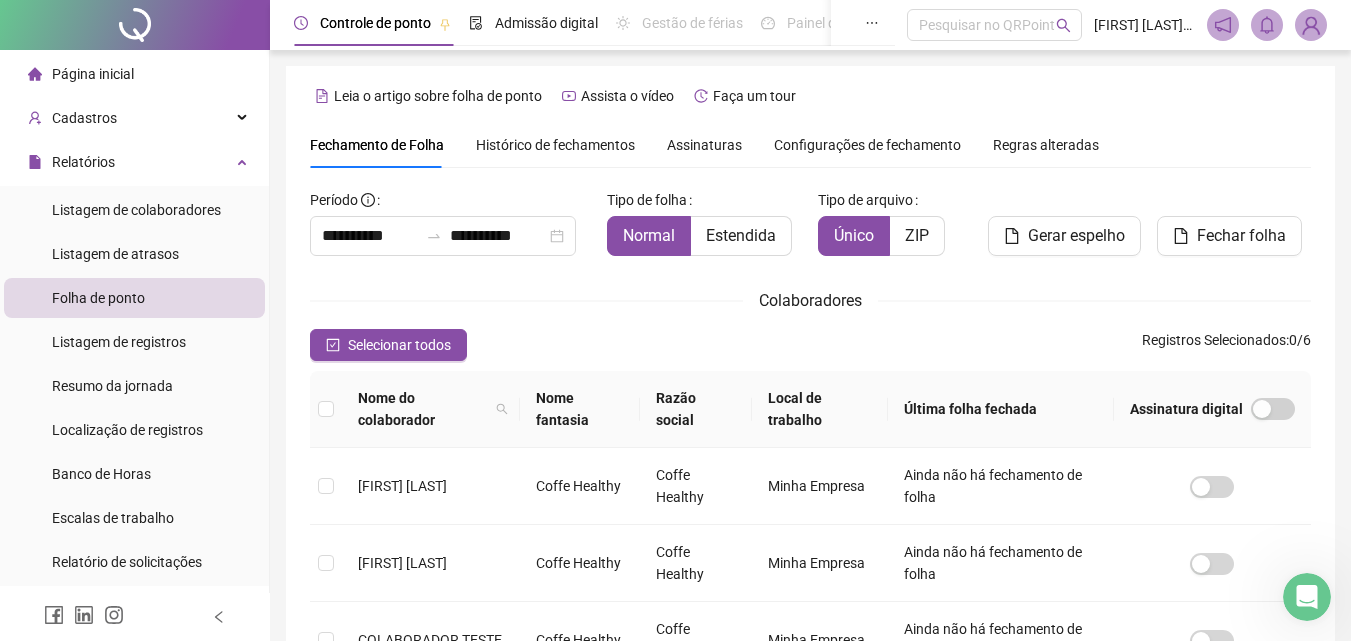 scroll, scrollTop: 89, scrollLeft: 0, axis: vertical 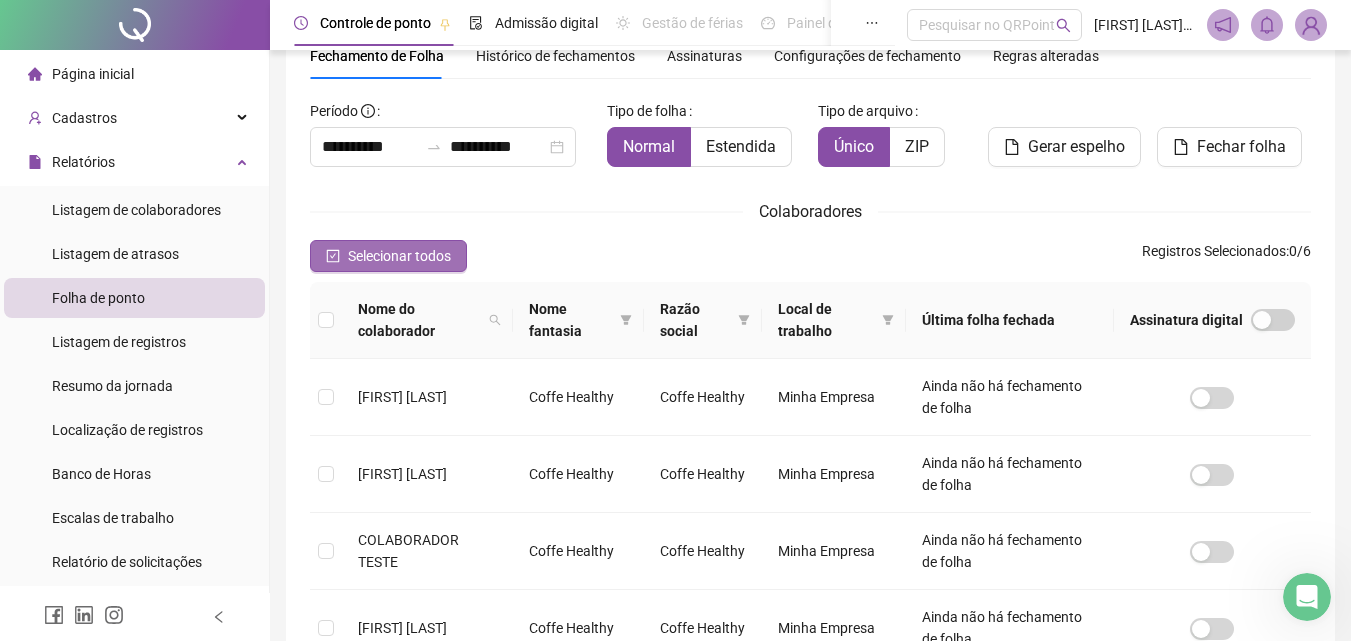 click on "Selecionar todos" at bounding box center [399, 256] 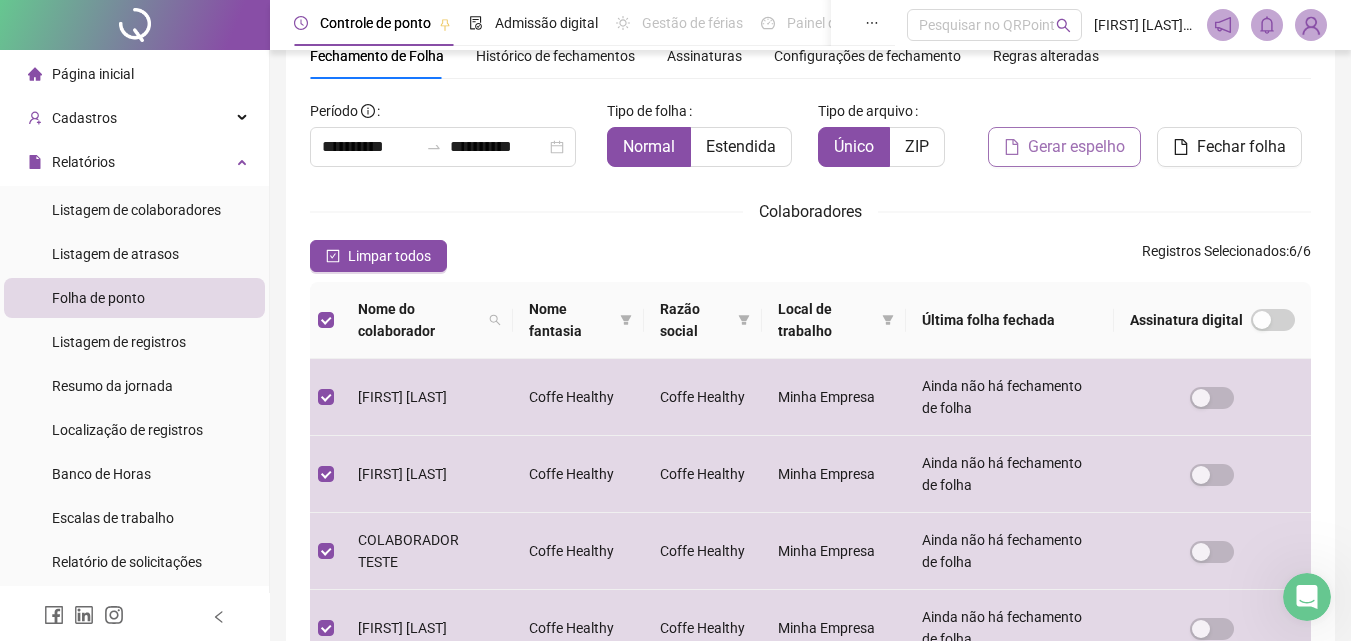 click on "Gerar espelho" at bounding box center [1076, 147] 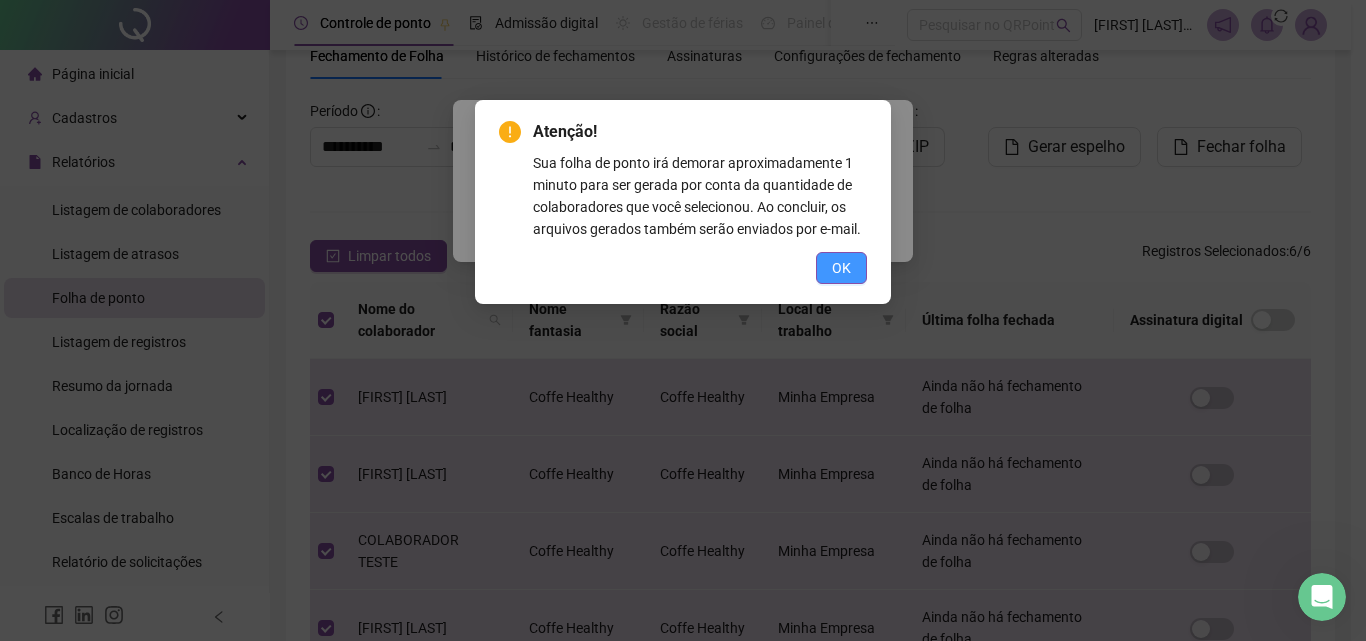 click on "OK" at bounding box center (841, 268) 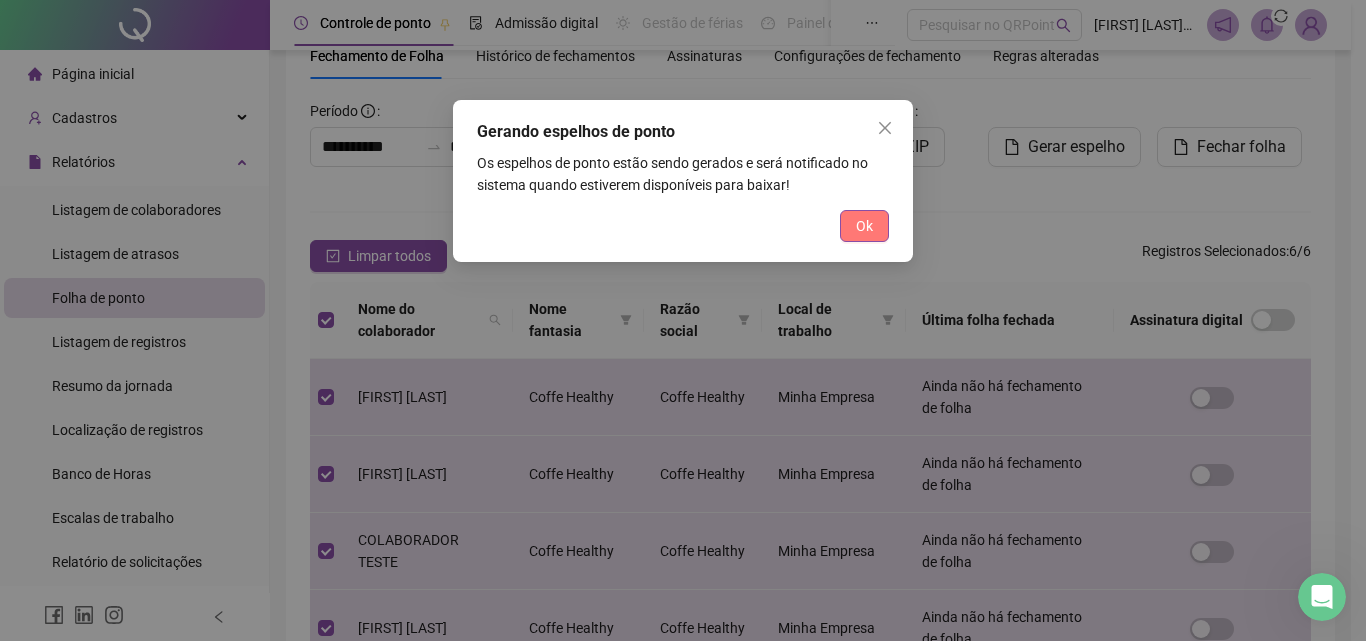 click on "Ok" at bounding box center [864, 226] 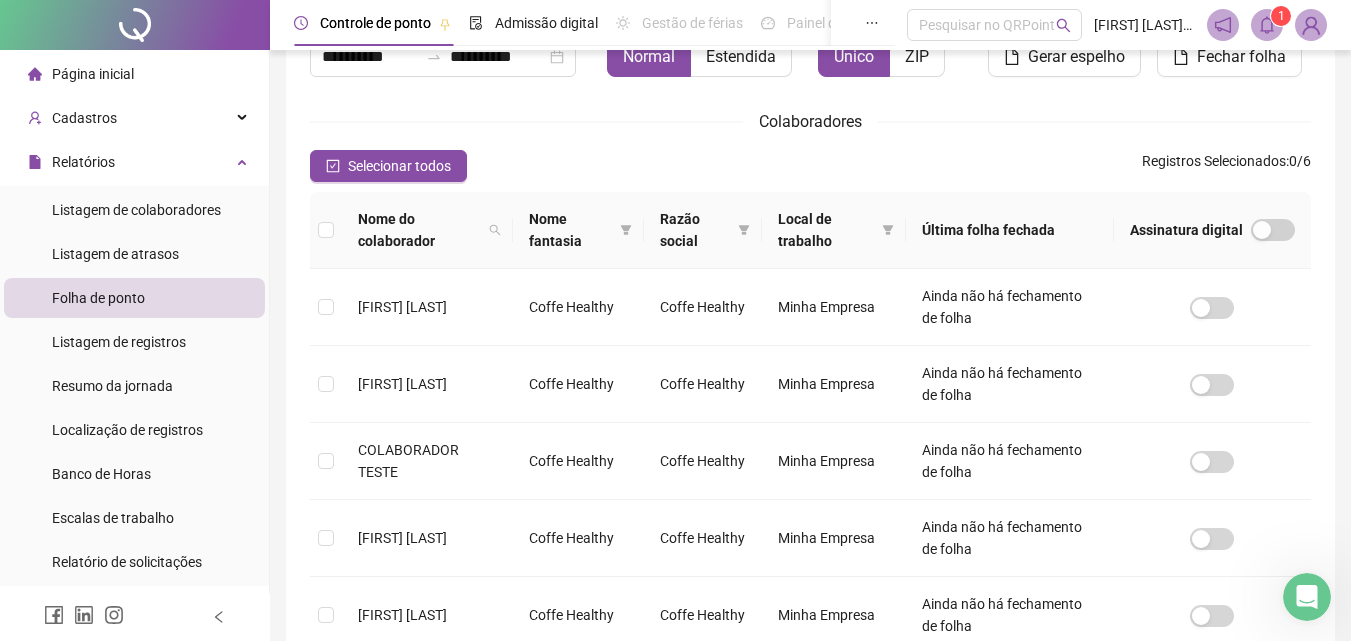 scroll, scrollTop: 0, scrollLeft: 0, axis: both 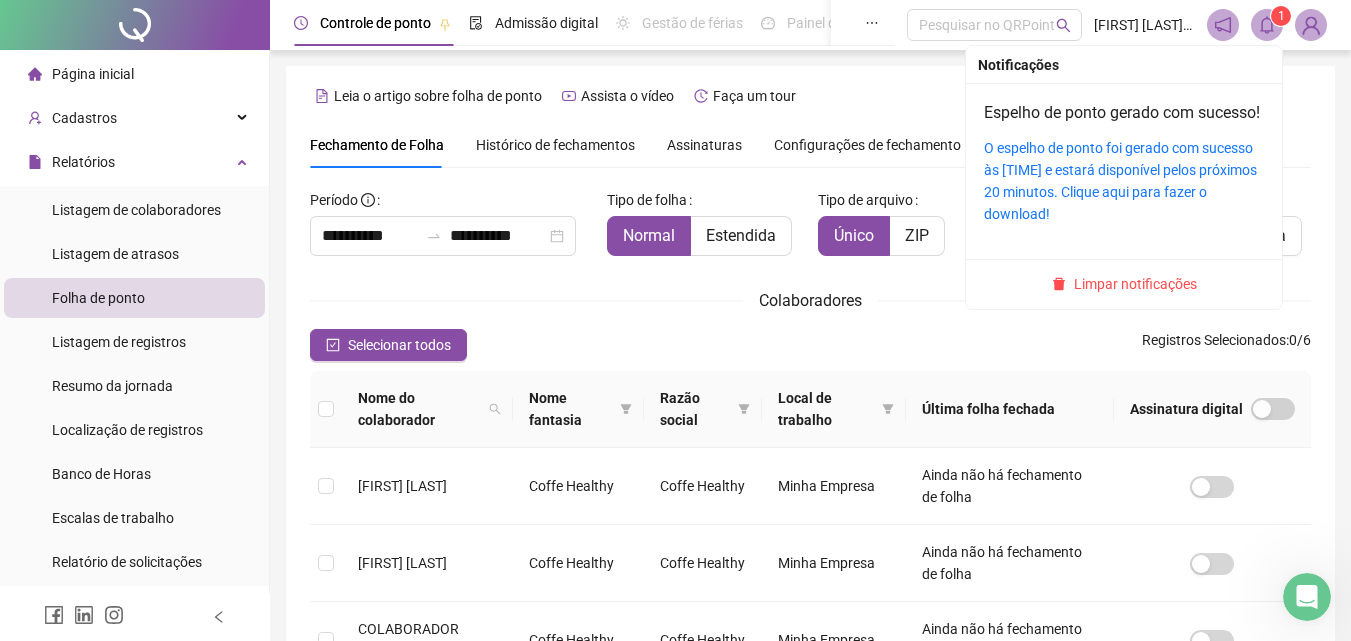 click on "1" at bounding box center (1281, 16) 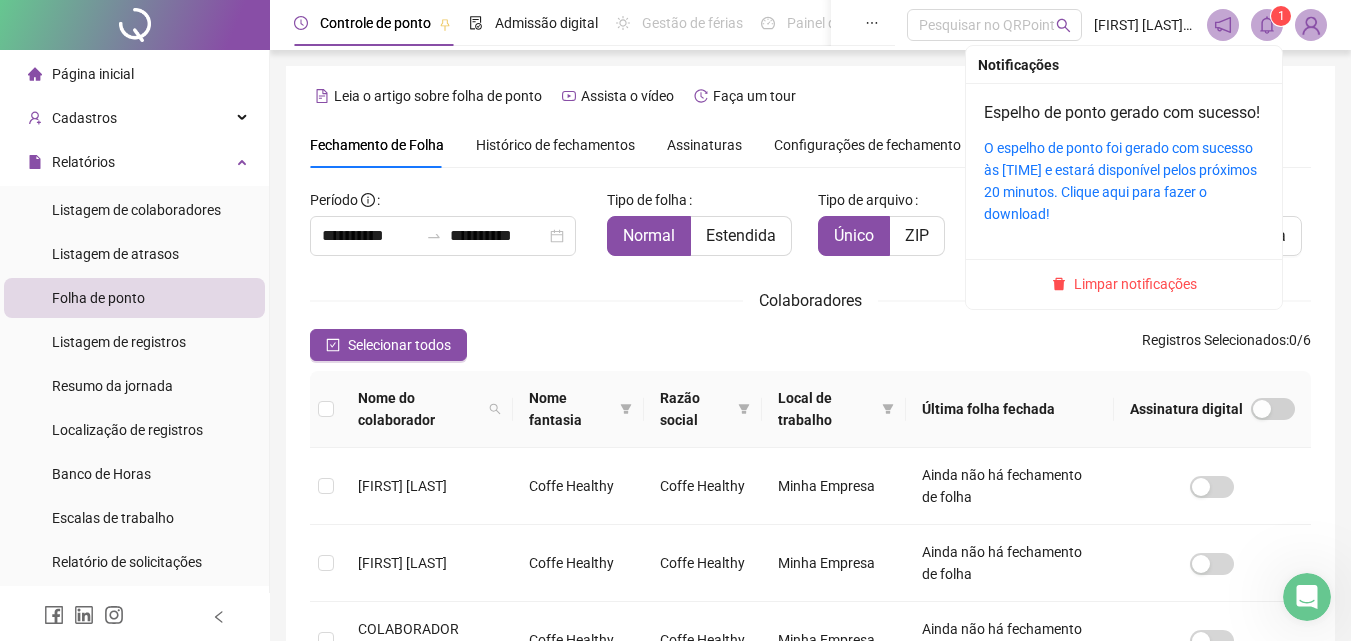 click 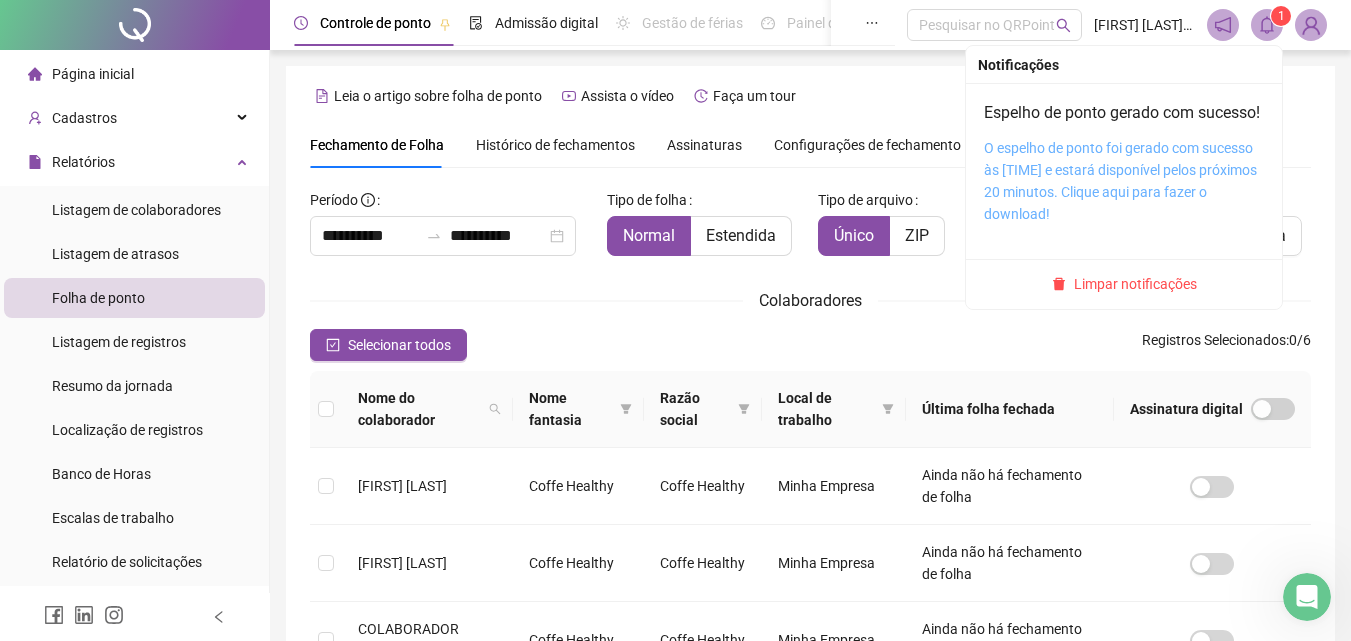 click on "O espelho de ponto foi gerado com sucesso às [TIME] e estará disponível pelos próximos 20 minutos.
Clique aqui para fazer o download!" at bounding box center [1120, 181] 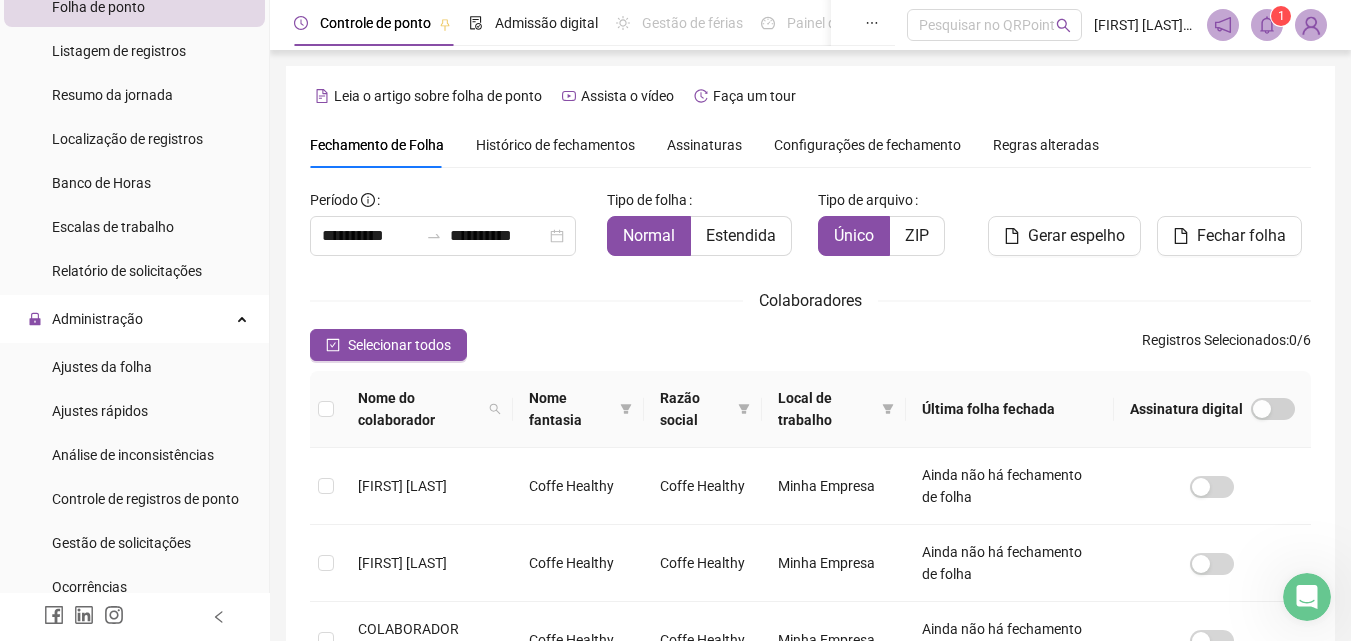 scroll, scrollTop: 295, scrollLeft: 0, axis: vertical 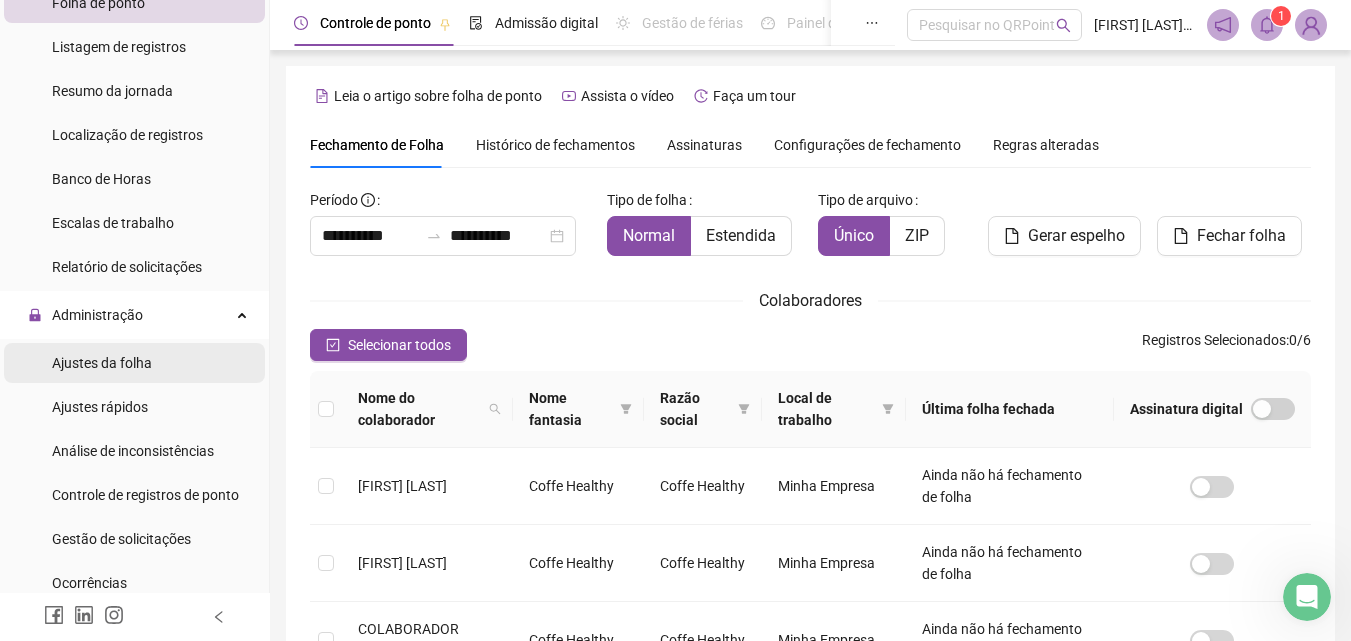 click on "Ajustes da folha" at bounding box center [102, 363] 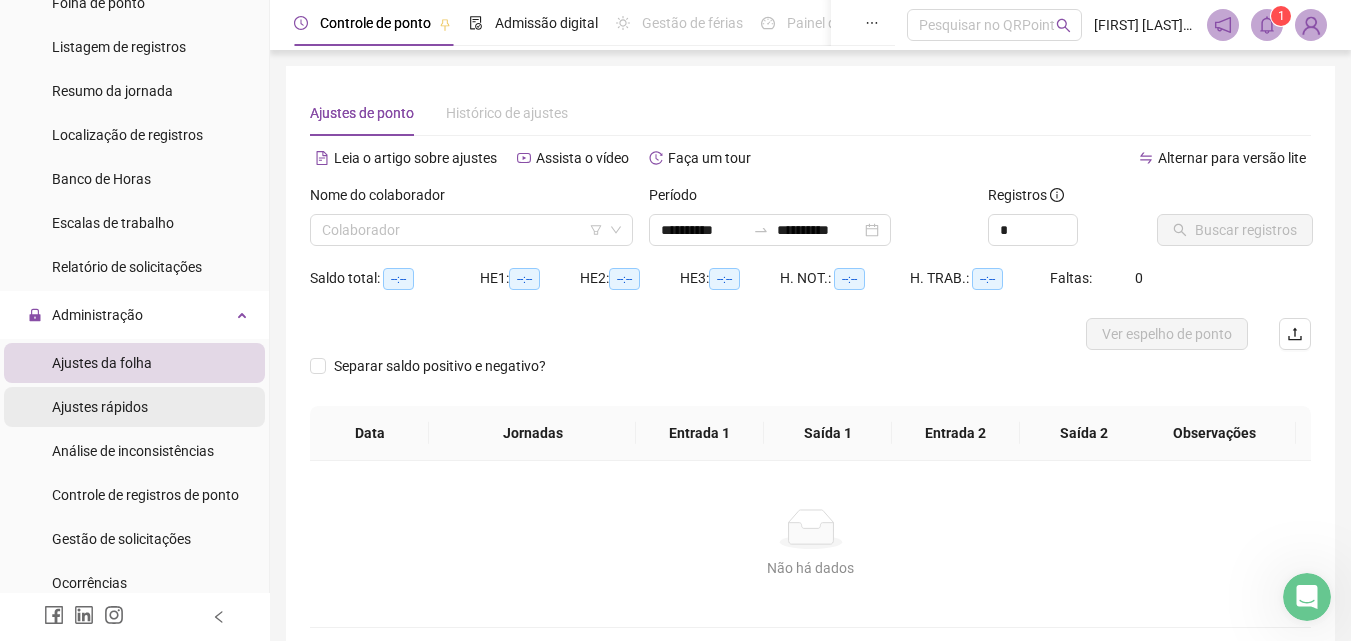 click on "Ajustes rápidos" at bounding box center [100, 407] 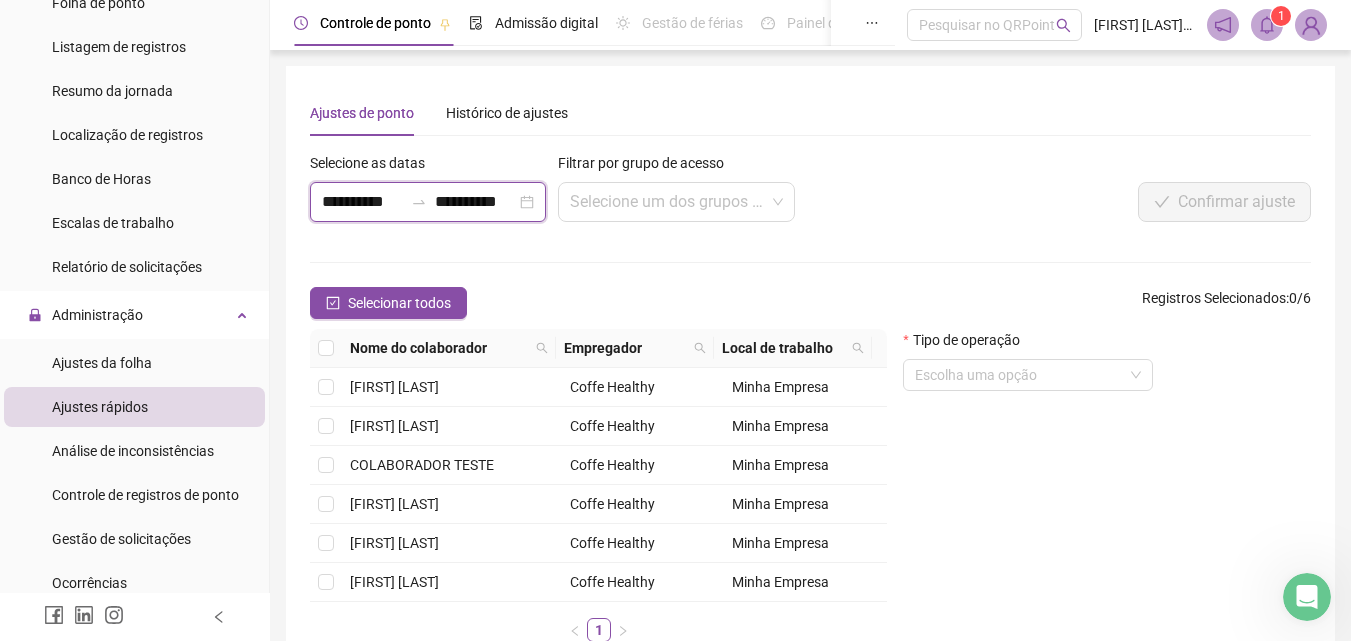 click on "**********" at bounding box center [475, 202] 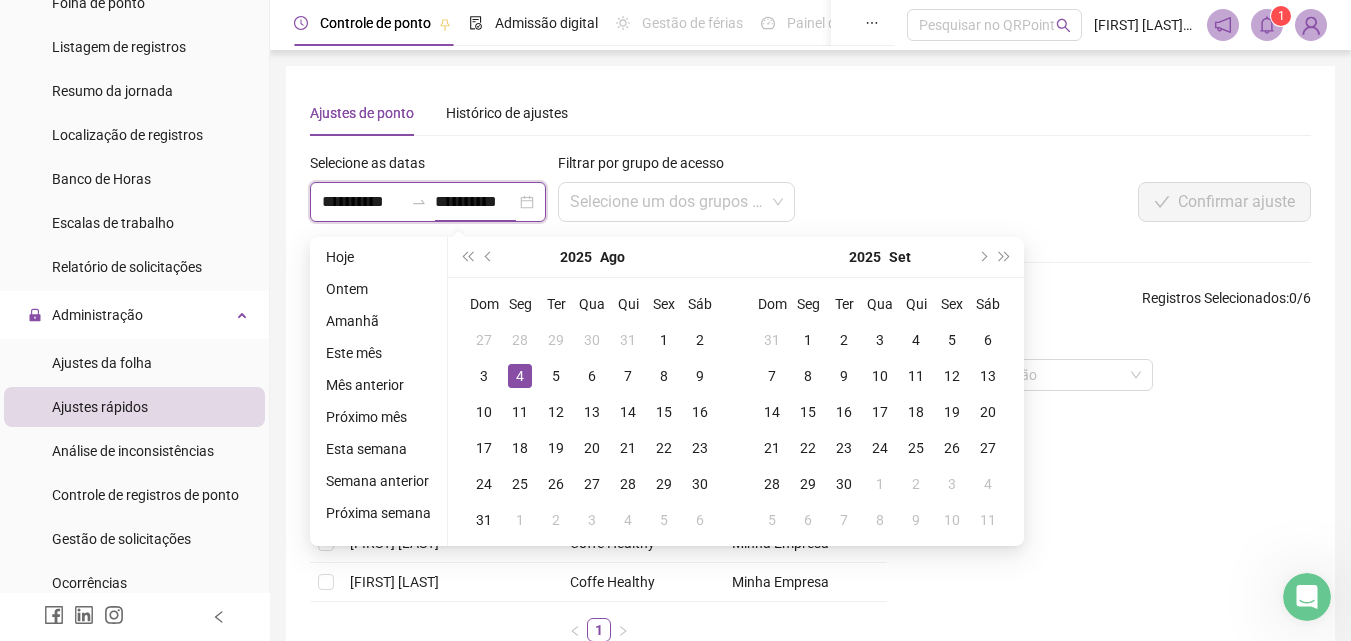 click on "**********" at bounding box center (428, 202) 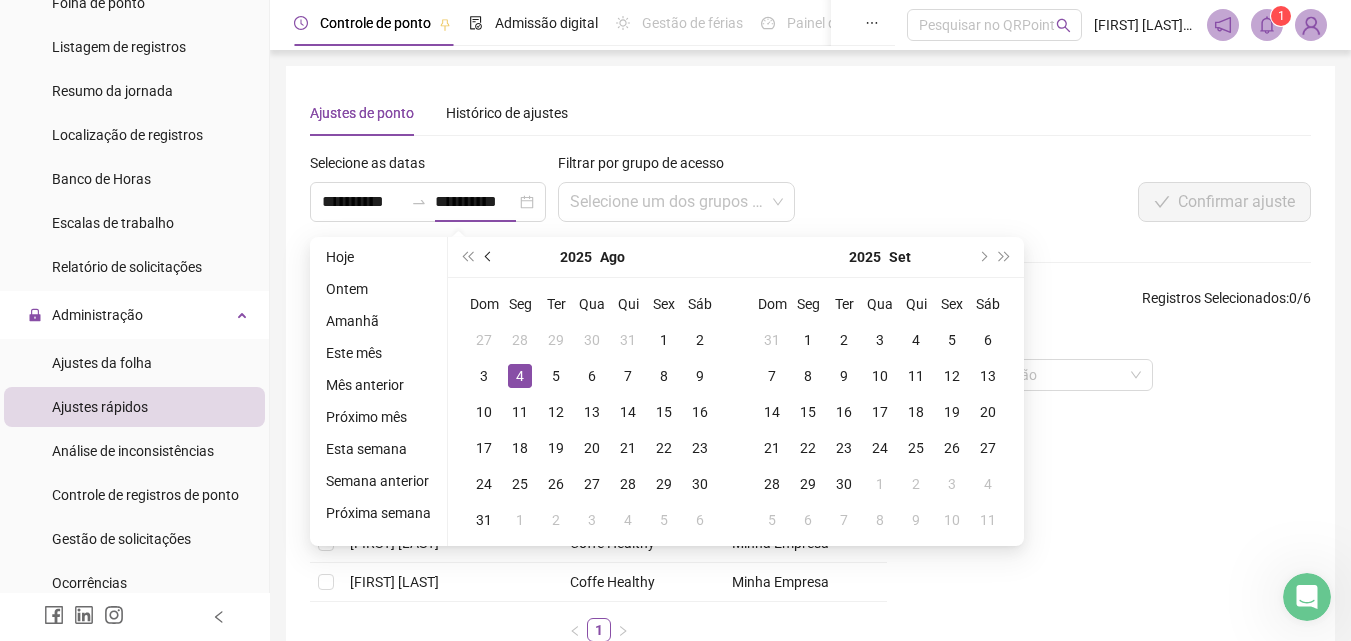 click at bounding box center (490, 257) 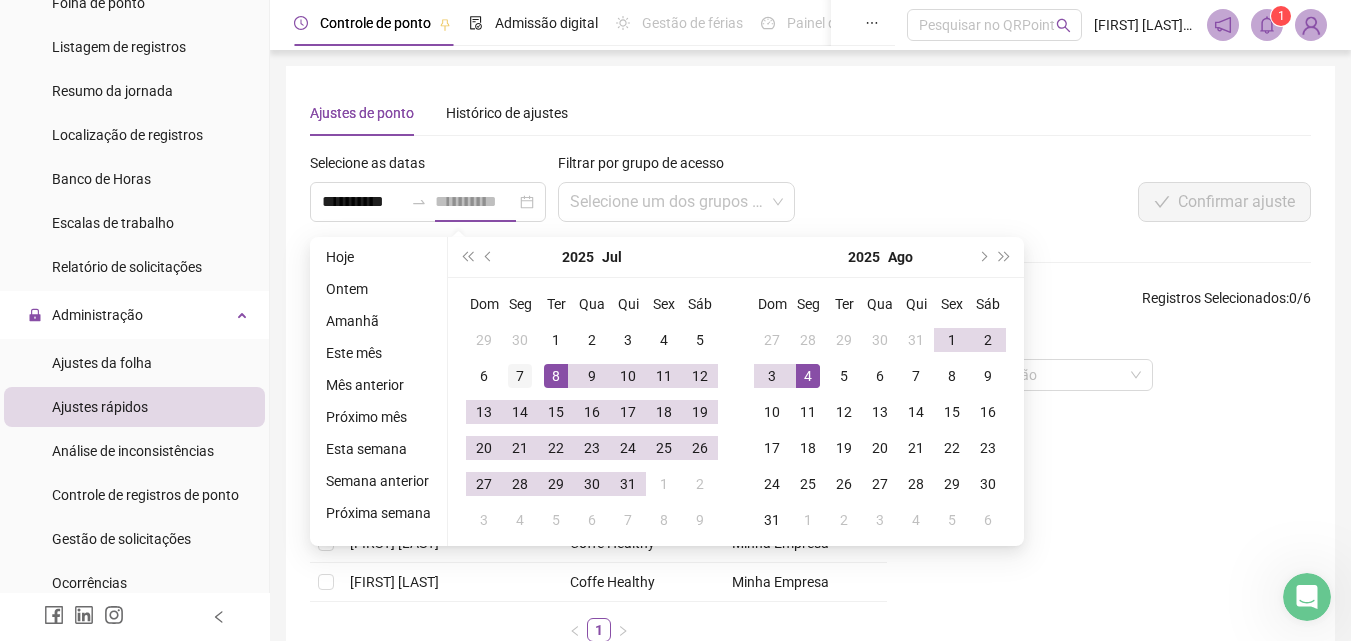 type on "**********" 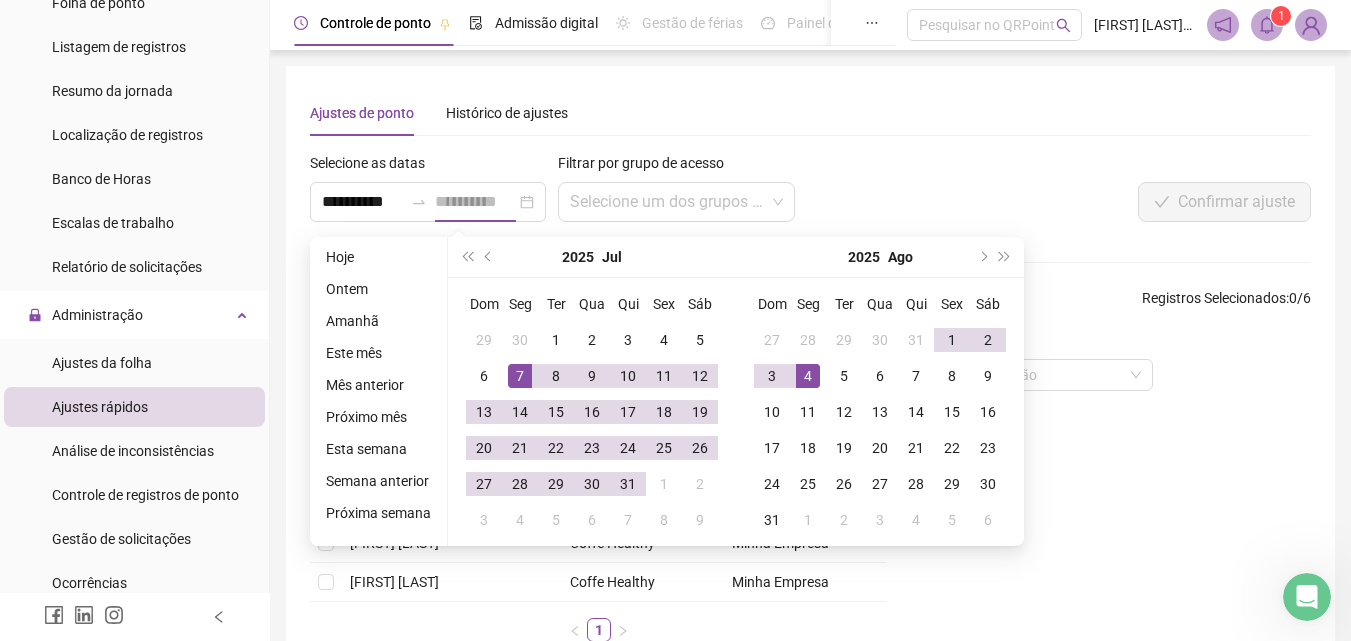 click on "7" at bounding box center (520, 376) 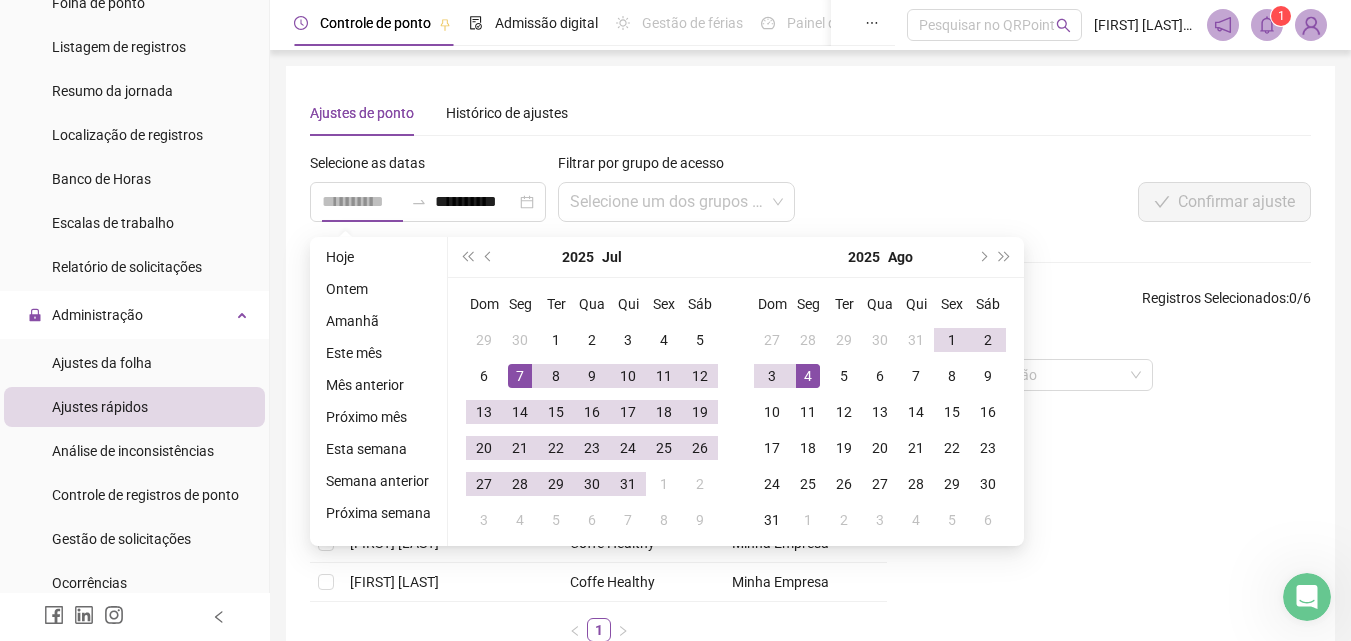 scroll, scrollTop: 0, scrollLeft: 0, axis: both 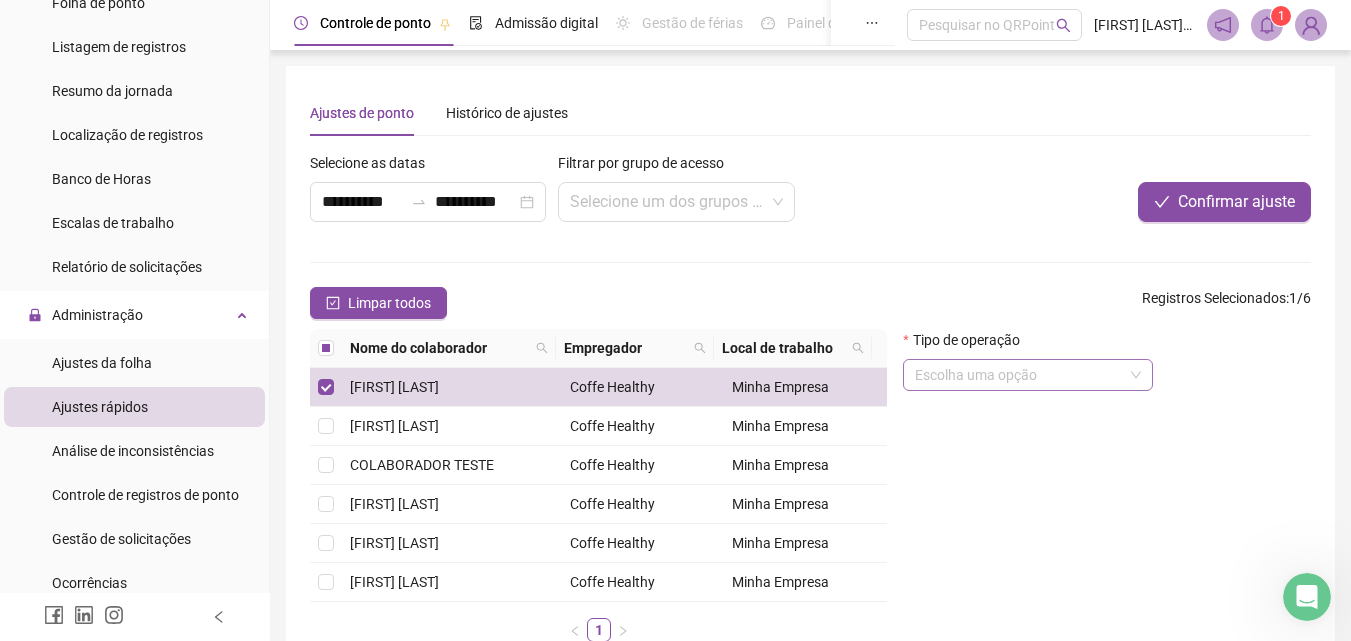 click at bounding box center [1019, 375] 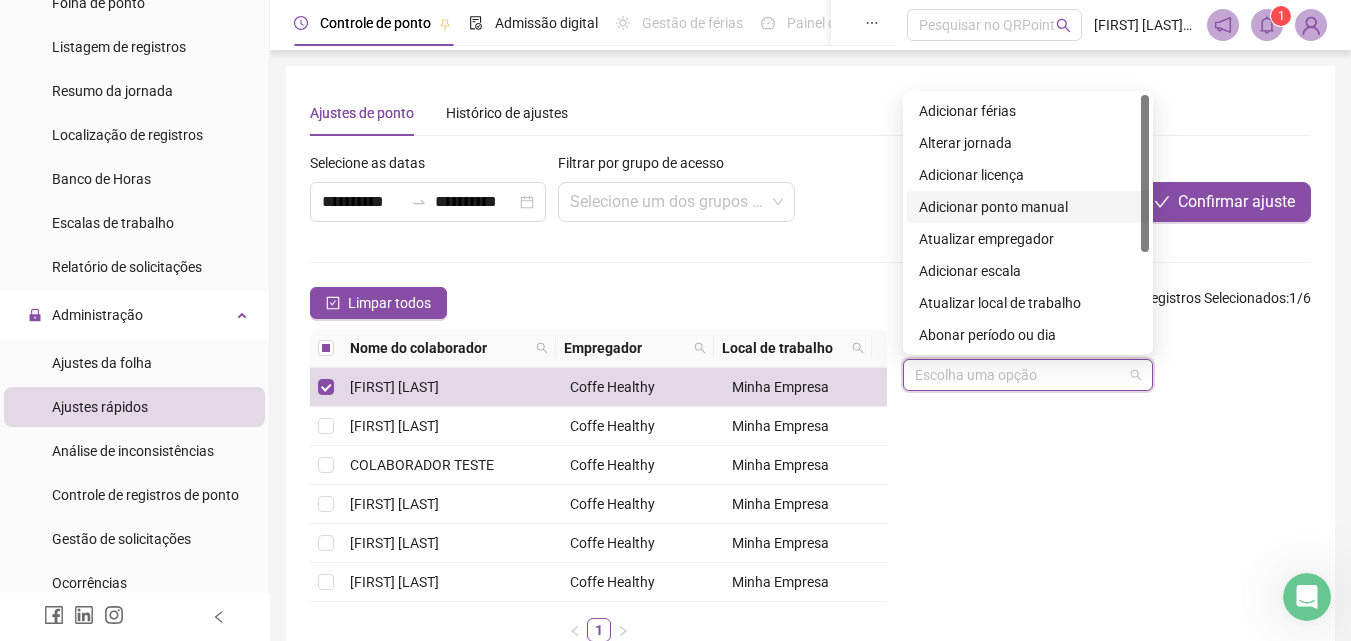 click on "Adicionar ponto manual" at bounding box center (1028, 207) 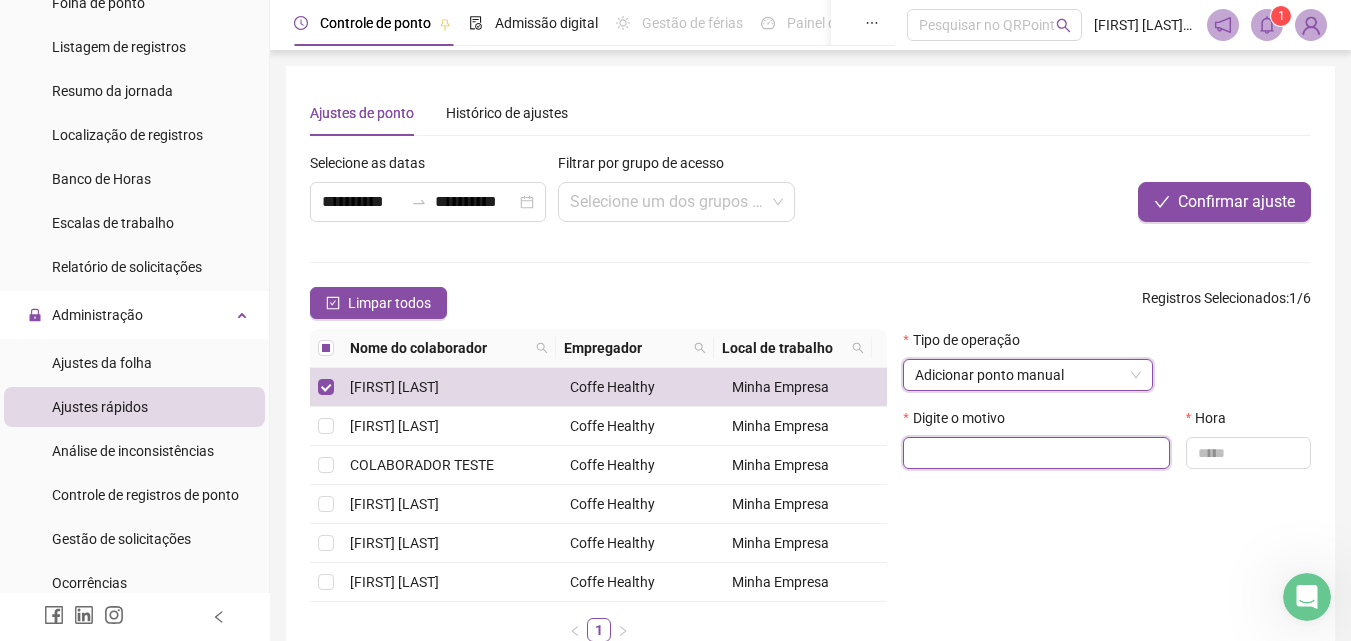 click at bounding box center [1036, 453] 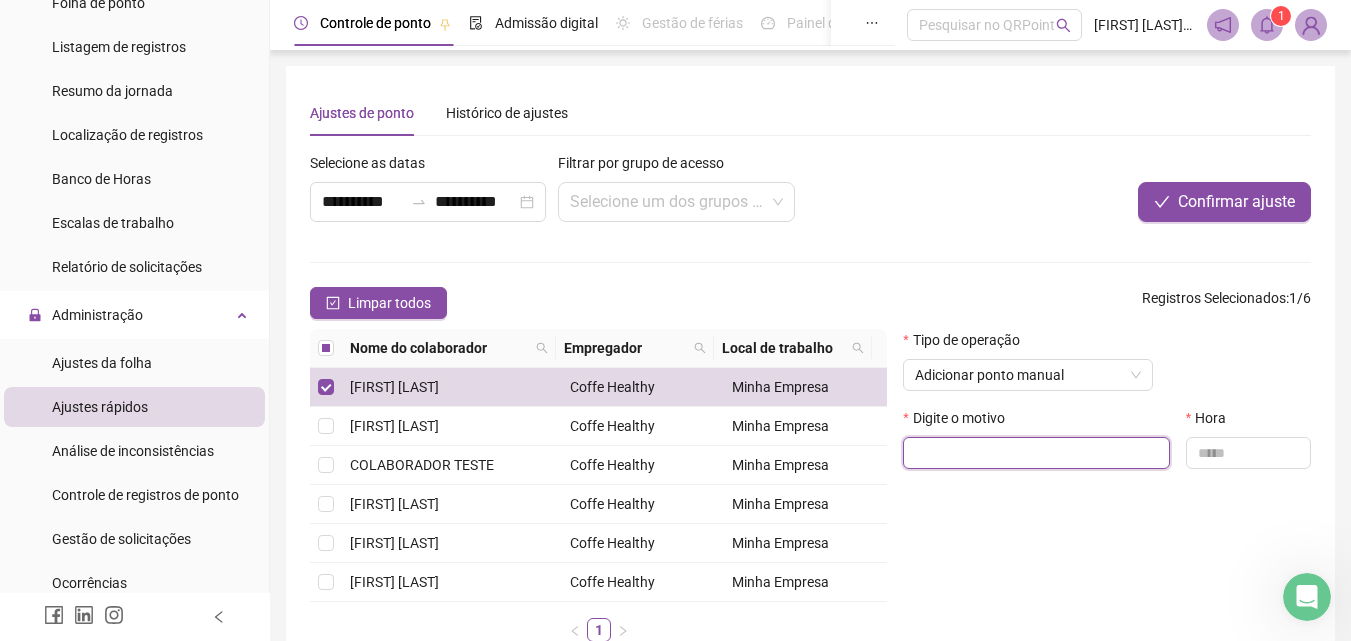 paste on "**********" 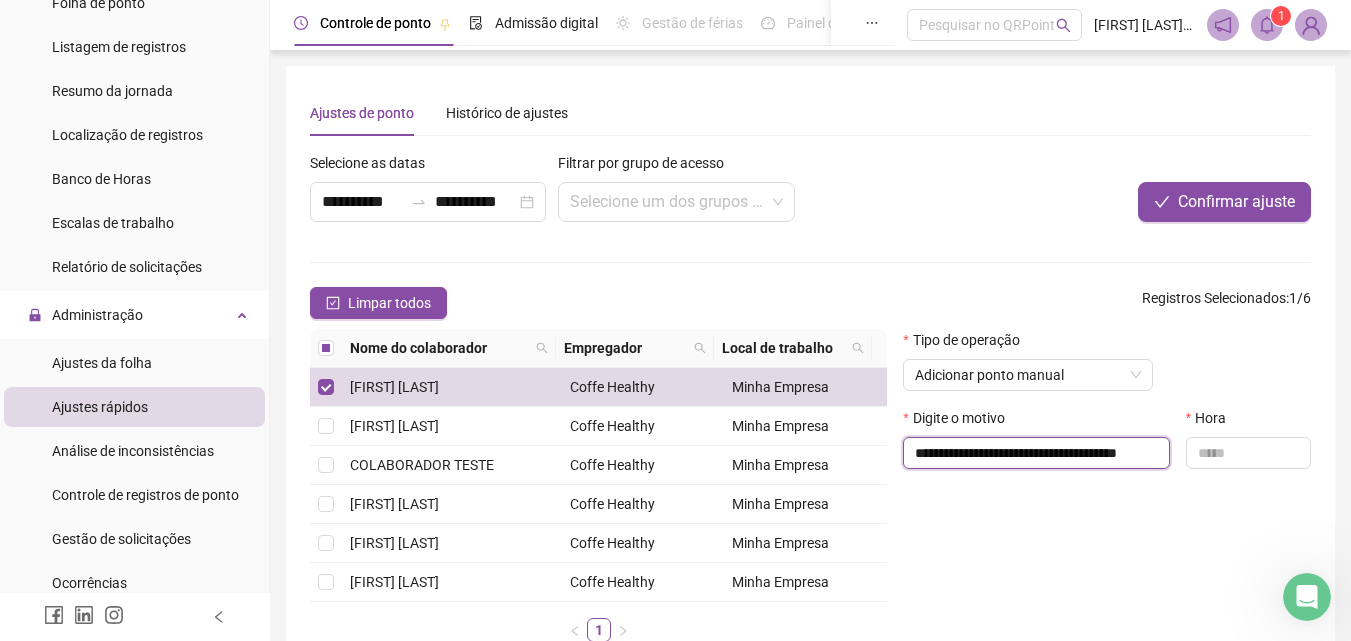 scroll, scrollTop: 0, scrollLeft: 70, axis: horizontal 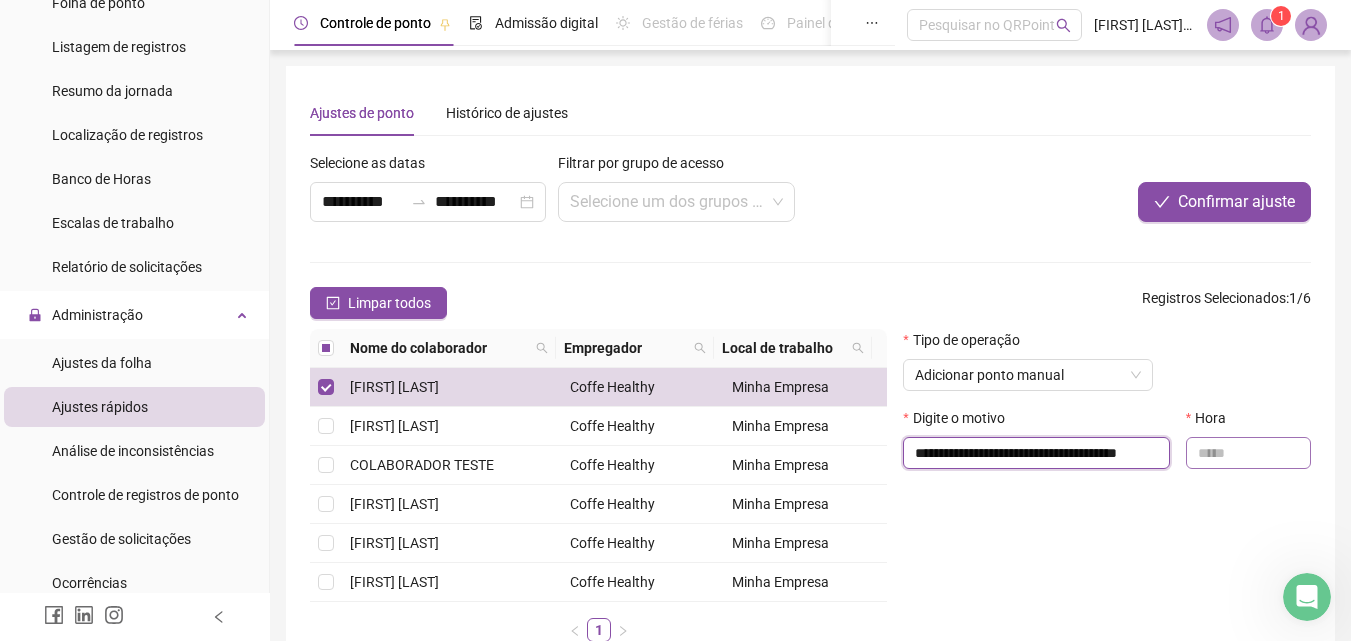 type on "**********" 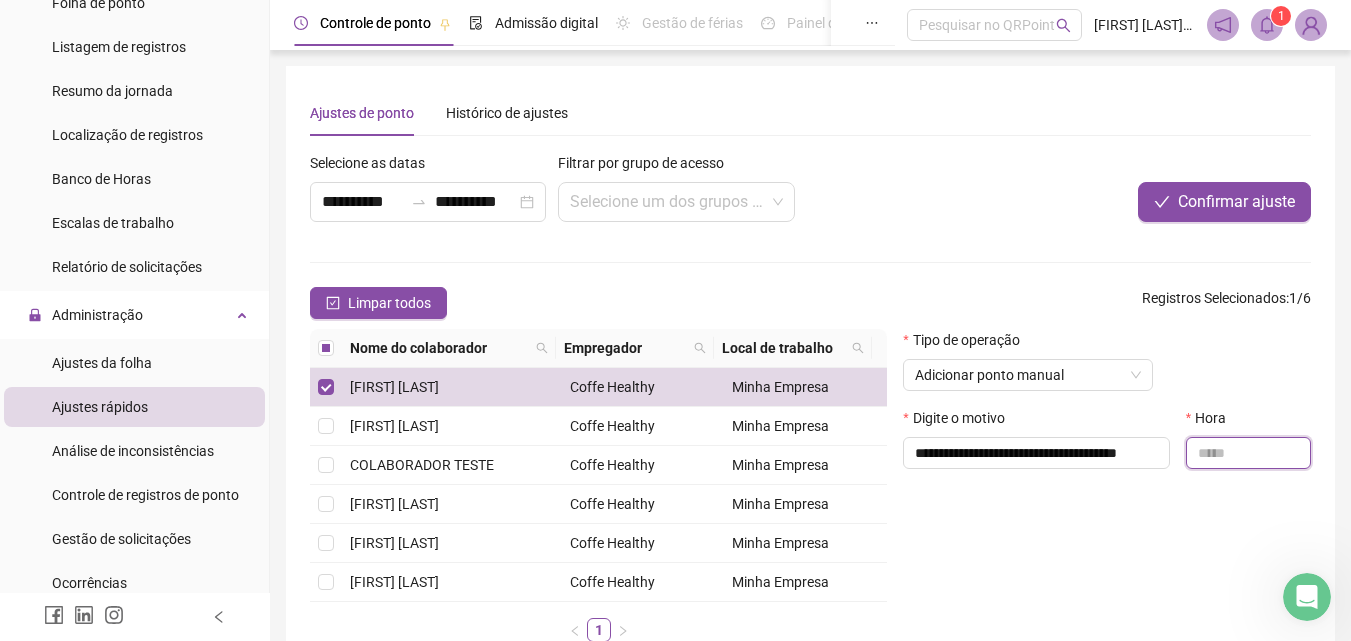 click at bounding box center (1248, 453) 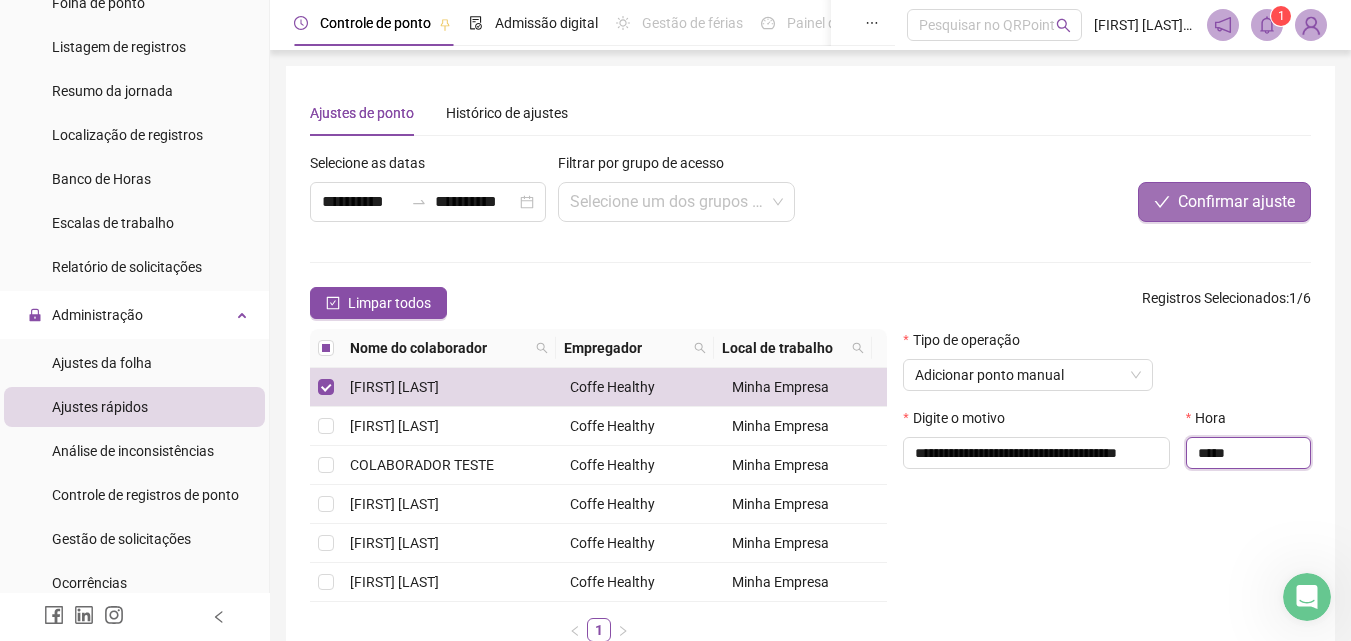 type on "*****" 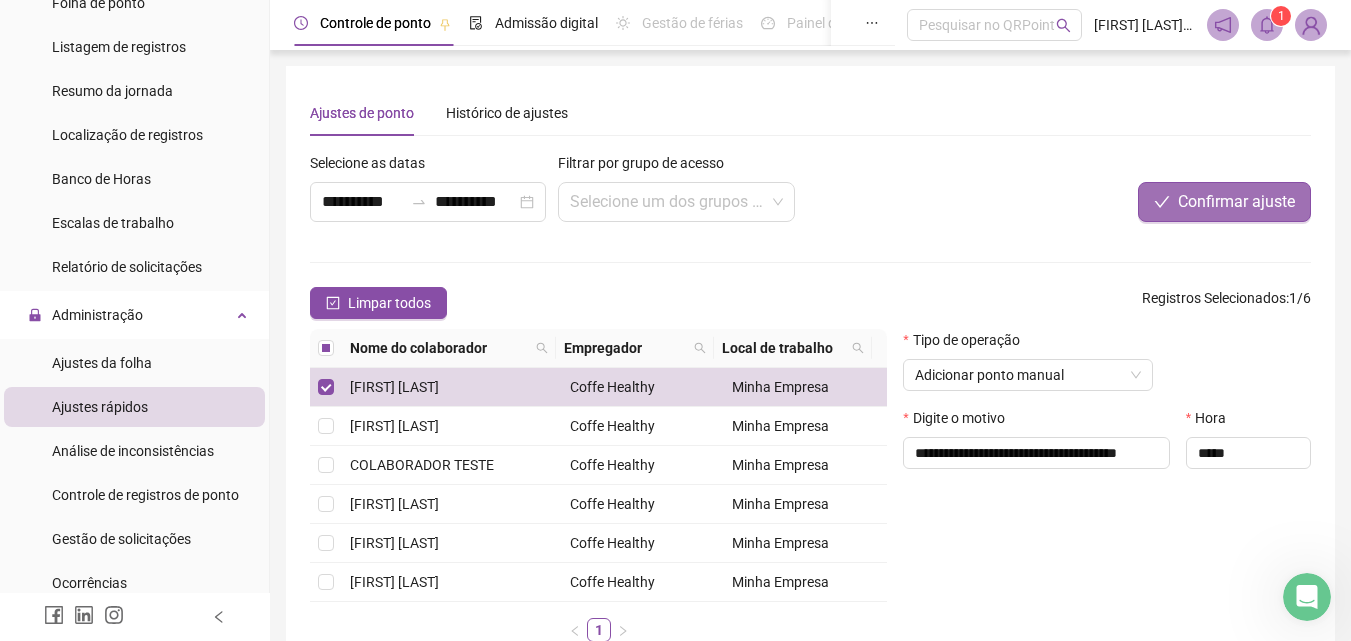 click on "Confirmar ajuste" at bounding box center (1236, 202) 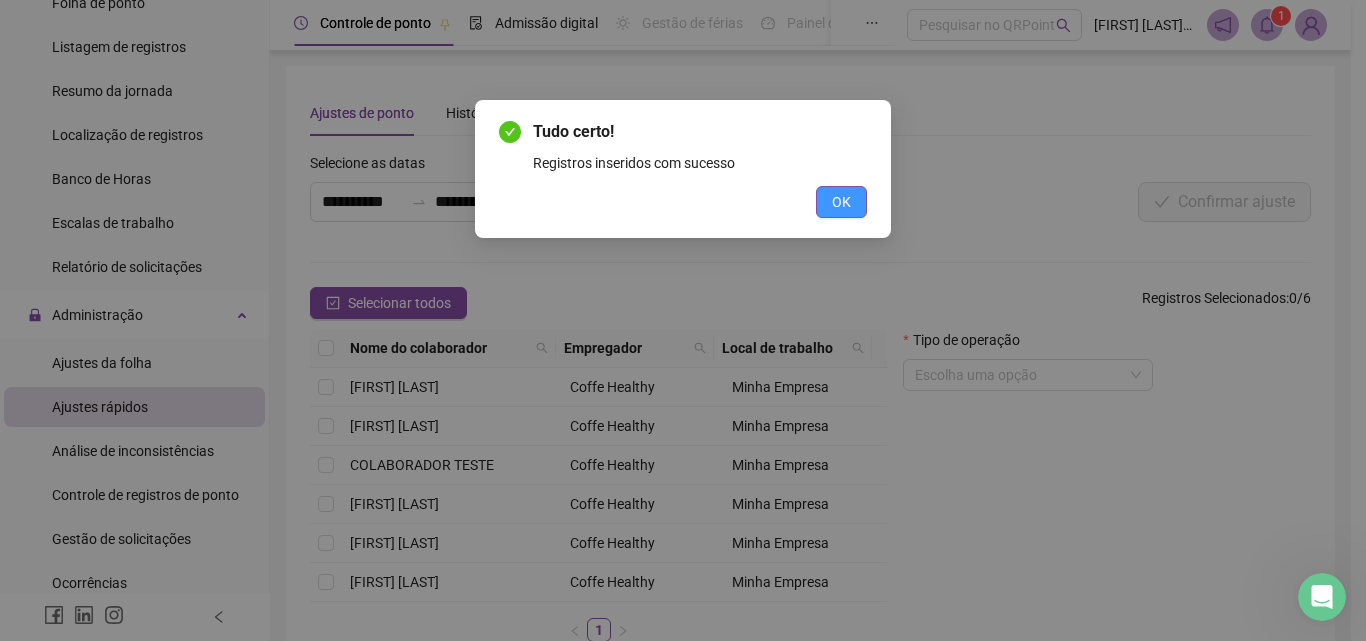 click on "OK" at bounding box center [841, 202] 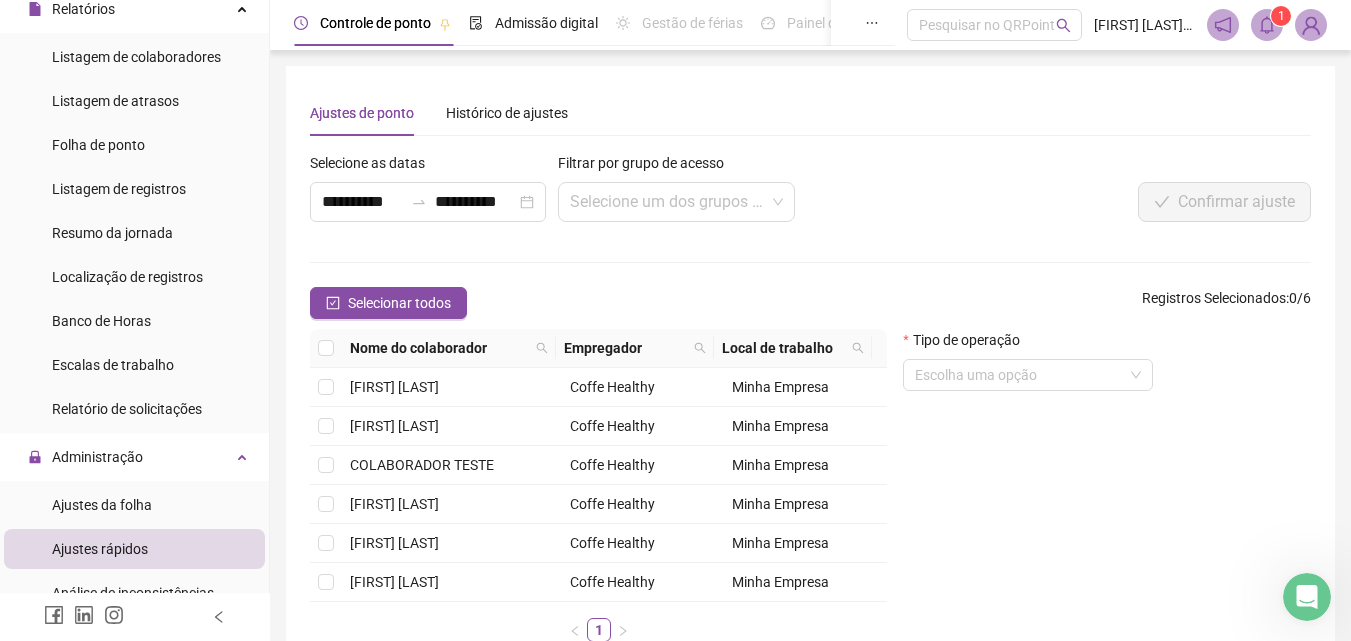 scroll, scrollTop: 0, scrollLeft: 0, axis: both 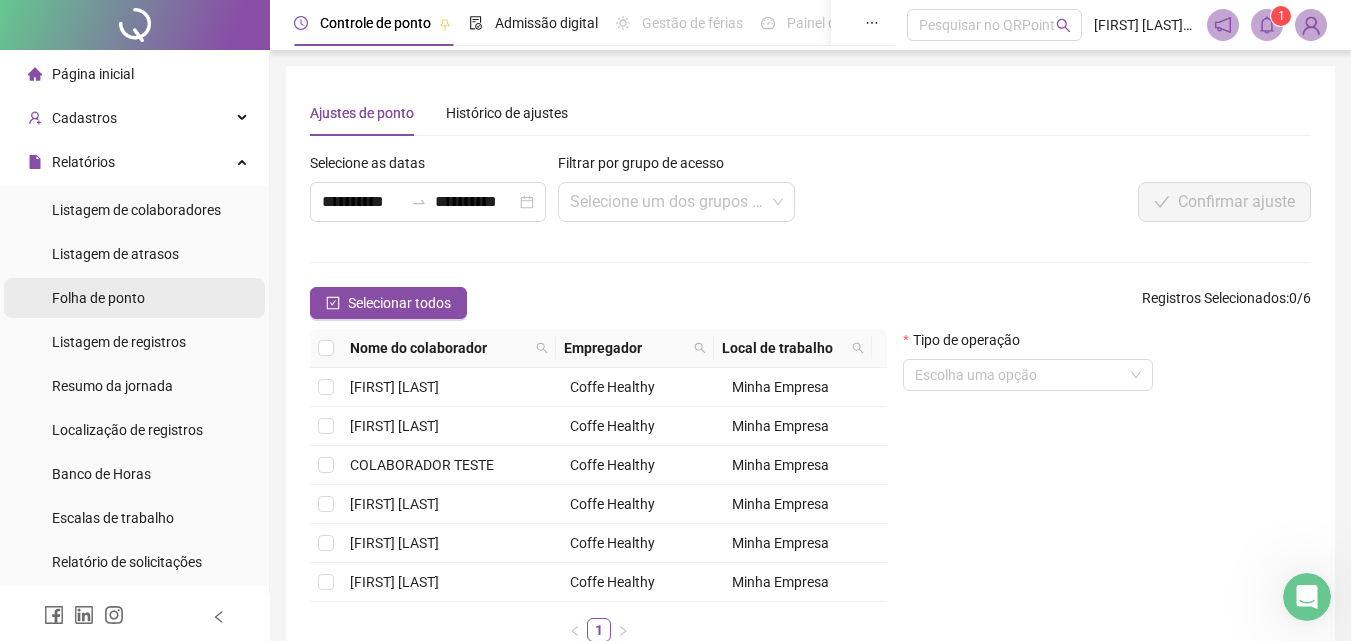 click on "Folha de ponto" at bounding box center [98, 298] 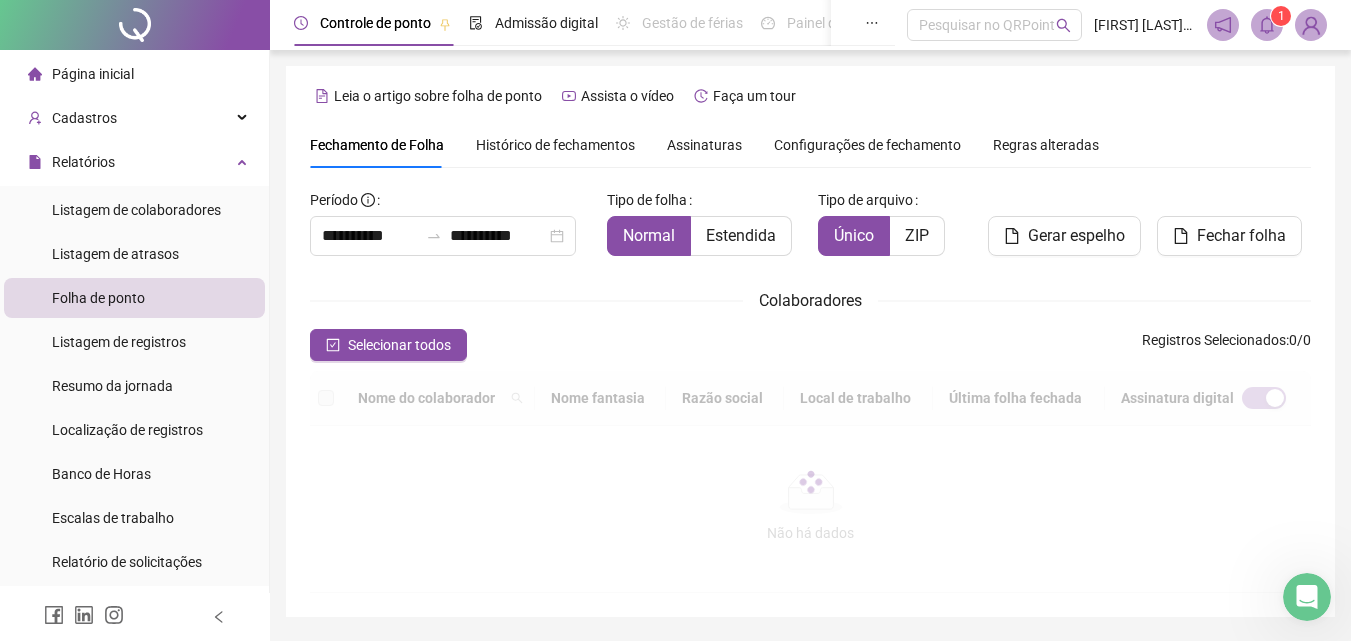 scroll, scrollTop: 89, scrollLeft: 0, axis: vertical 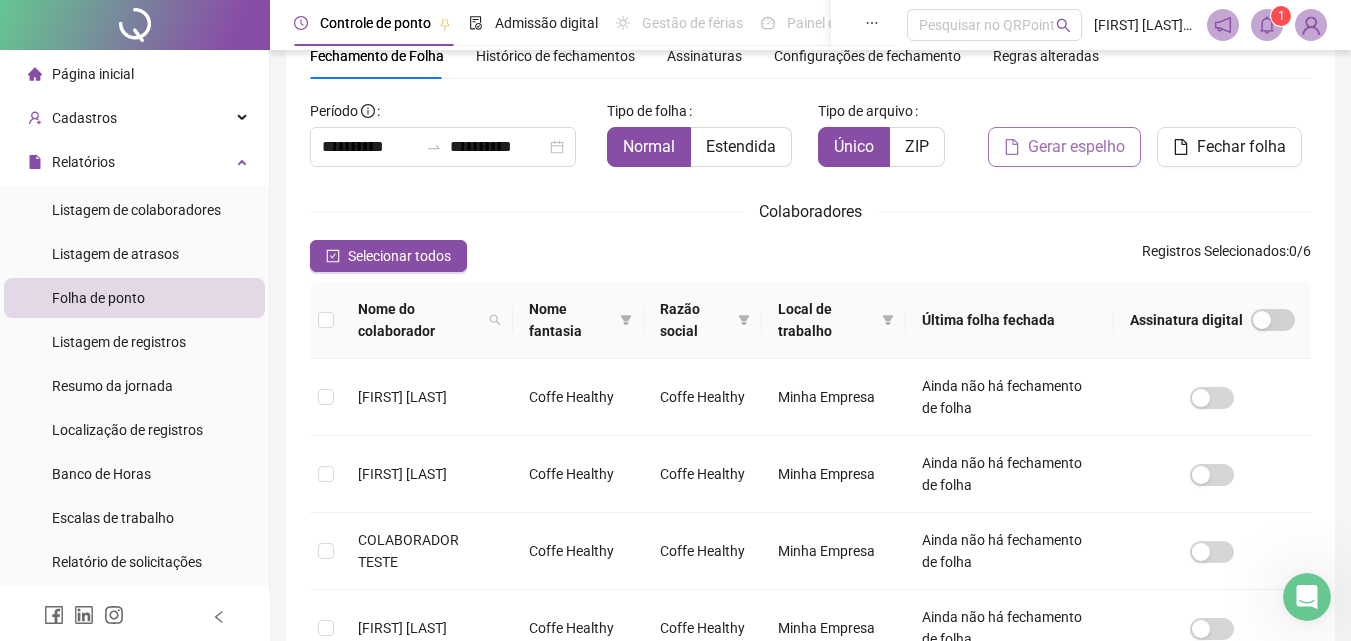 click on "Gerar espelho" at bounding box center [1064, 147] 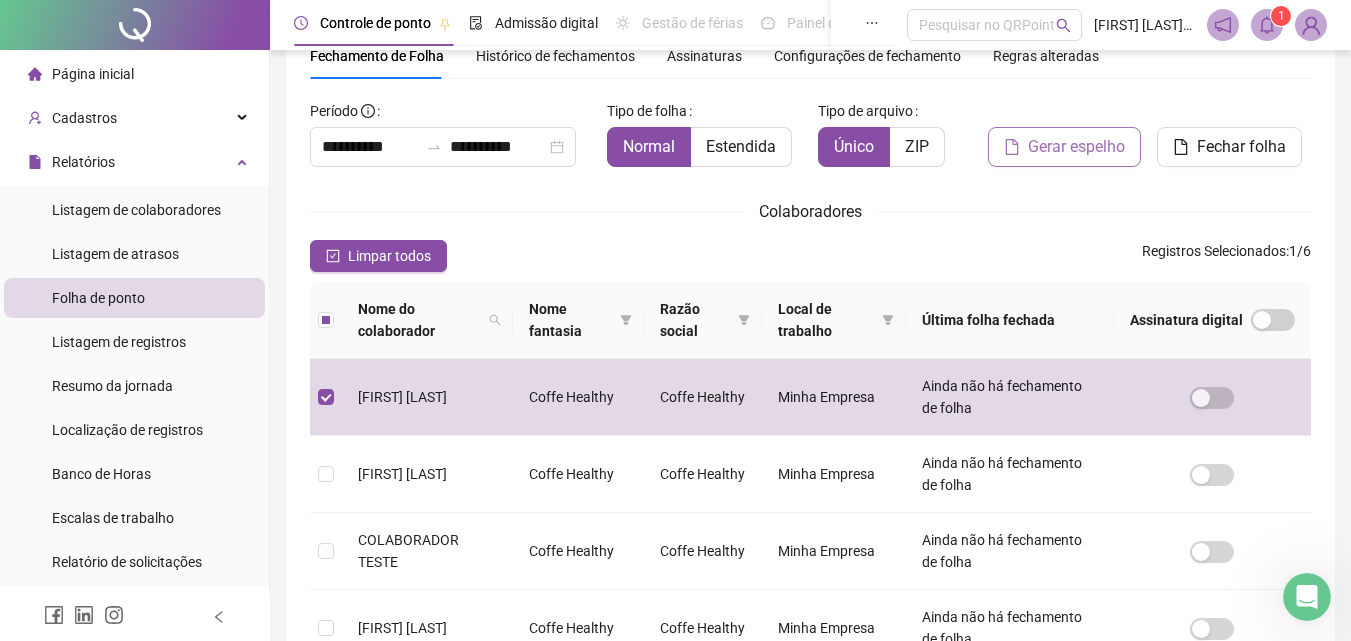 click on "Gerar espelho" at bounding box center (1076, 147) 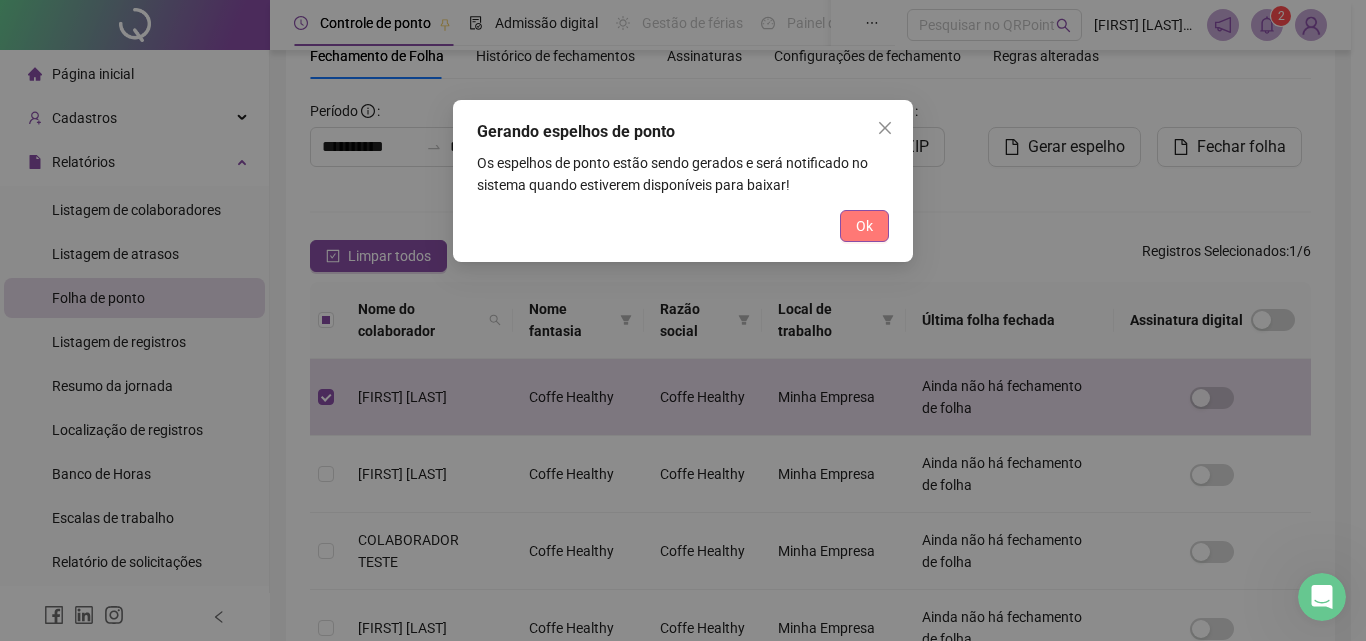 click on "Ok" at bounding box center [864, 226] 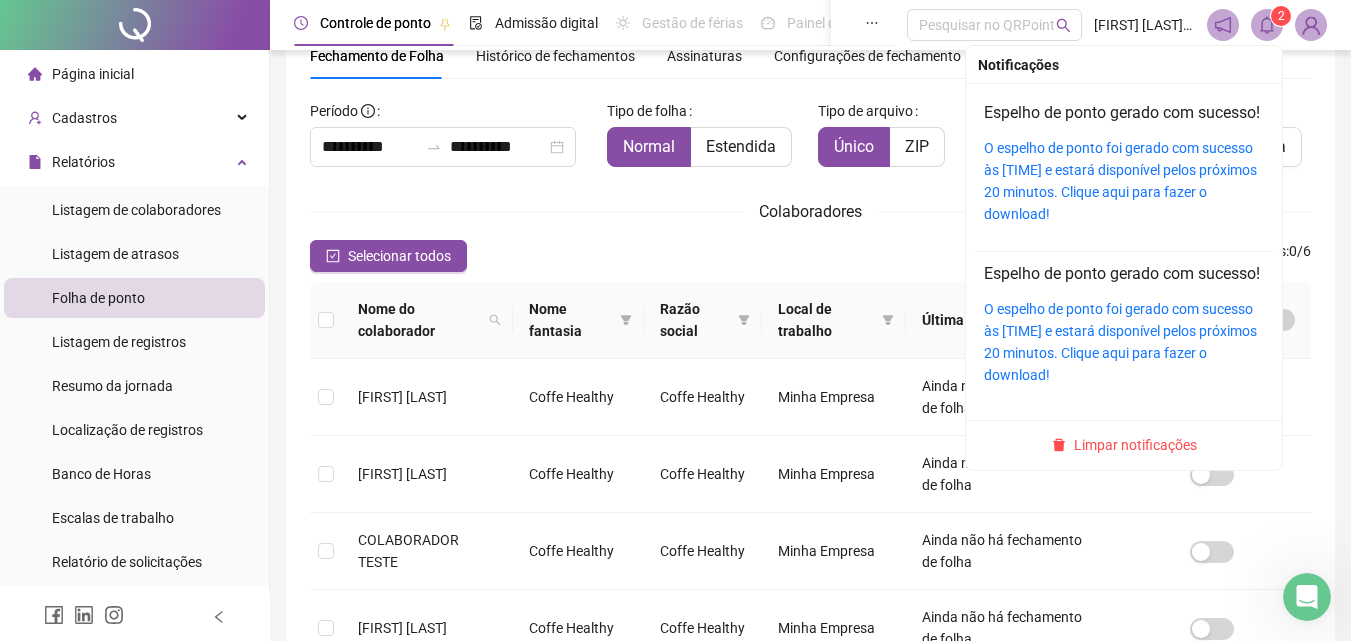 click at bounding box center [1267, 25] 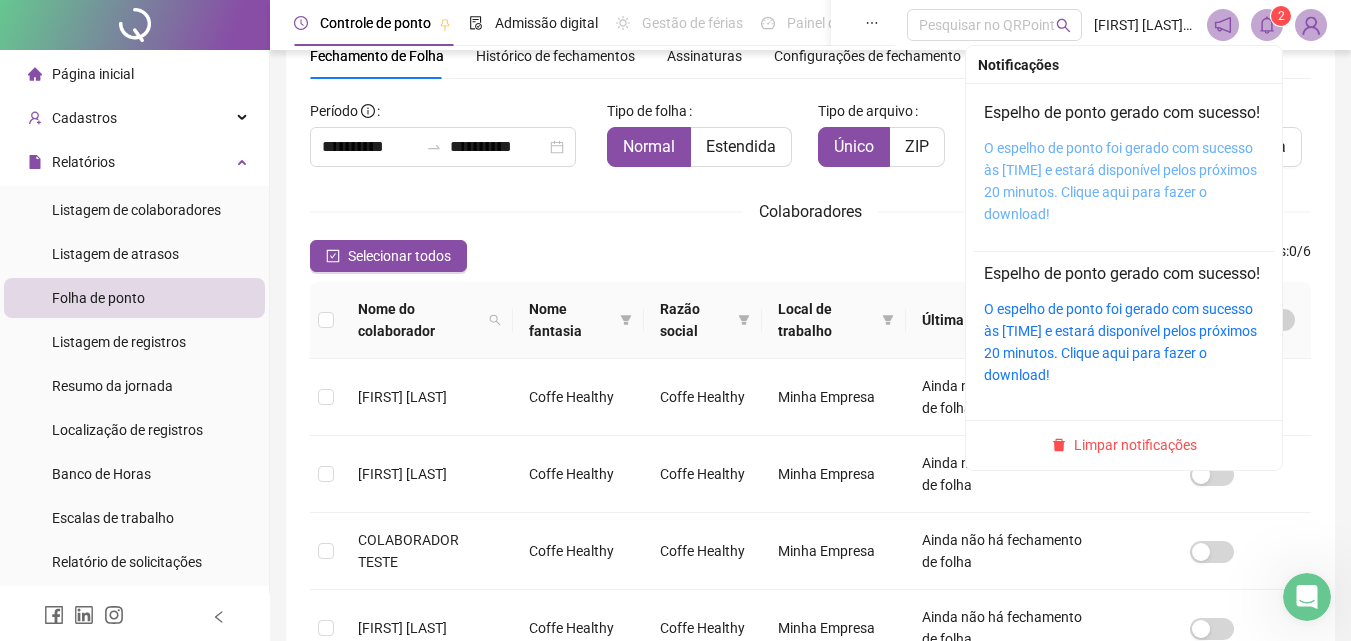click on "O espelho de ponto foi gerado com sucesso às [TIME] e estará disponível pelos próximos 20 minutos.
Clique aqui para fazer o download!" at bounding box center [1120, 181] 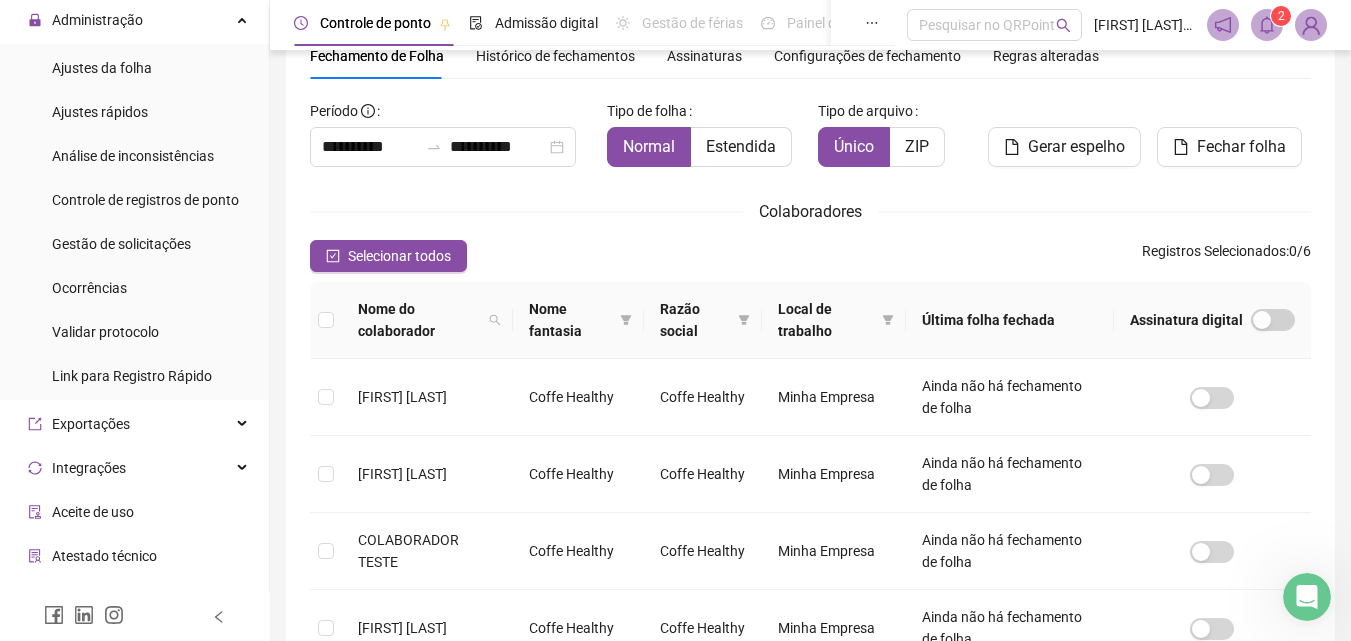 scroll, scrollTop: 577, scrollLeft: 0, axis: vertical 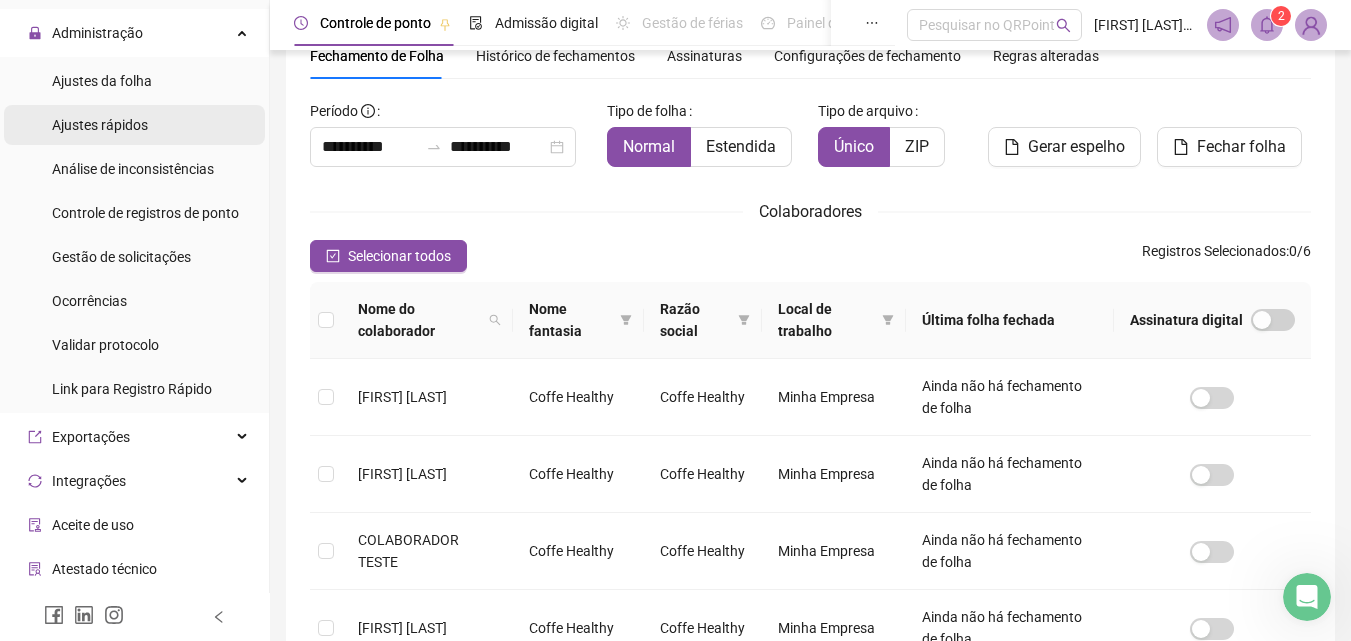 click on "Ajustes rápidos" at bounding box center [100, 125] 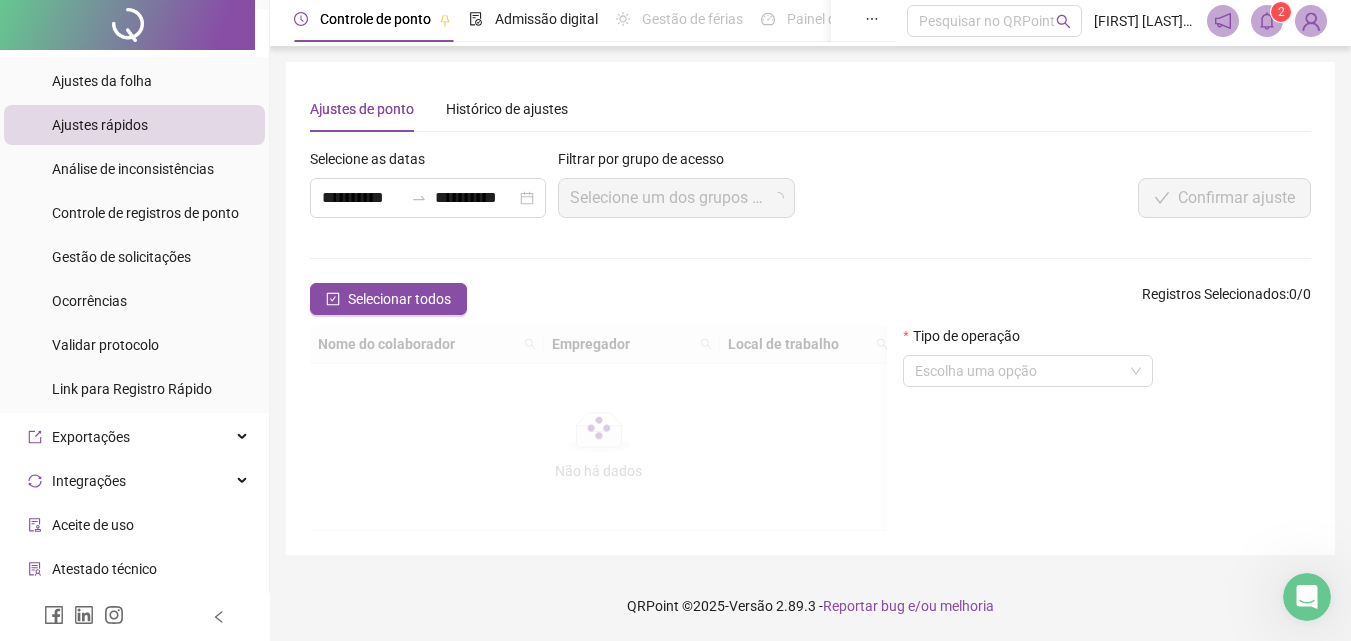 scroll, scrollTop: 0, scrollLeft: 0, axis: both 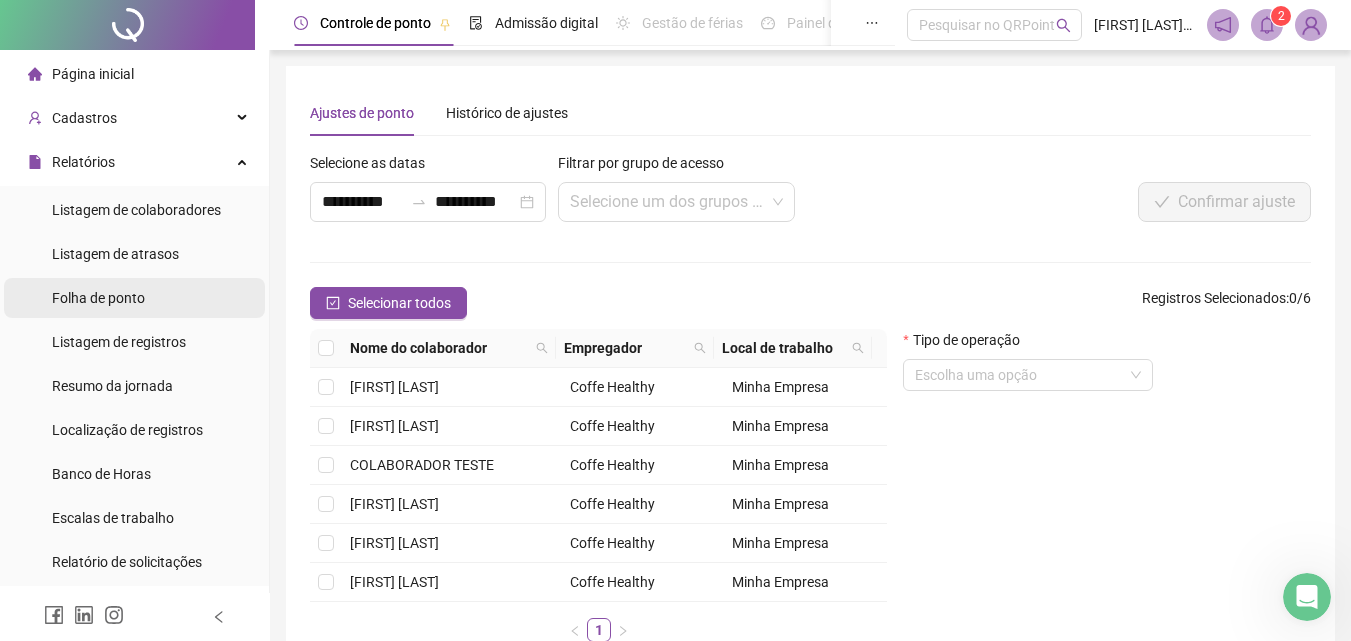 click on "Folha de ponto" at bounding box center (98, 298) 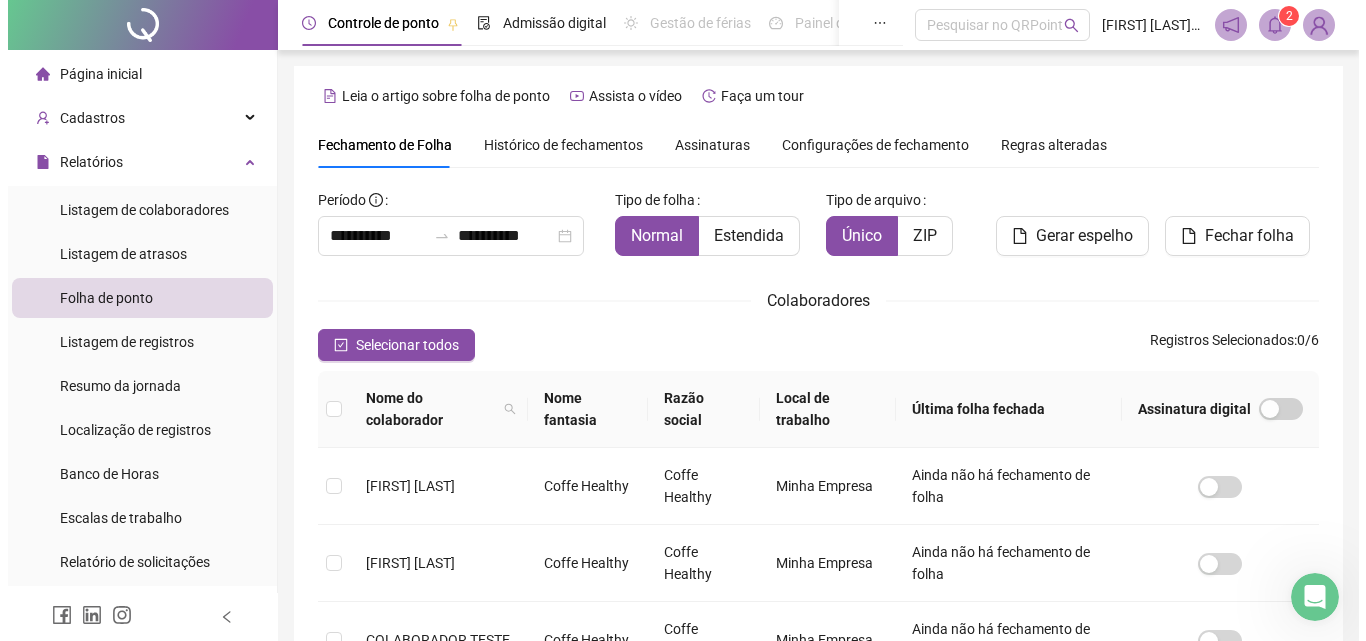 scroll, scrollTop: 89, scrollLeft: 0, axis: vertical 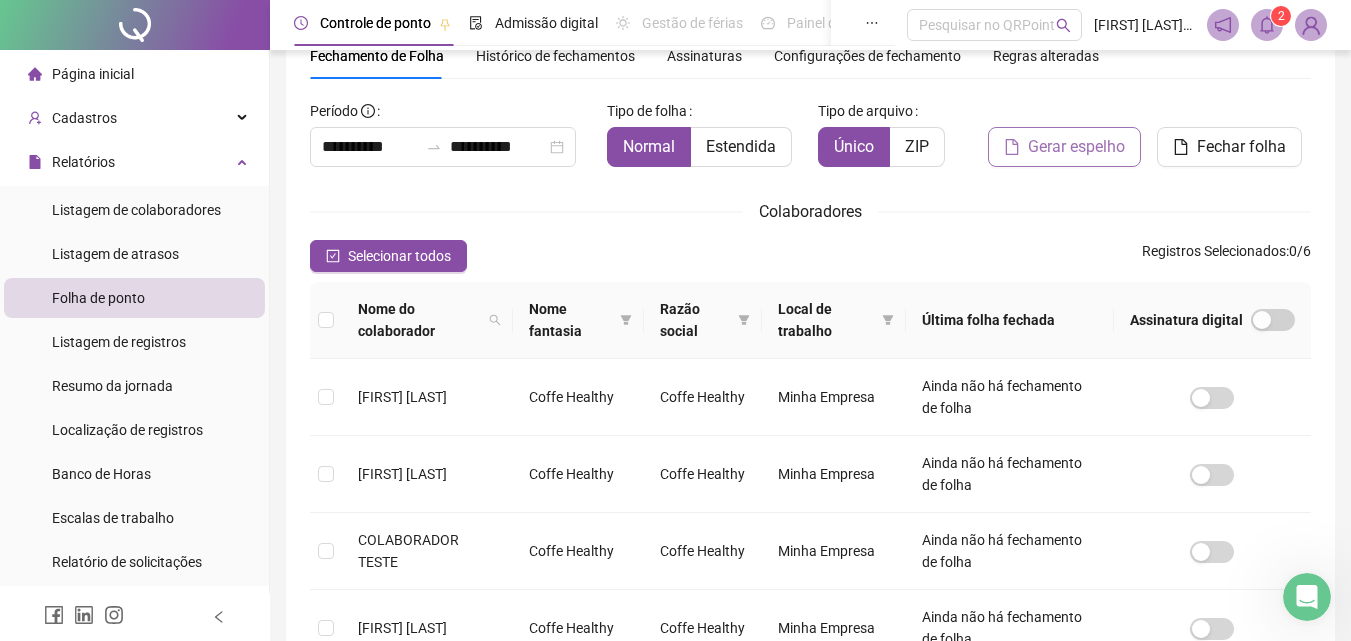 click on "Gerar espelho" at bounding box center [1076, 147] 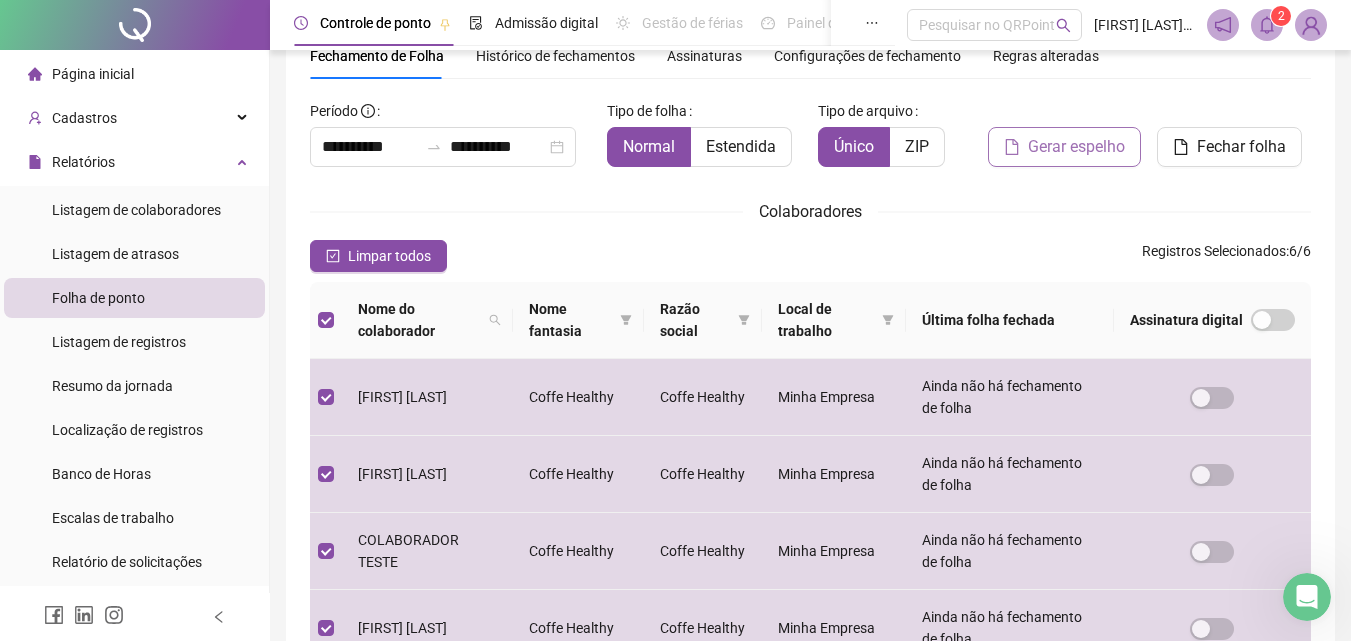 click on "Gerar espelho" at bounding box center (1076, 147) 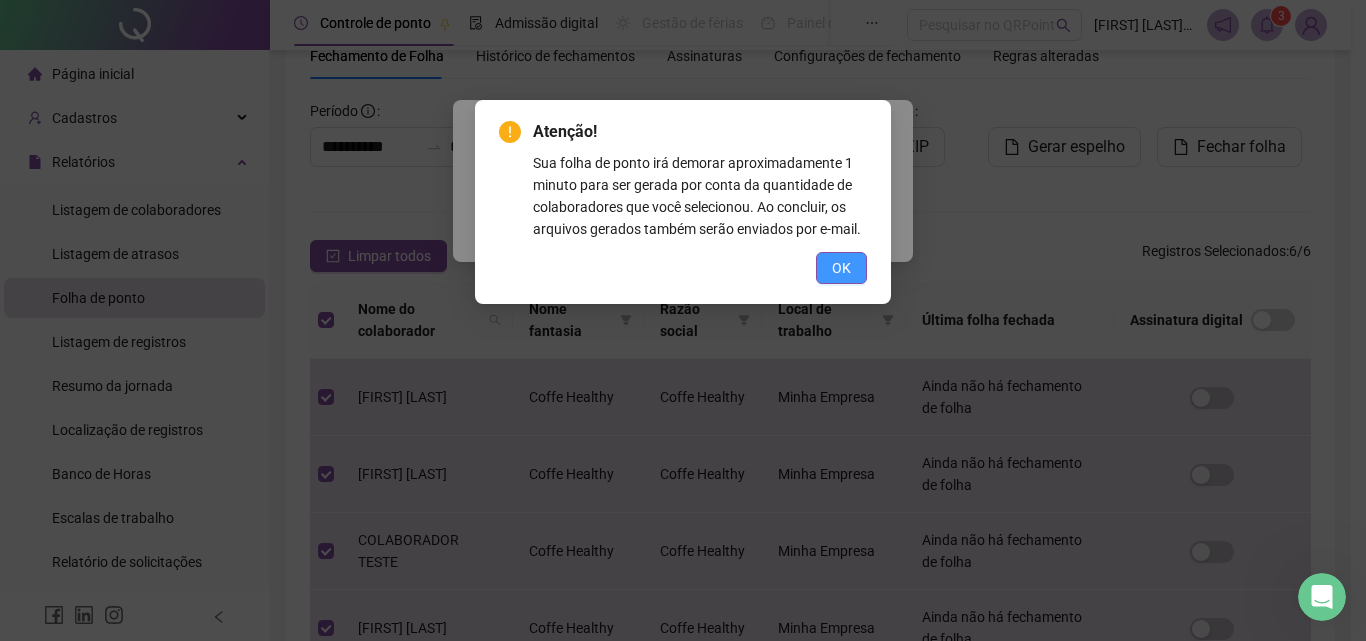 click on "OK" at bounding box center [841, 268] 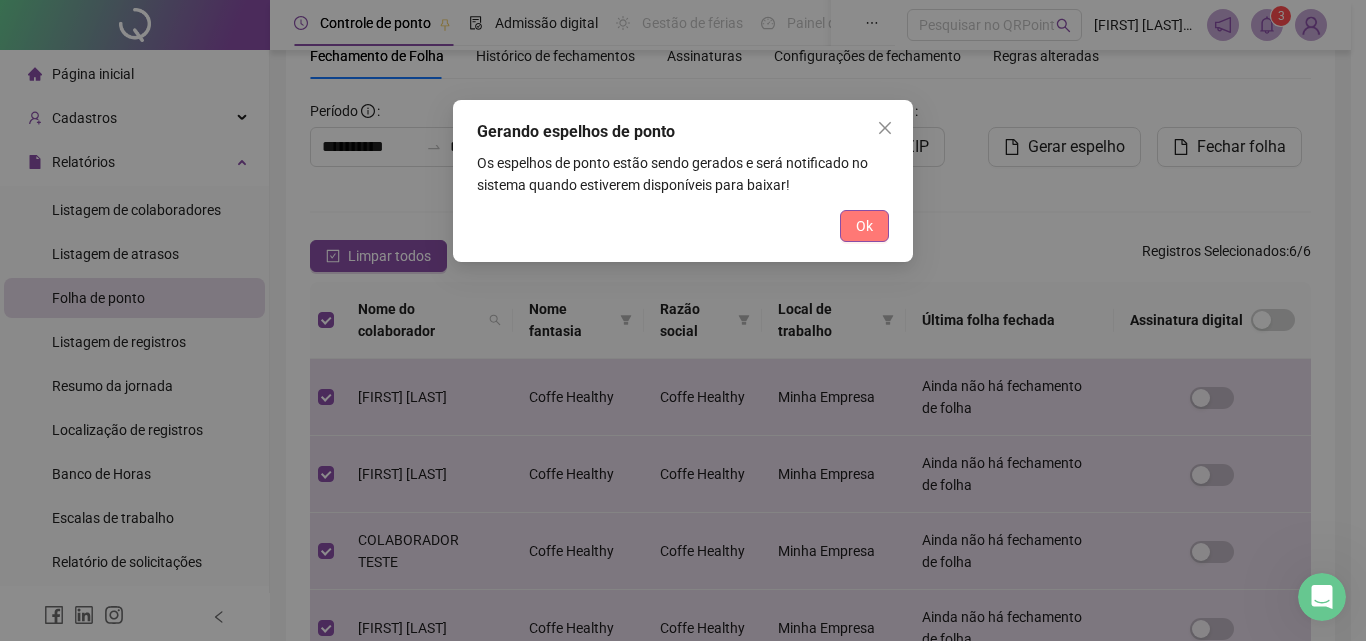 click on "Ok" at bounding box center (864, 226) 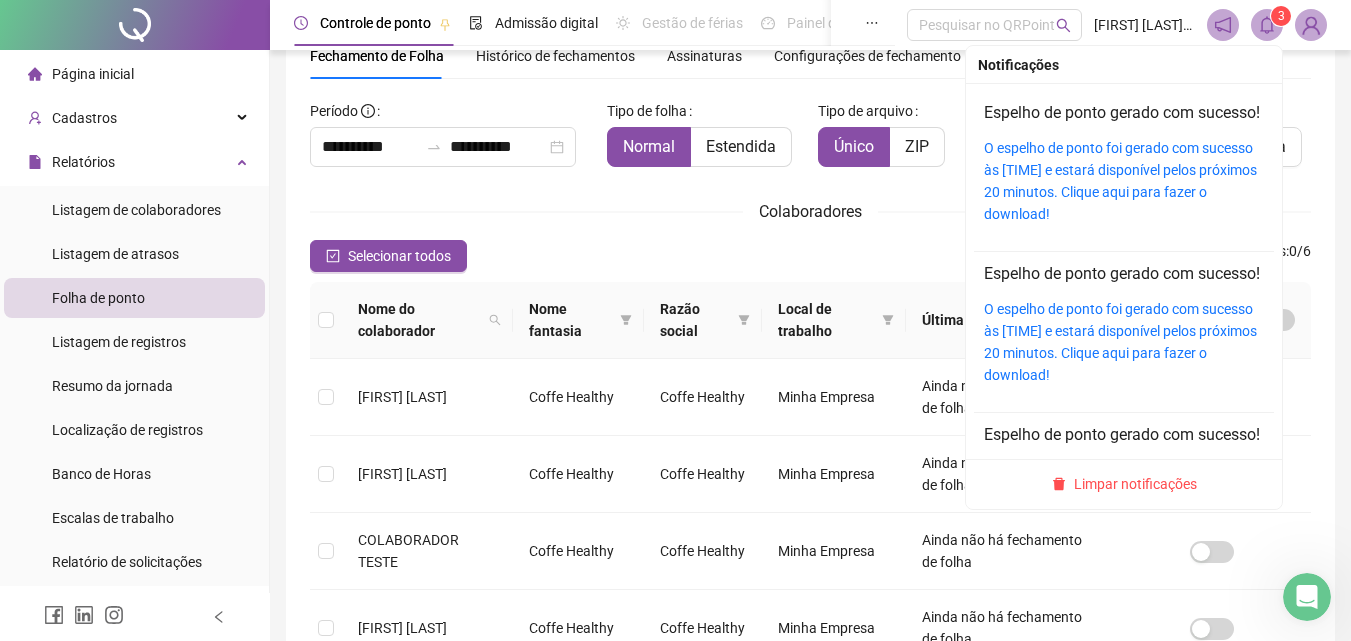 click on "3" at bounding box center [1281, 16] 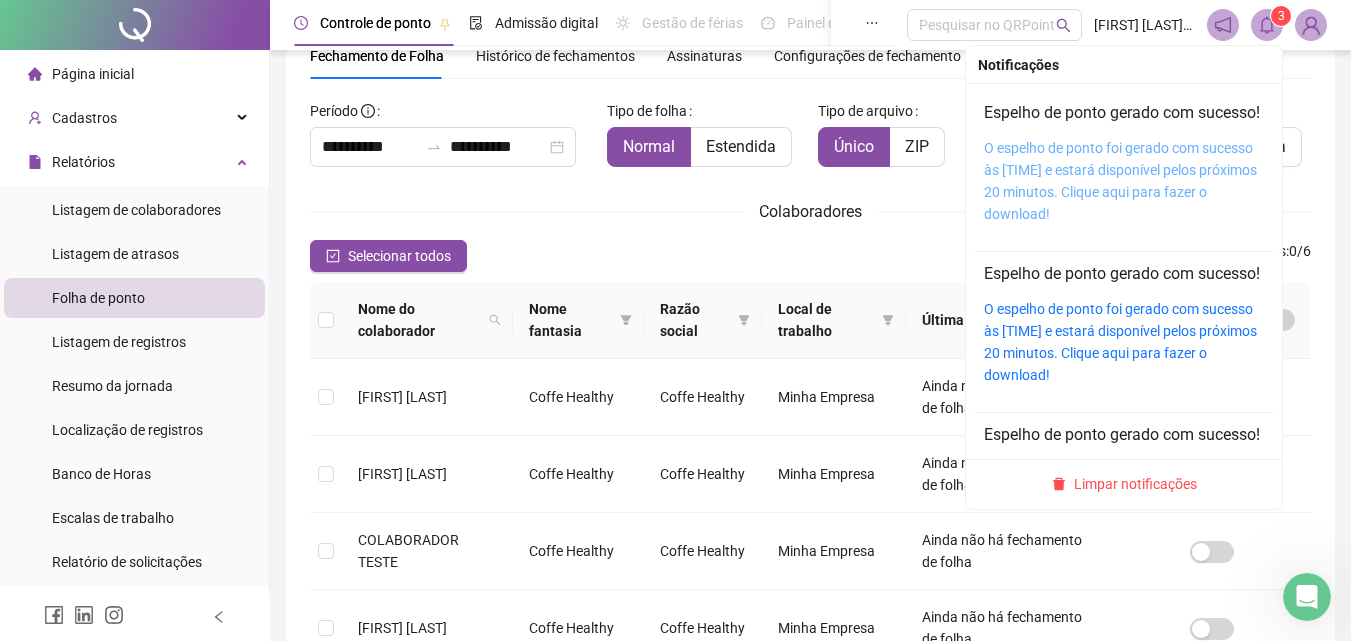 click on "O espelho de ponto foi gerado com sucesso às [TIME] e estará disponível pelos próximos 20 minutos.
Clique aqui para fazer o download!" at bounding box center (1120, 181) 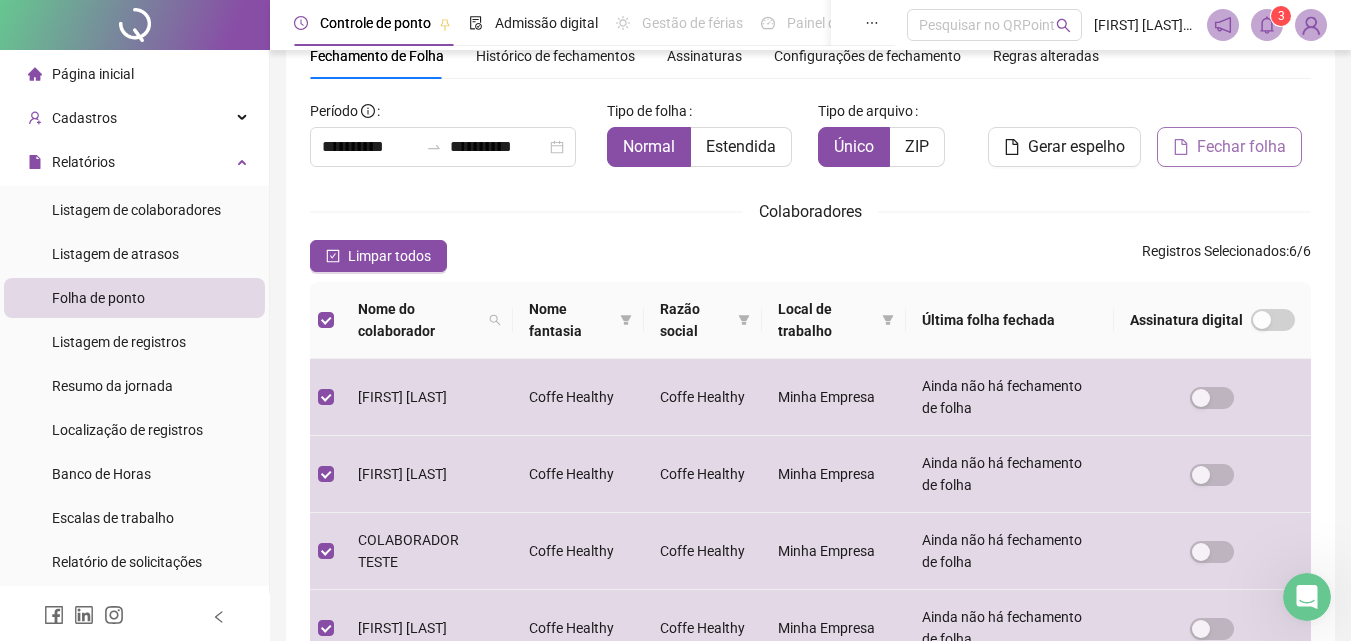 click on "Fechar folha" at bounding box center (1241, 147) 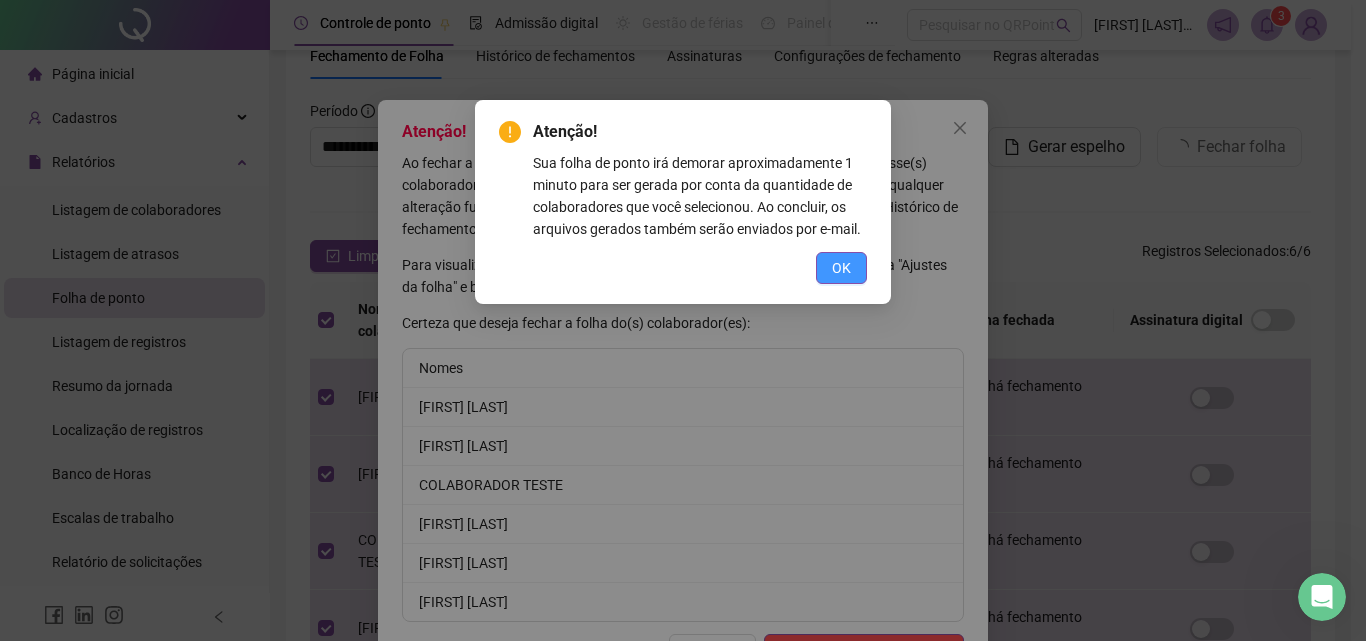 click on "OK" at bounding box center [841, 268] 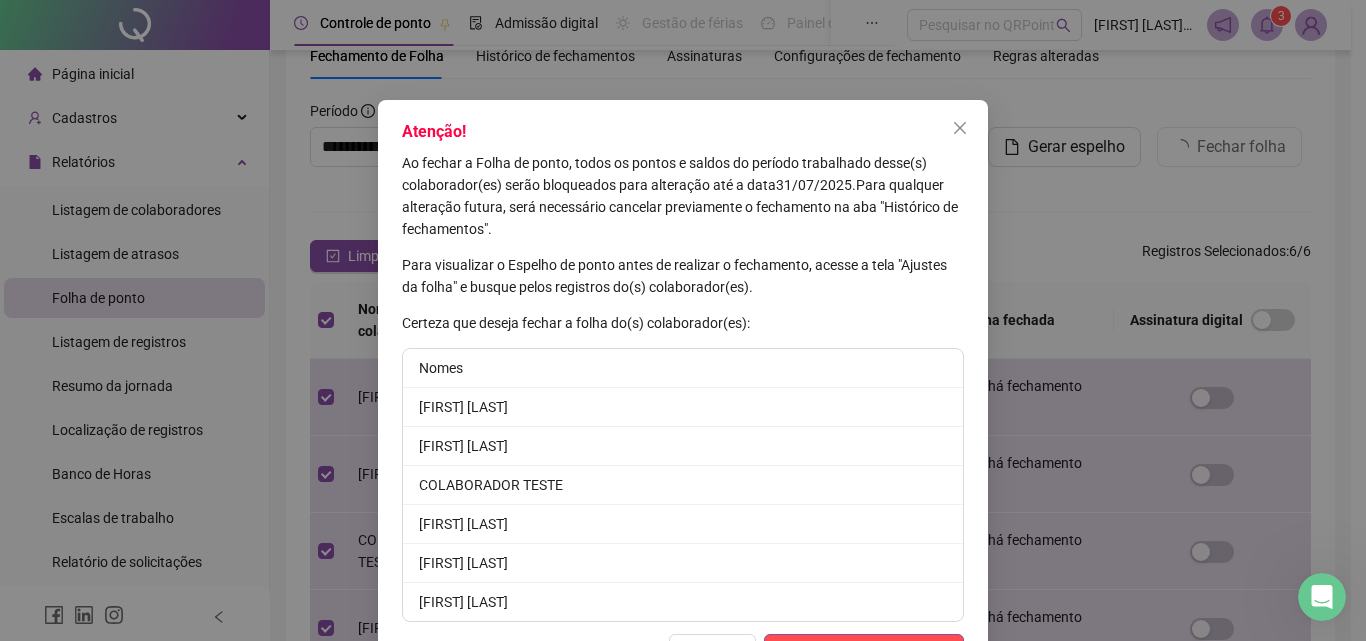 click on "Para visualizar o Espelho de ponto antes de realizar o fechamento, acesse a tela "Ajustes da
folha" e busque pelos registros do(s) colaborador(es)." at bounding box center [683, 276] 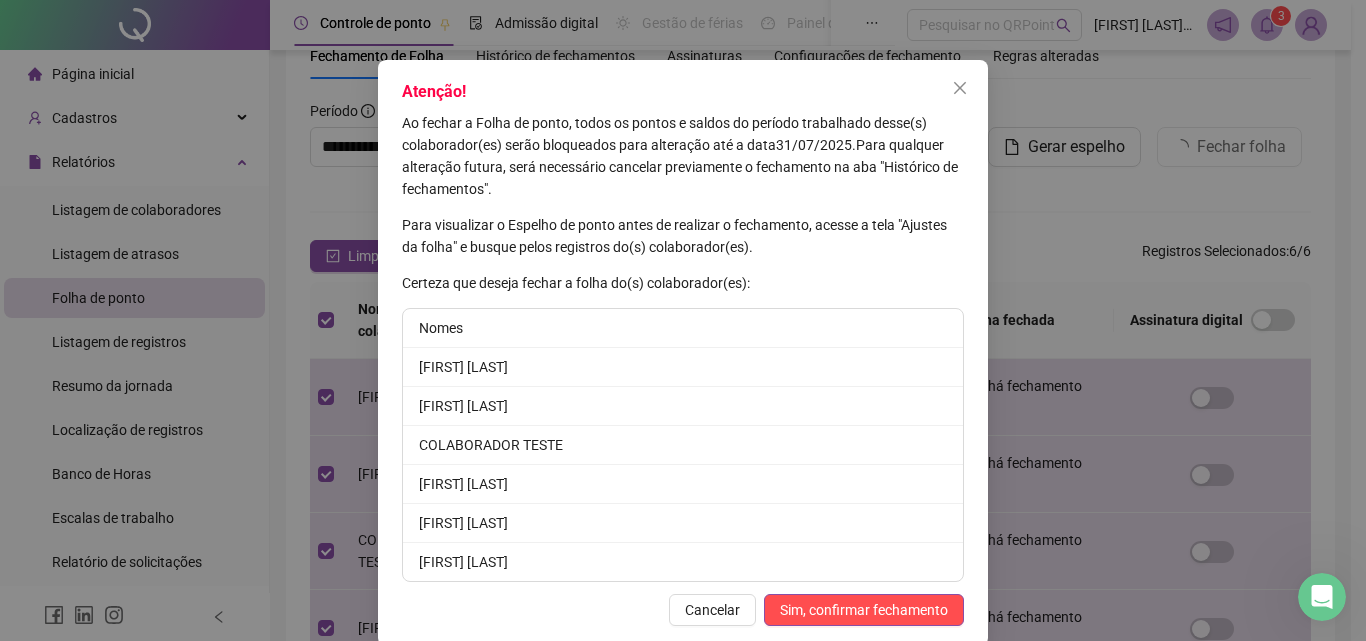 scroll, scrollTop: 69, scrollLeft: 0, axis: vertical 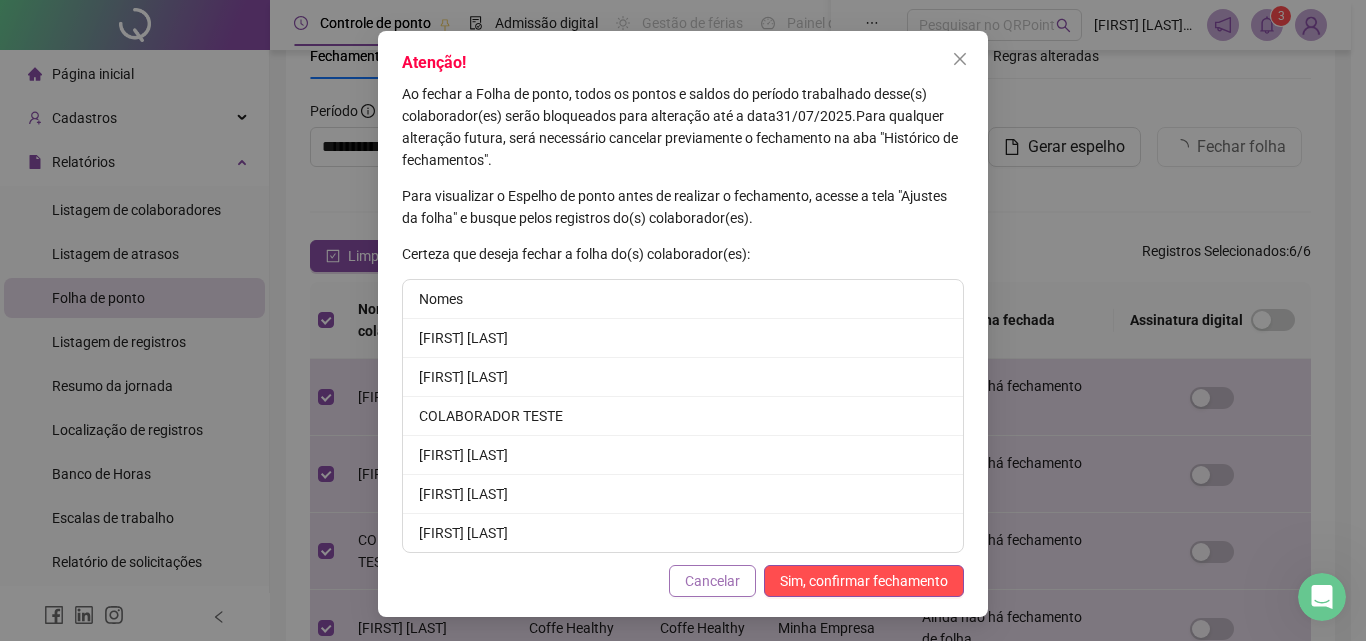 click on "Cancelar" at bounding box center (712, 581) 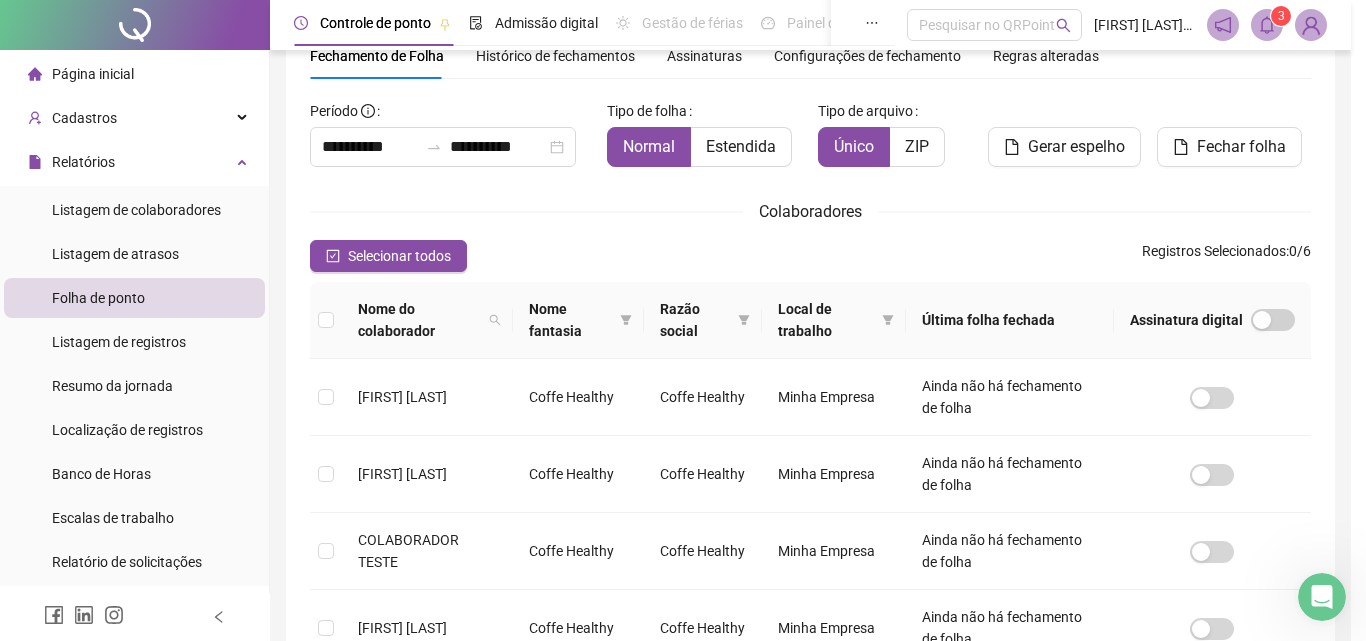 scroll, scrollTop: 0, scrollLeft: 0, axis: both 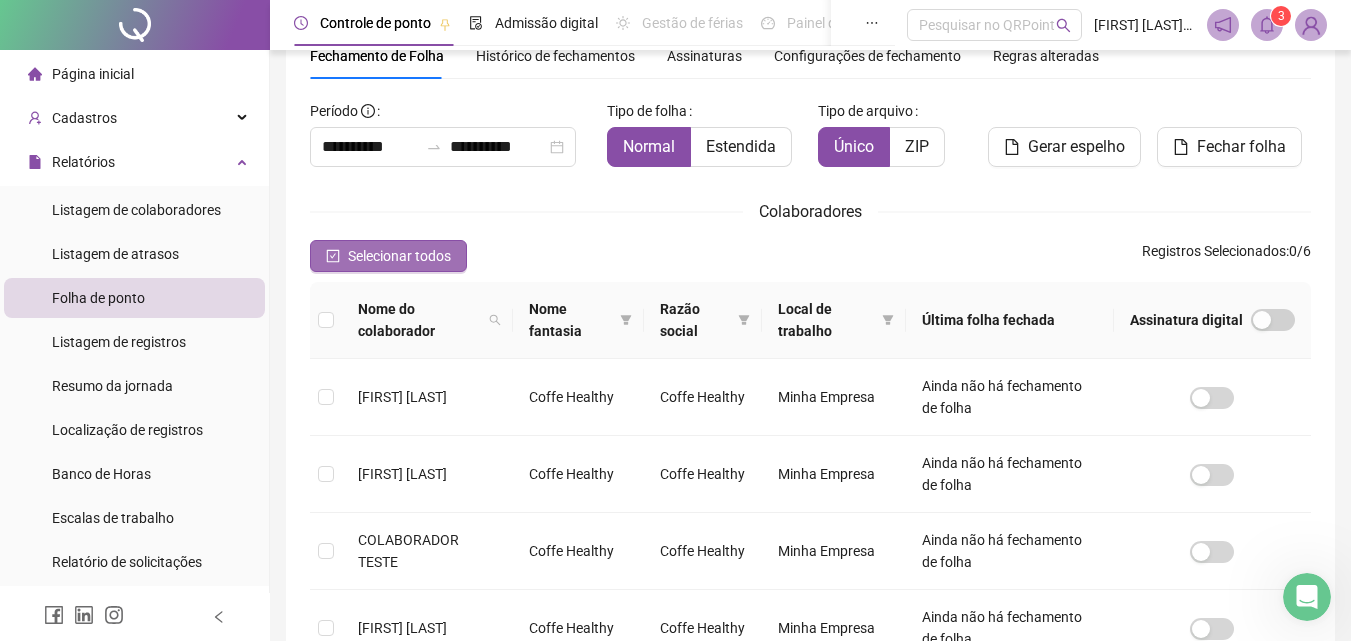 click 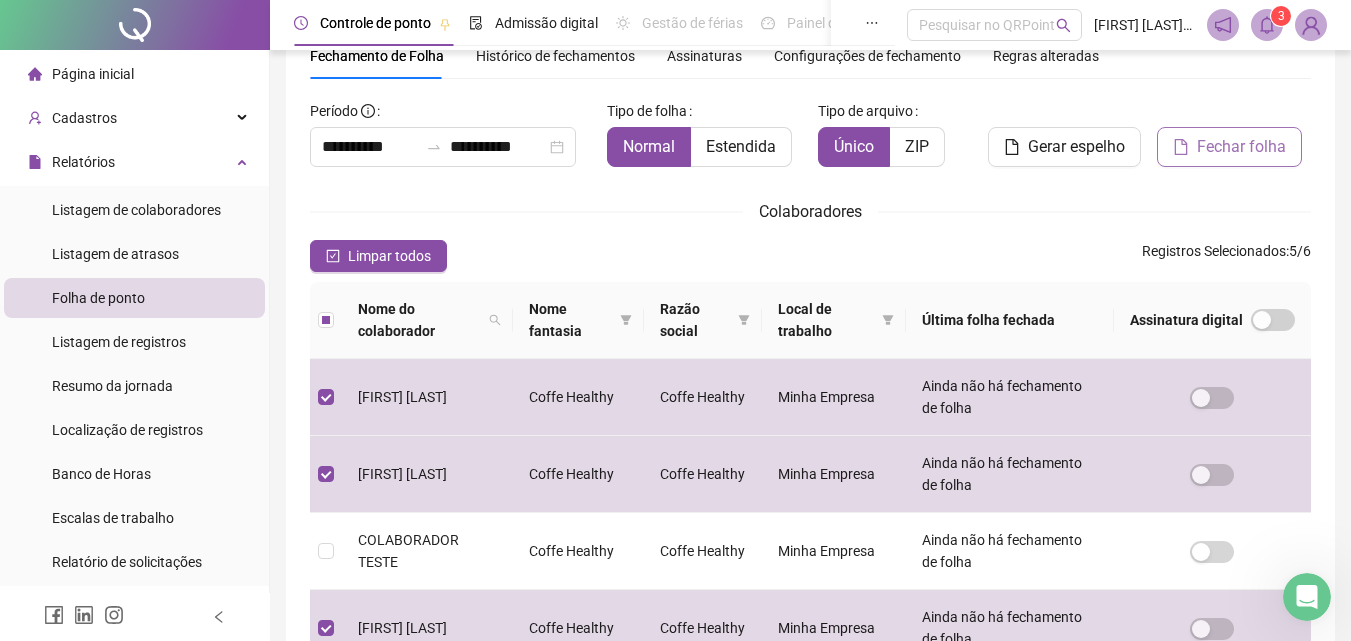 click on "Fechar folha" at bounding box center [1241, 147] 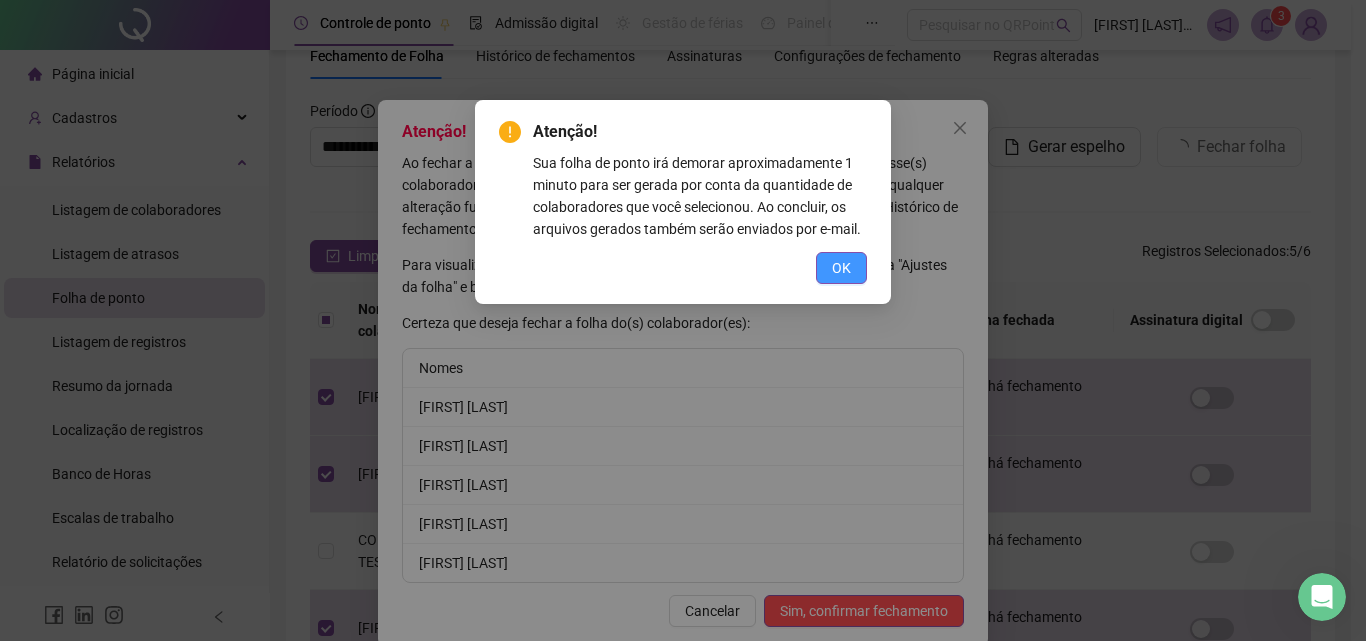 click on "OK" at bounding box center [841, 268] 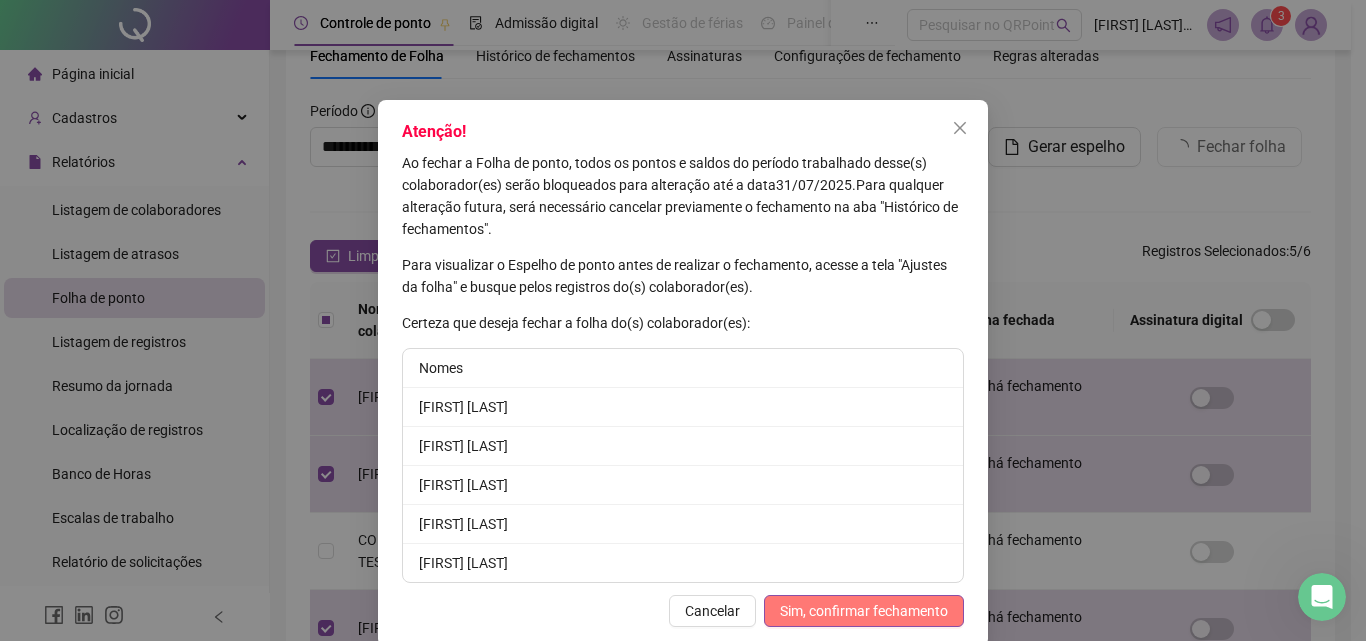 click on "Sim, confirmar fechamento" at bounding box center (864, 611) 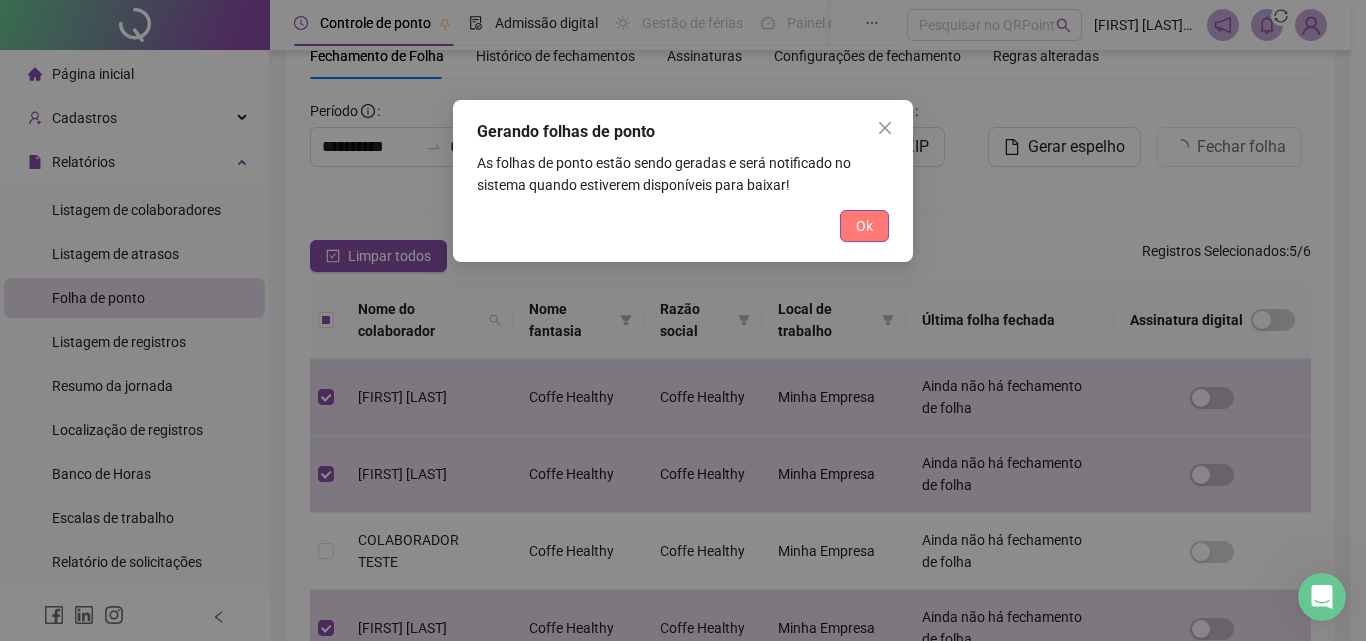 click on "Ok" at bounding box center (864, 226) 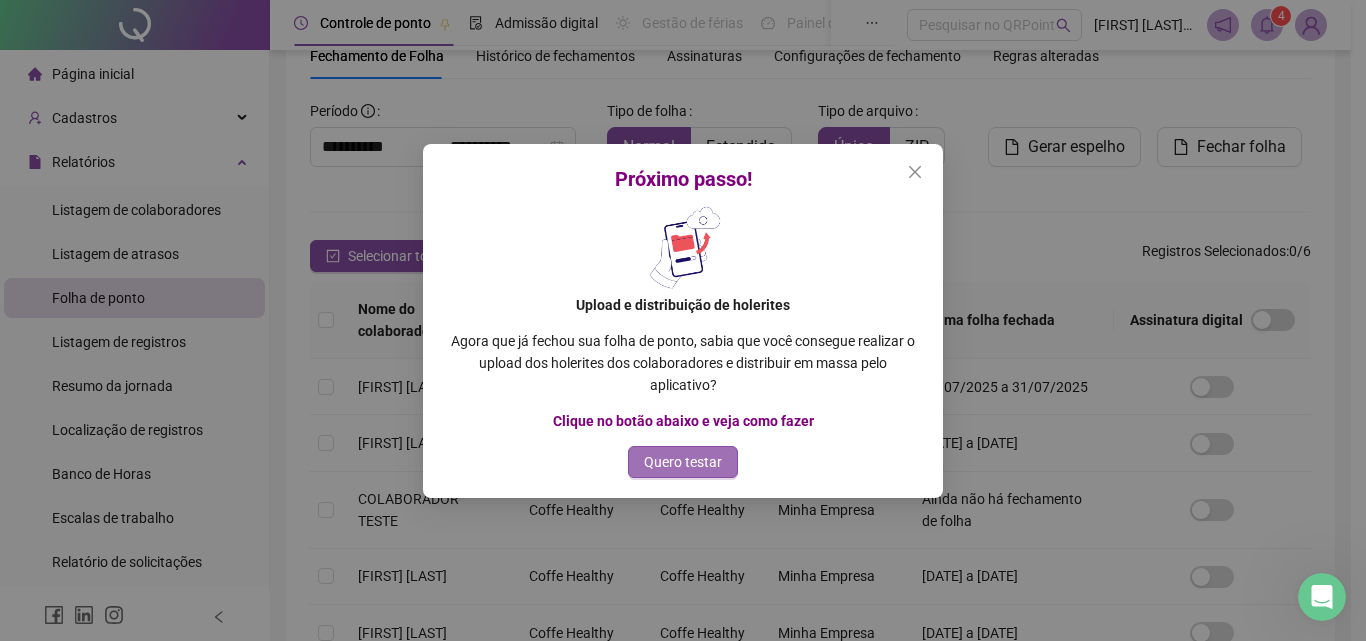 click on "Quero testar" at bounding box center [683, 462] 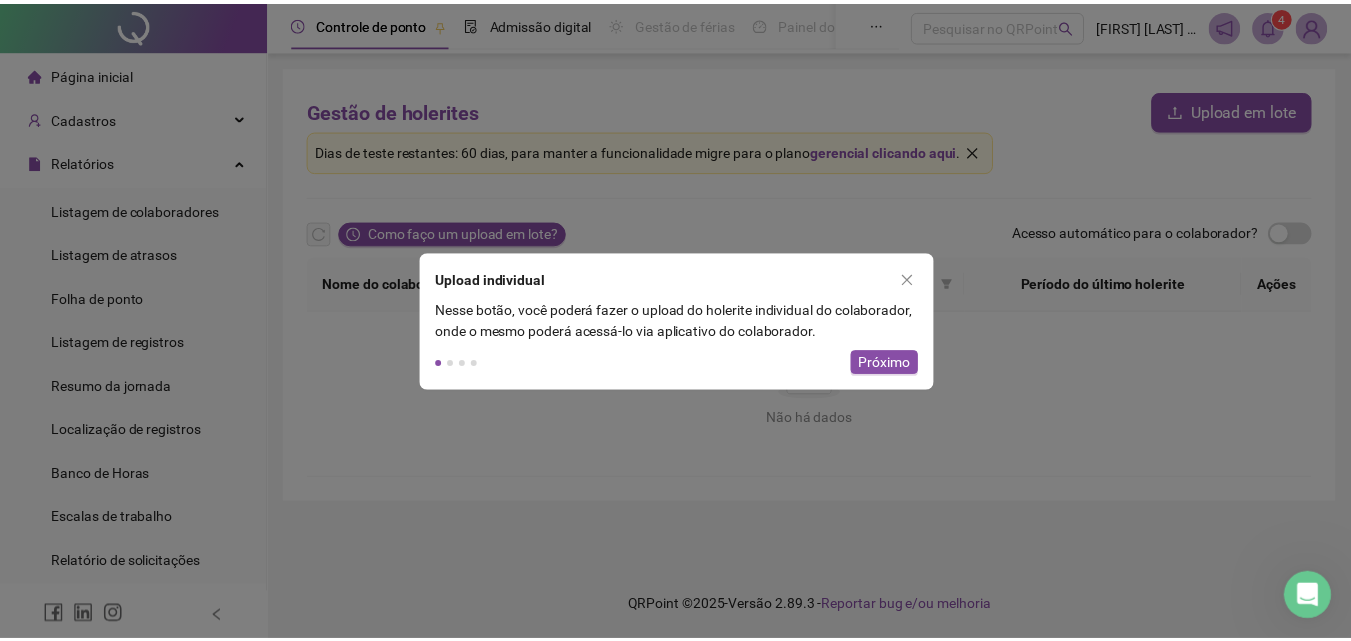 scroll, scrollTop: 0, scrollLeft: 0, axis: both 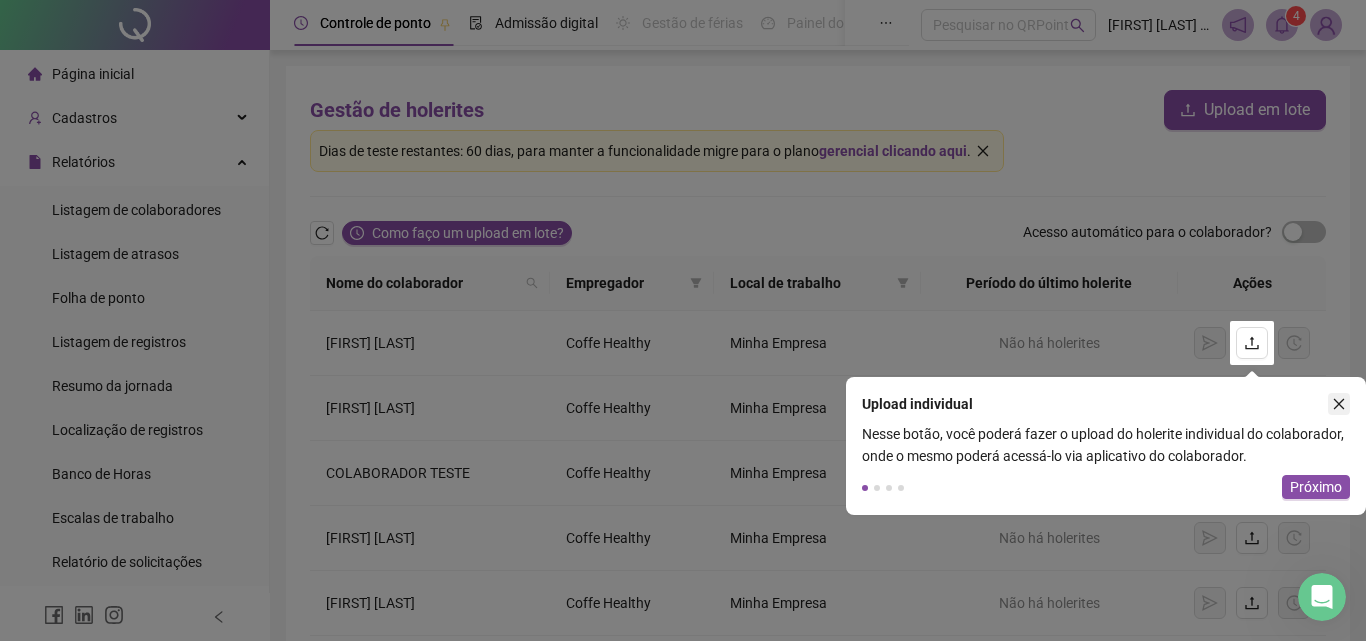 click 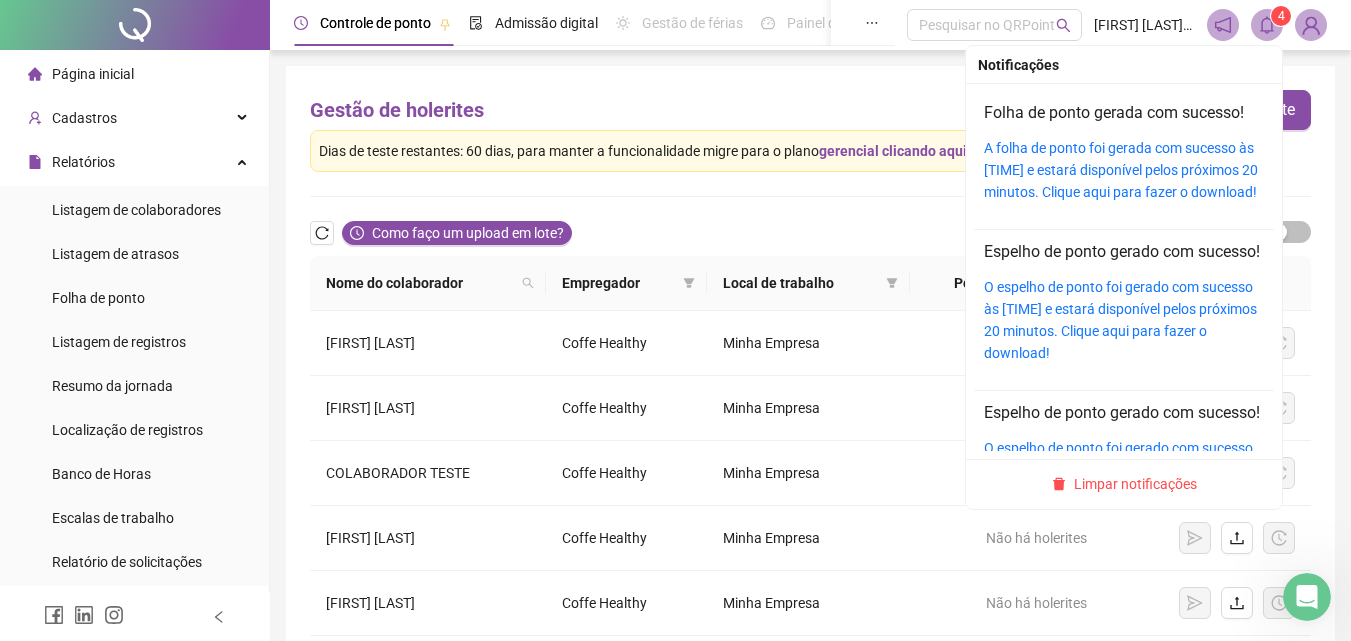 click 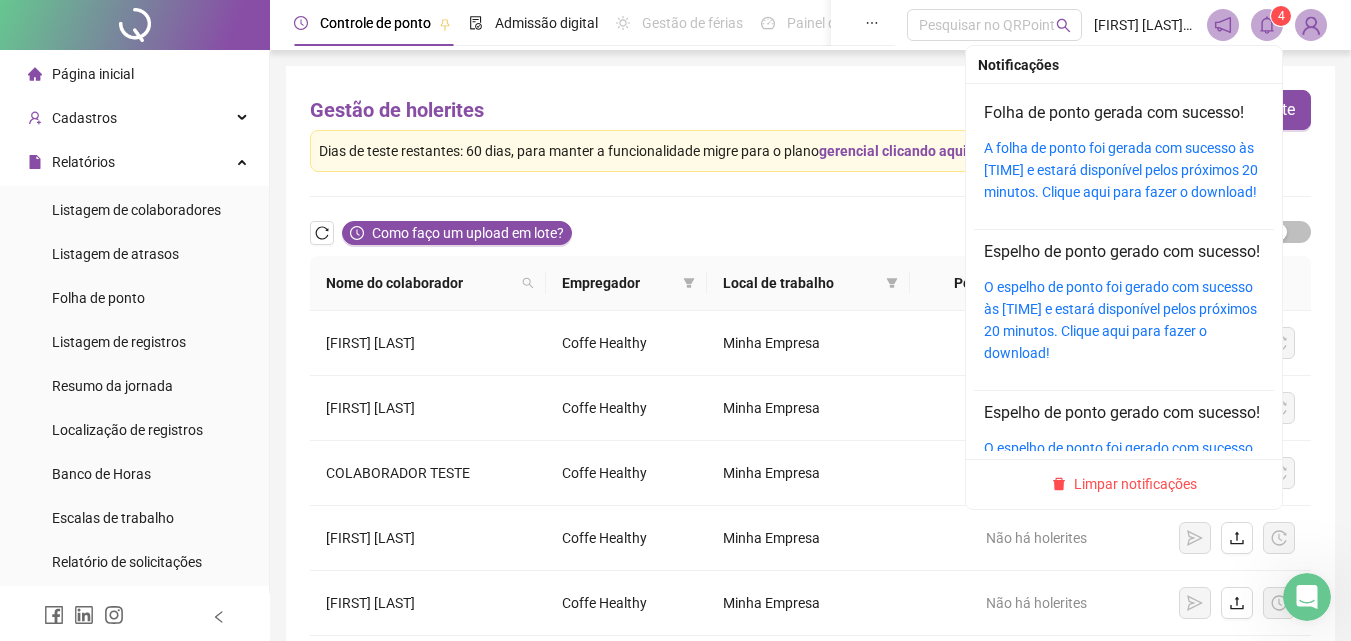 click on "A folha de ponto foi gerada com sucesso às [TIME] e estará disponível pelos próximos 20 minutos.
Clique aqui para fazer o download!" at bounding box center [1124, 170] 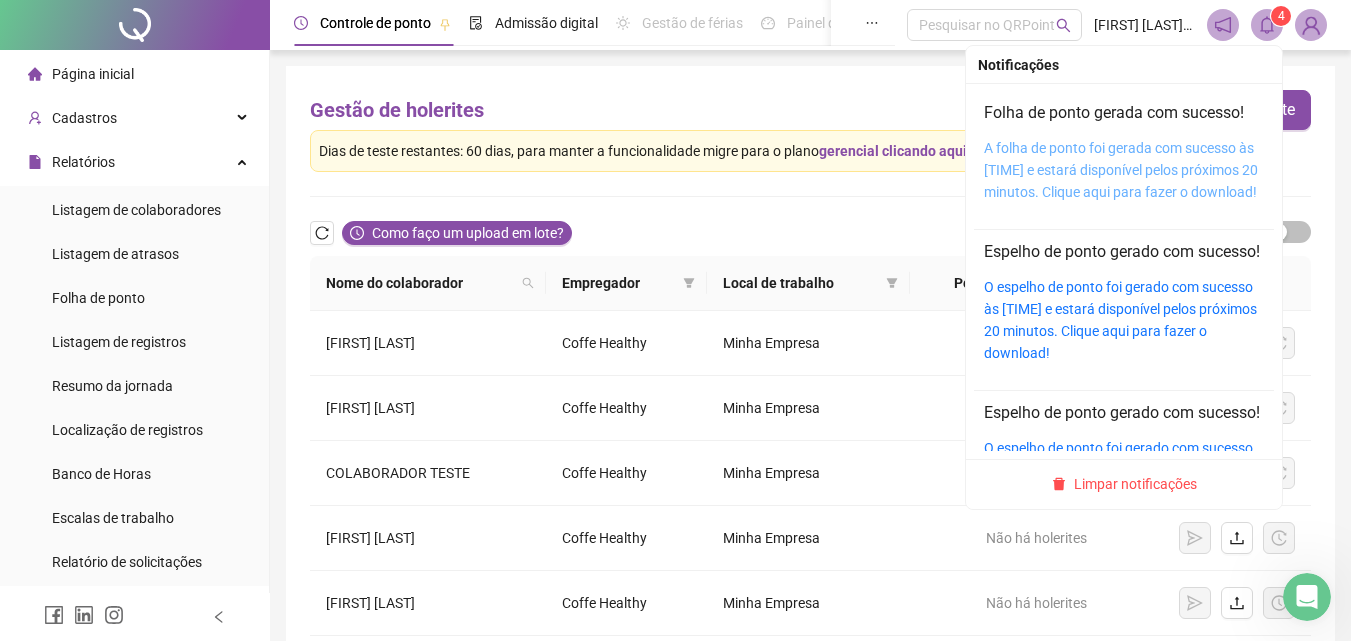 click on "A folha de ponto foi gerada com sucesso às [TIME] e estará disponível pelos próximos 20 minutos.
Clique aqui para fazer o download!" at bounding box center (1121, 170) 